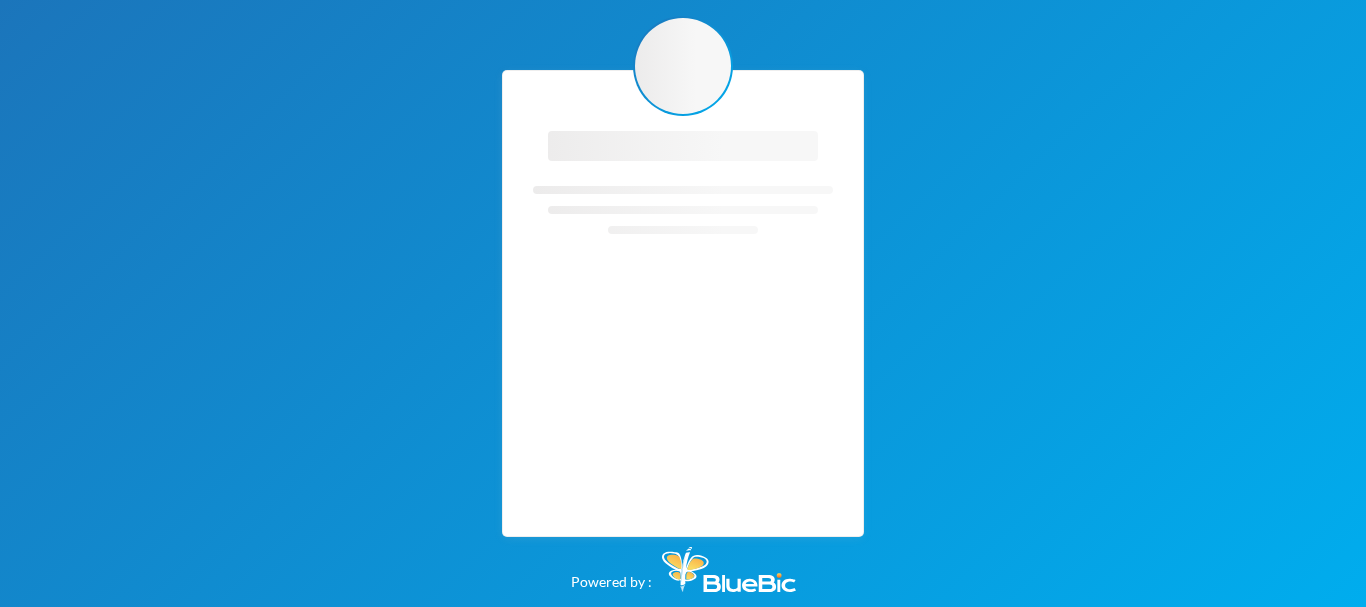 scroll, scrollTop: 0, scrollLeft: 0, axis: both 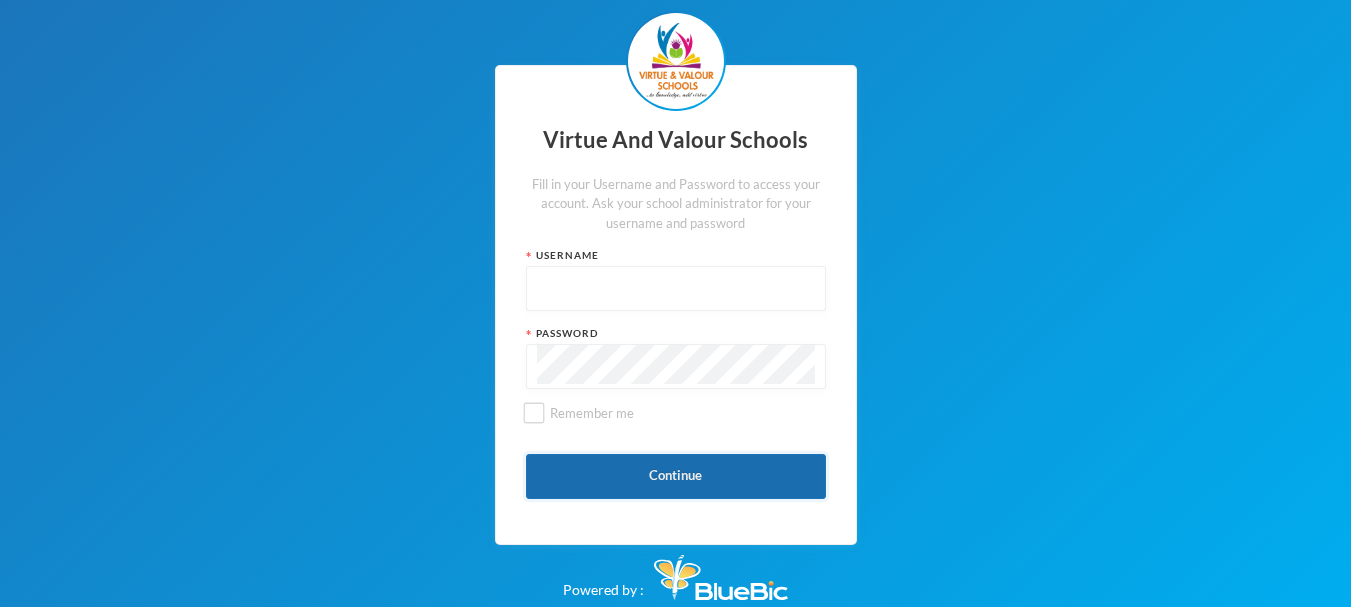 type on "vvsstaff120" 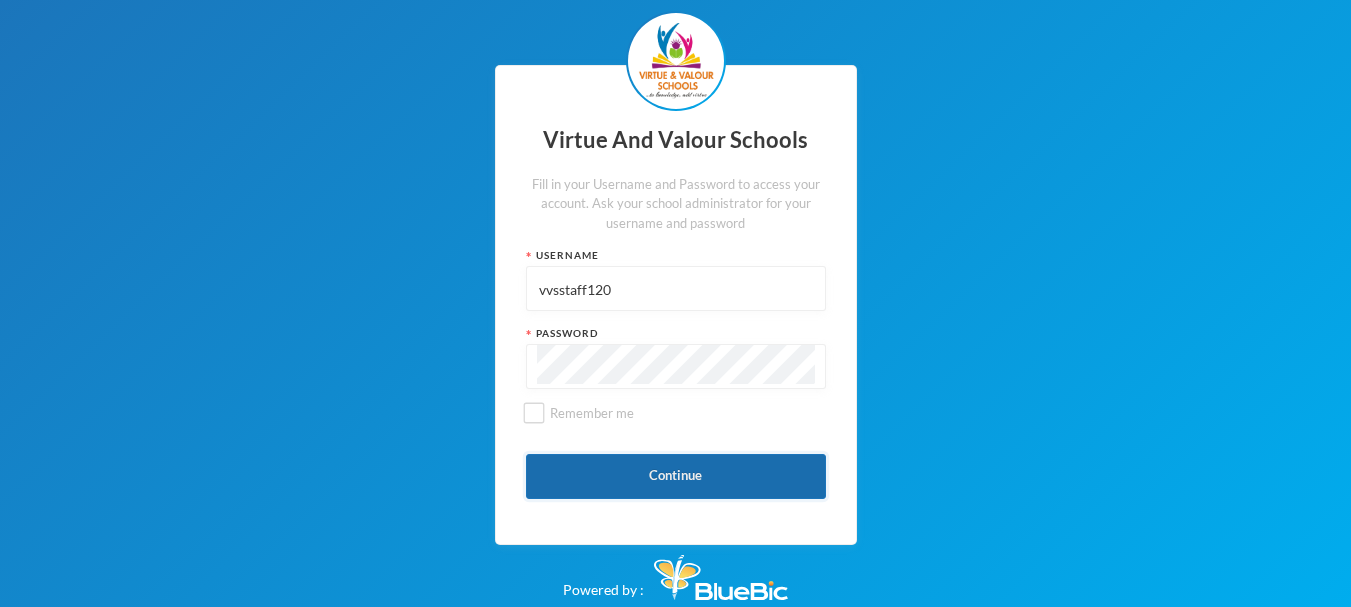 click on "Continue" at bounding box center [676, 476] 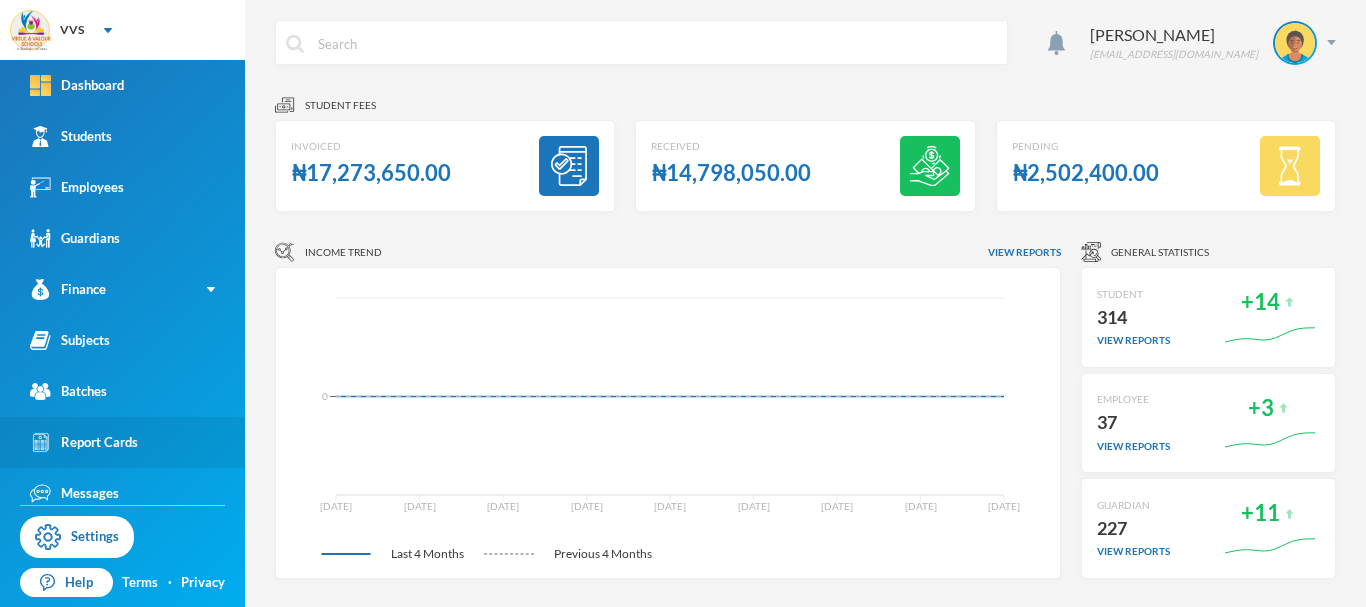 click on "Report Cards" at bounding box center [84, 442] 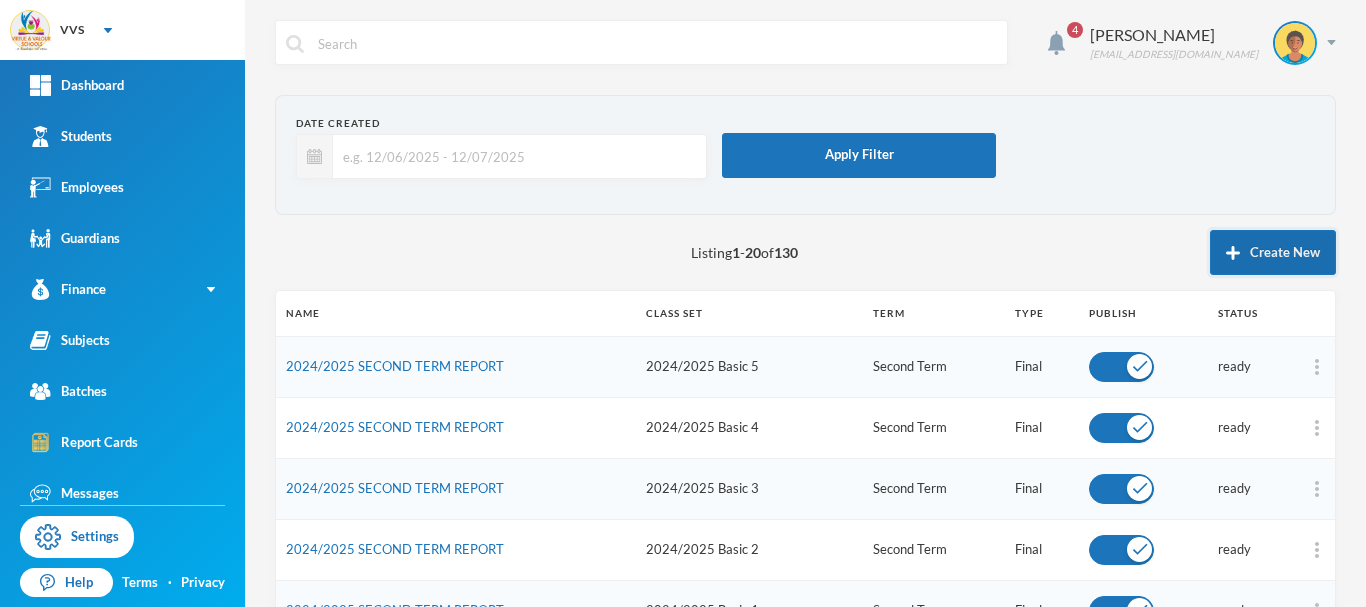 click on "Create New" at bounding box center [1273, 252] 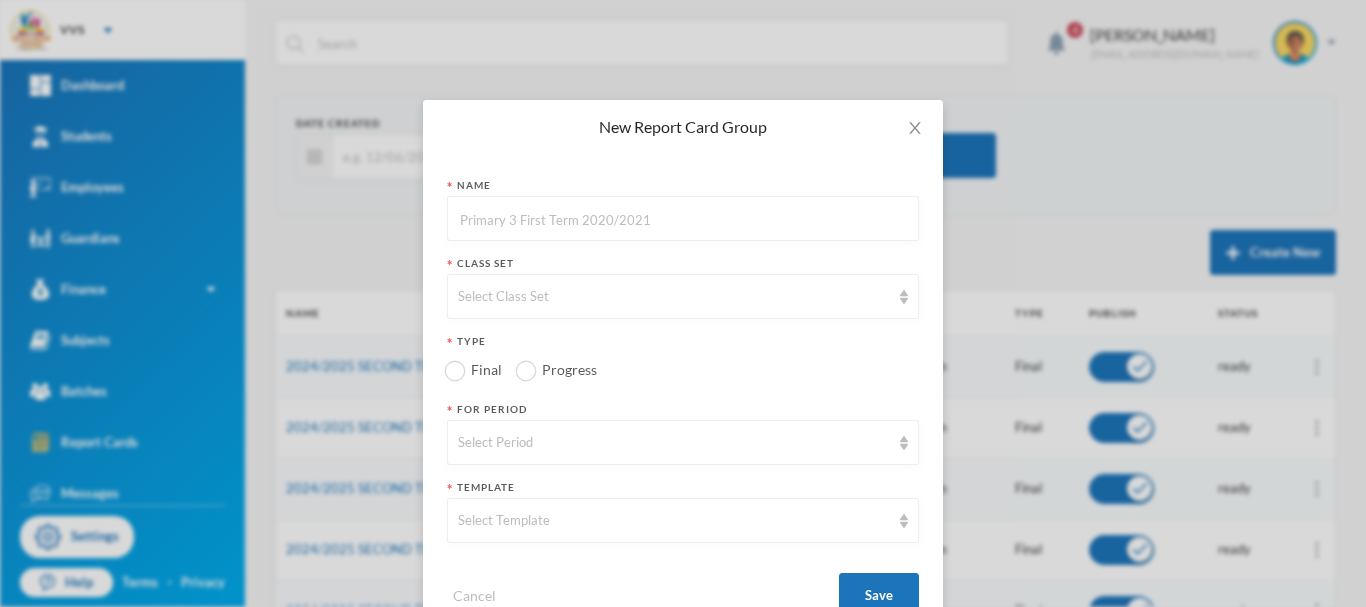 click at bounding box center (683, 219) 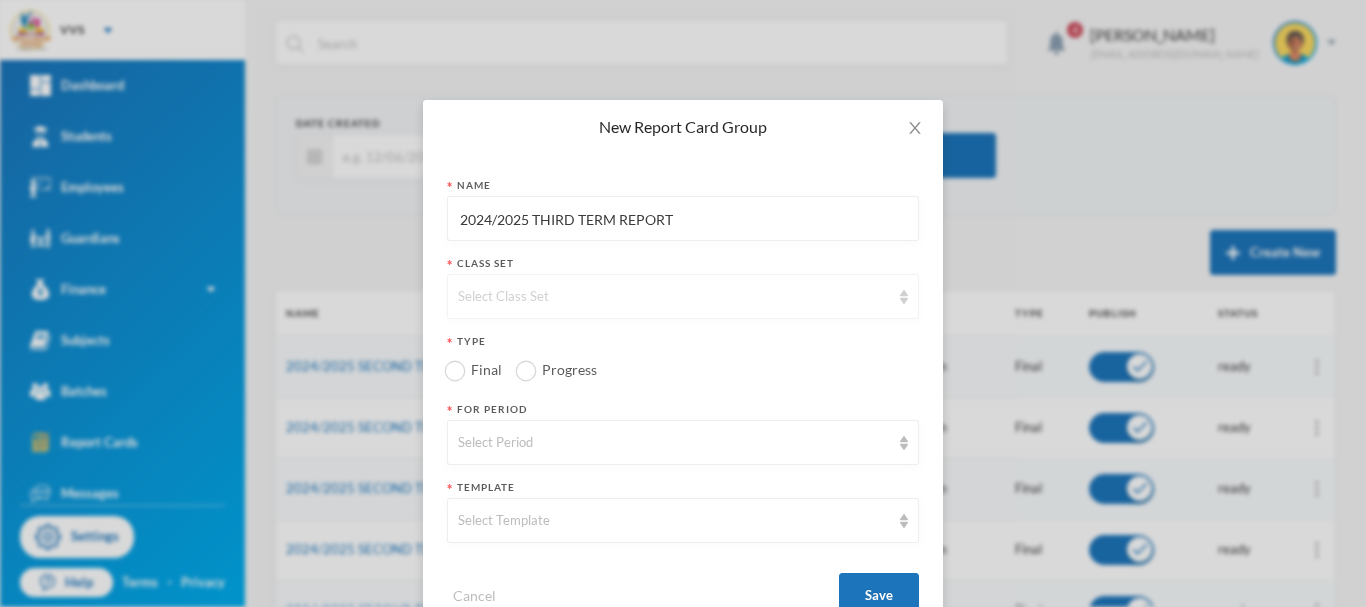 type on "2024/2025 THIRD TERM REPORT" 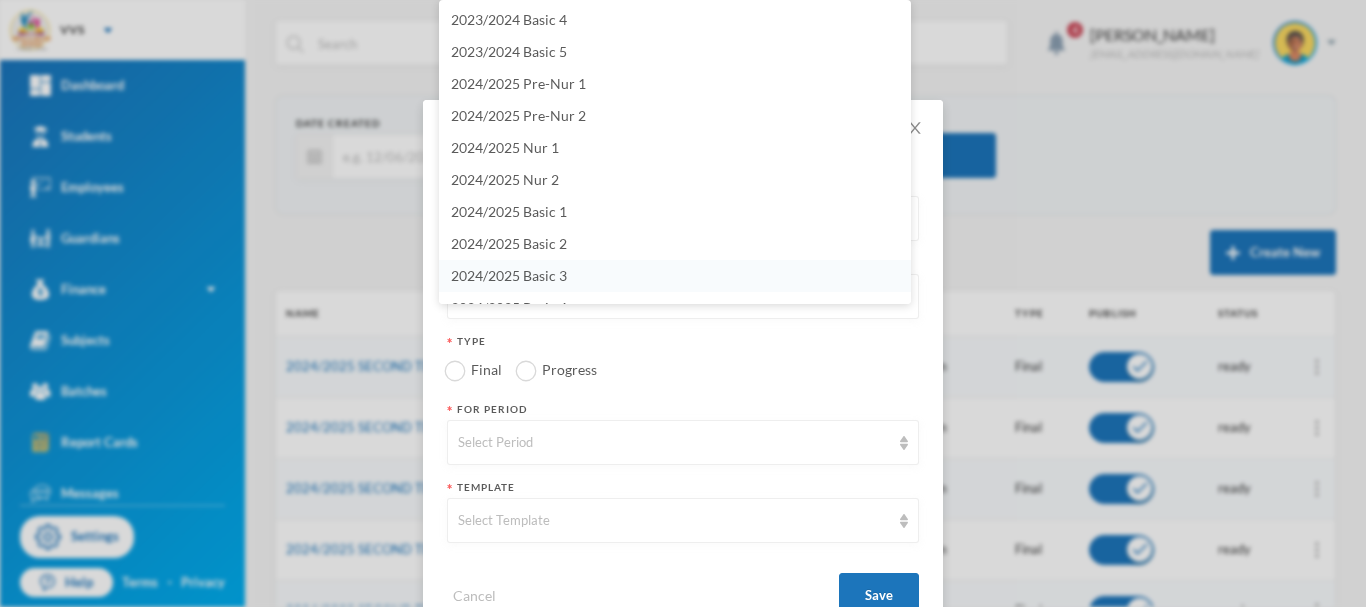 click on "VVS Your Bluebic Account Virtue And Valour Schools Add a New School Dashboard Students Employees Guardians Finance Receipts Fee Transactions Income/Expense Wallet Transactions Fee Management Subjects Batches Report Cards Messages Events Settings Help Terms · Privacy Settings School Details Academic Sessions Classes Class Sets Subject Names 4 Ojo Oluwaseun [EMAIL_ADDRESS][DOMAIN_NAME] Date Created Apply Filter   Listing  1  -  20  of  130 Create New Name Class Set Term Type Publish Status 2024/2025 SECOND TERM REPORT 2024/2025 Basic 5 Second Term Final ready 2024/2025 SECOND TERM REPORT 2024/2025 Basic 4 Second Term Final ready 2024/2025 SECOND TERM REPORT 2024/2025 Basic 3 Second Term Final ready 2024/2025 SECOND TERM REPORT 2024/2025 Basic 2 Second Term Final ready 2024/2025 SECOND TERM REPORT 2024/2025 Basic 1 Second Term Final ready 2024/2025 SECOND TERM REPORT 2024/2025 Nur 2 Second Term Final ready 2024/2025 SECOND TERM REPORT 2024/2025 Nur 1 Second Term Final ready 2024/2025 SECOND TERM REPORT Final 0" at bounding box center (683, 303) 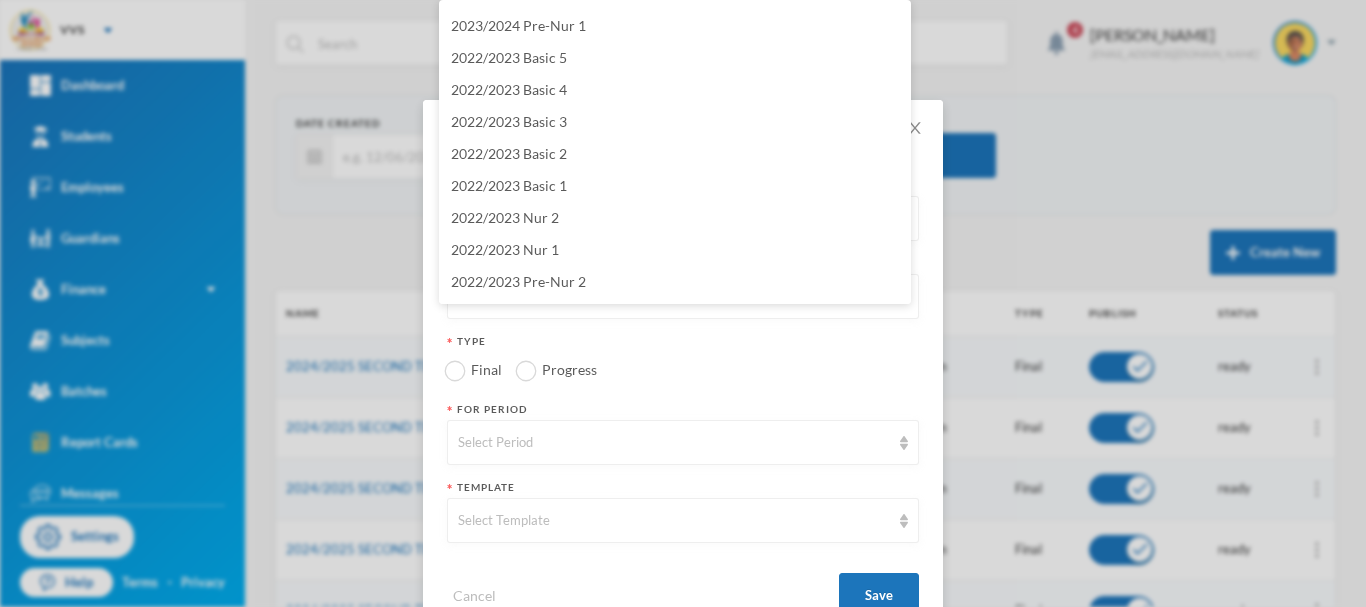 scroll, scrollTop: 0, scrollLeft: 0, axis: both 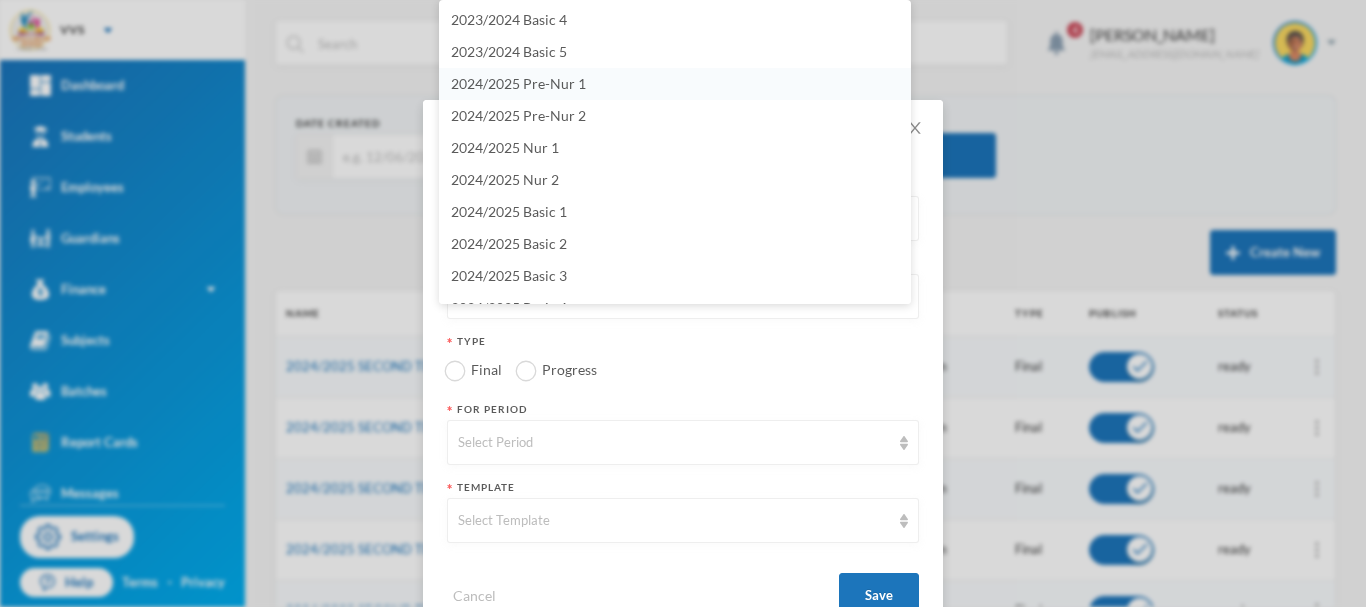 click on "2024/2025 Pre-Nur 1" at bounding box center [675, 84] 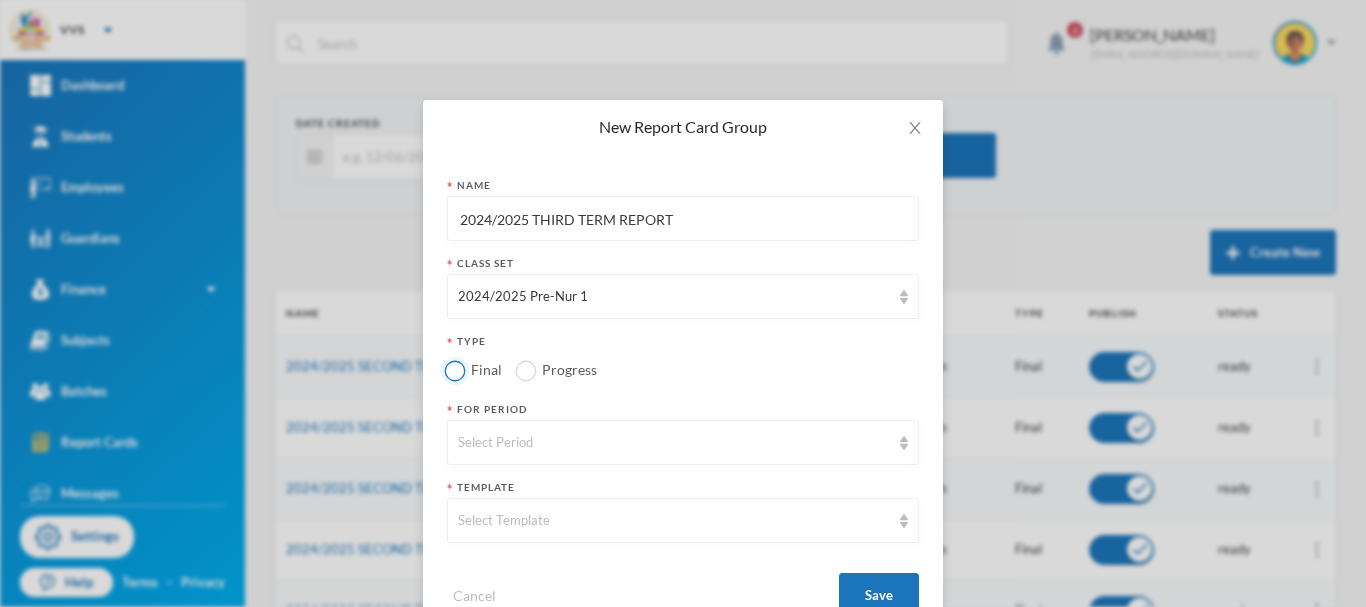click on "Final" at bounding box center [455, 370] 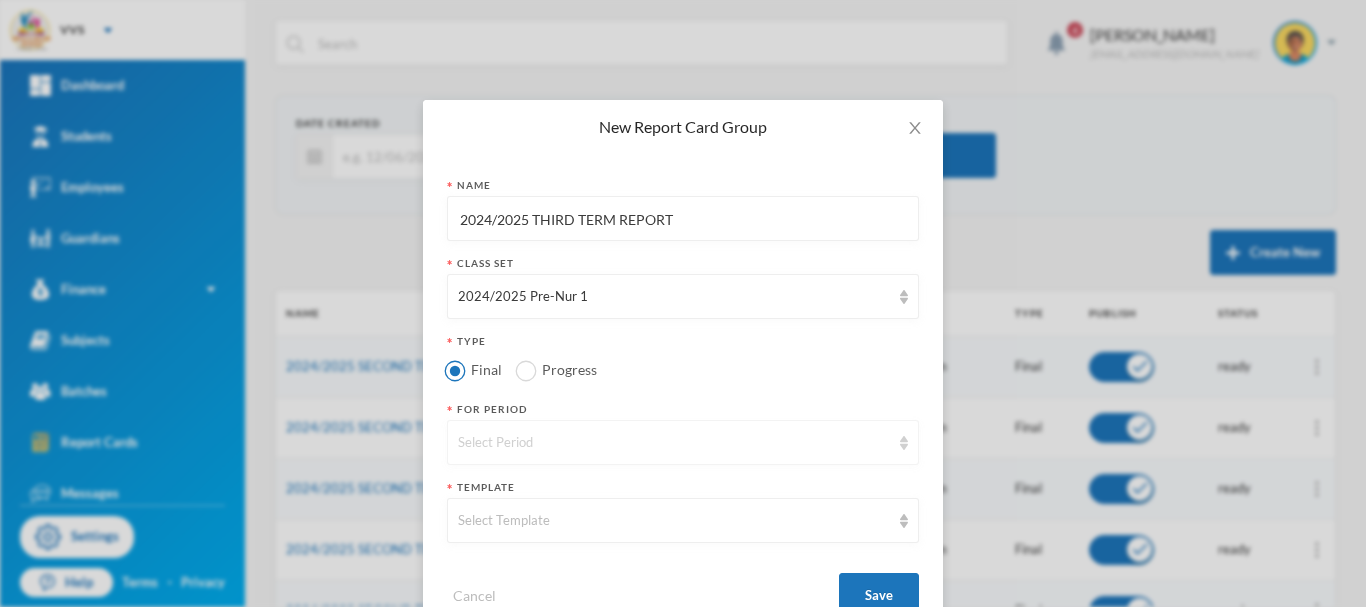 click on "Select Period" at bounding box center [674, 443] 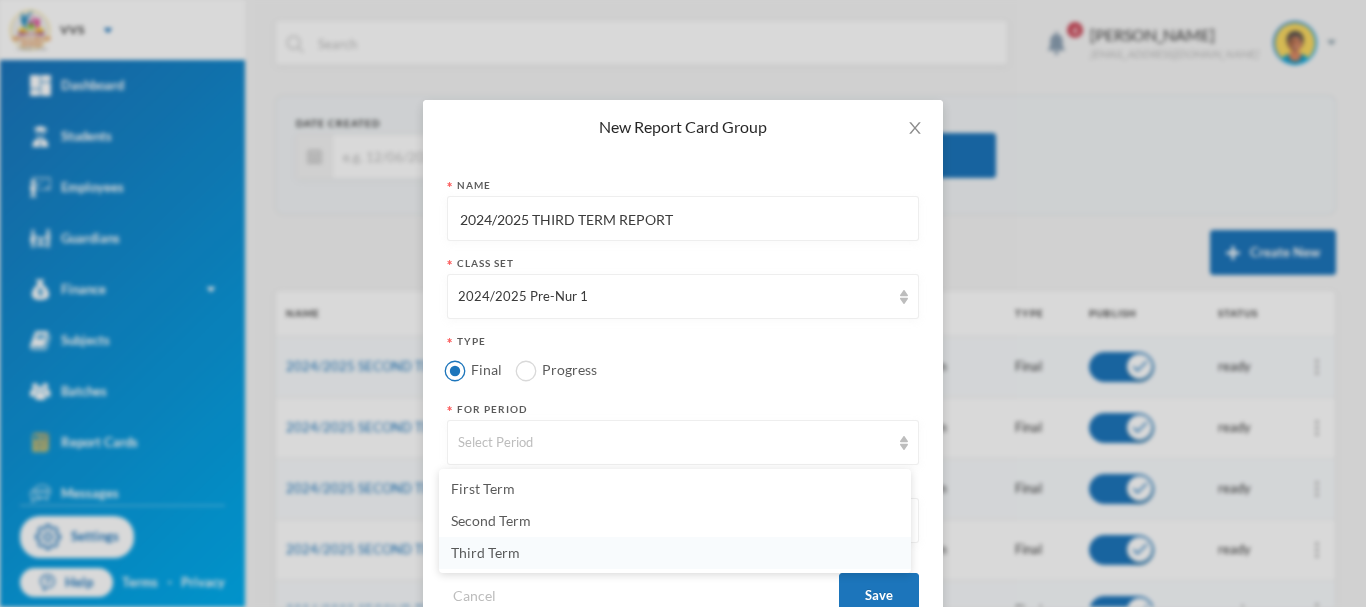 click on "Third Term" at bounding box center (485, 552) 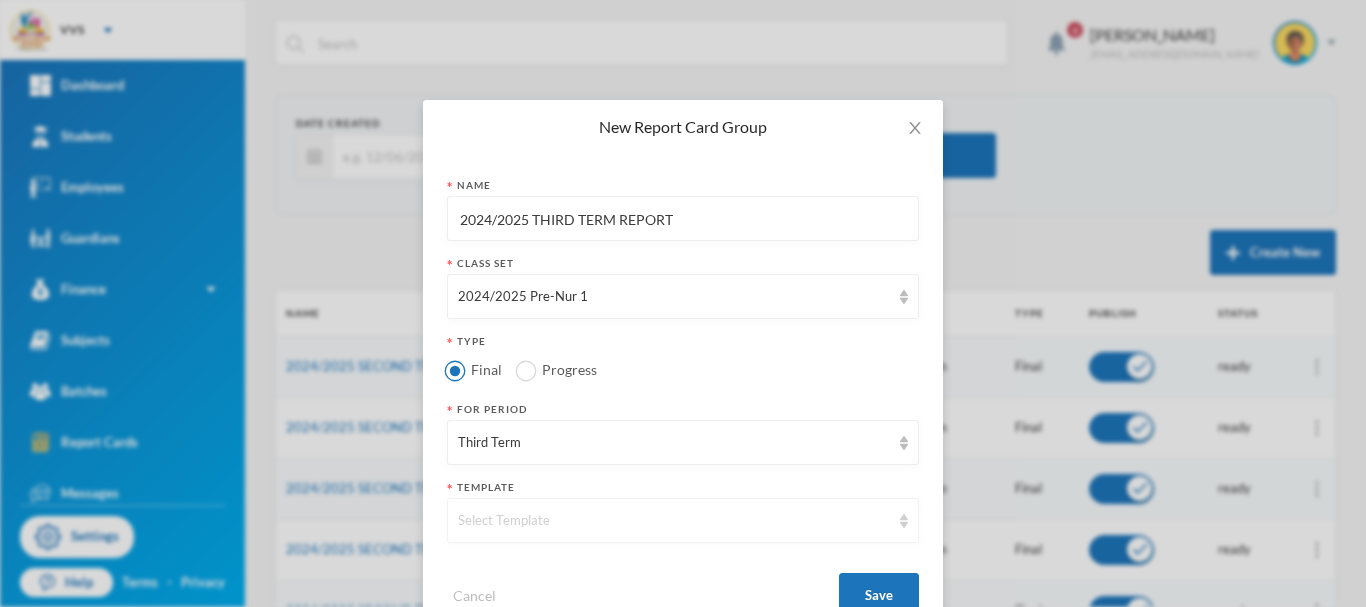 click on "Select Template" at bounding box center [674, 521] 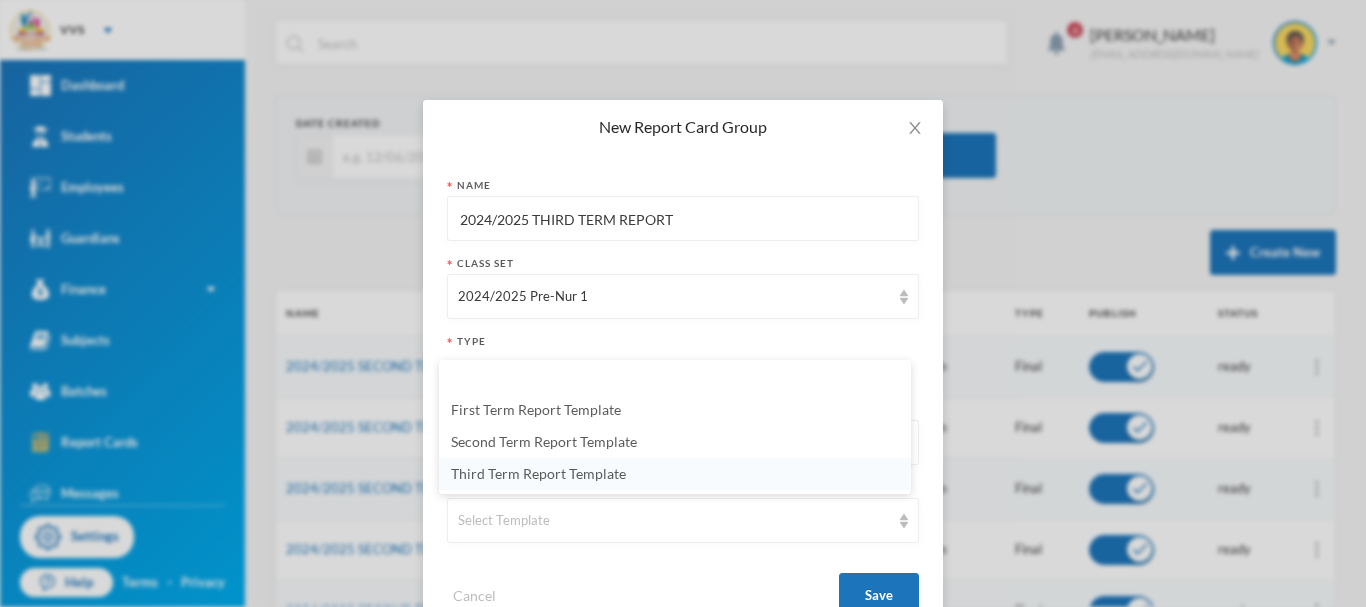 click on "Third Term Report Template" at bounding box center (538, 473) 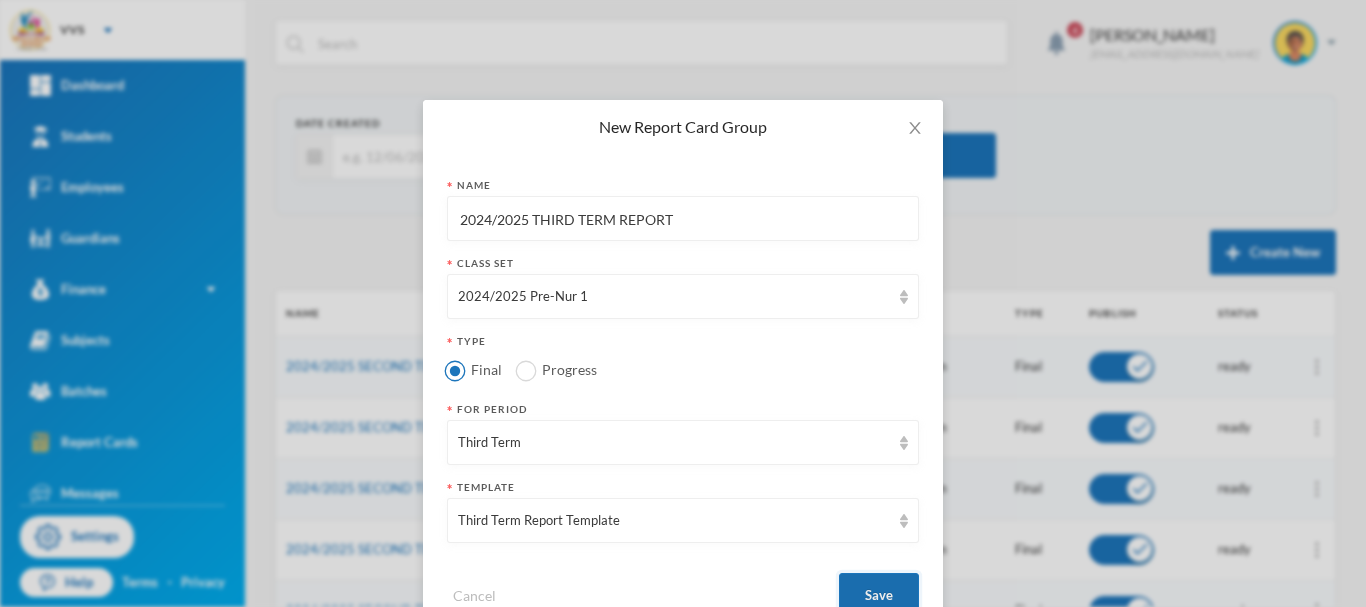 click on "Save" at bounding box center [879, 595] 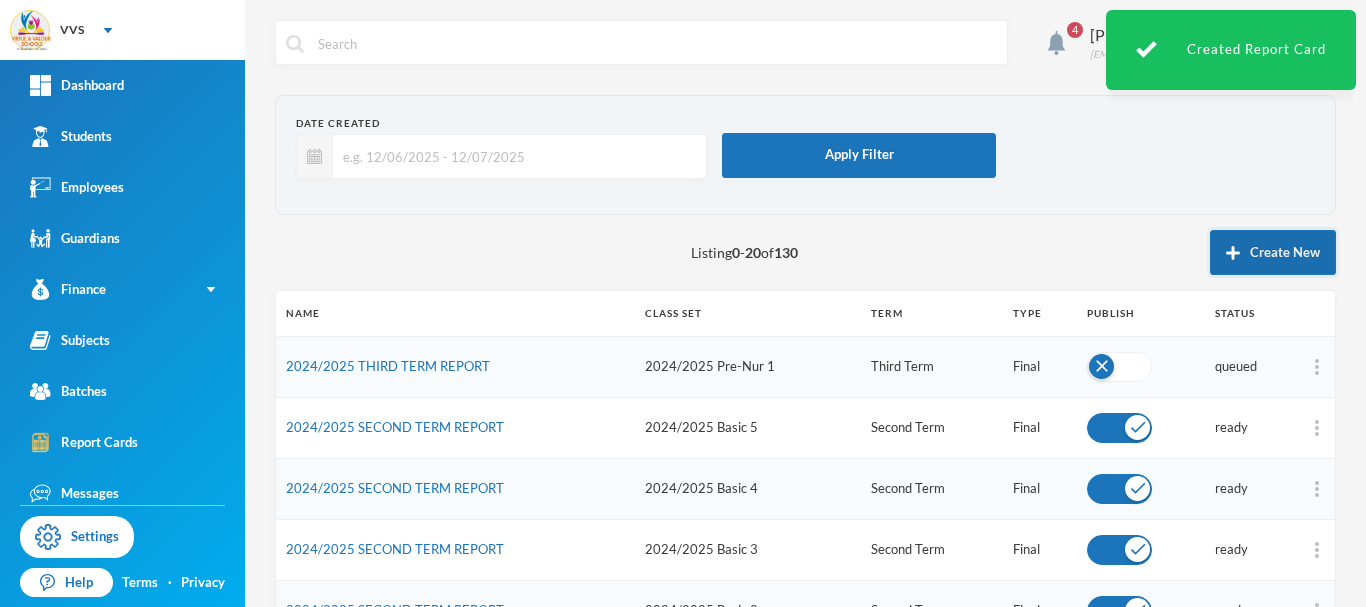 click on "Create New" at bounding box center [1273, 252] 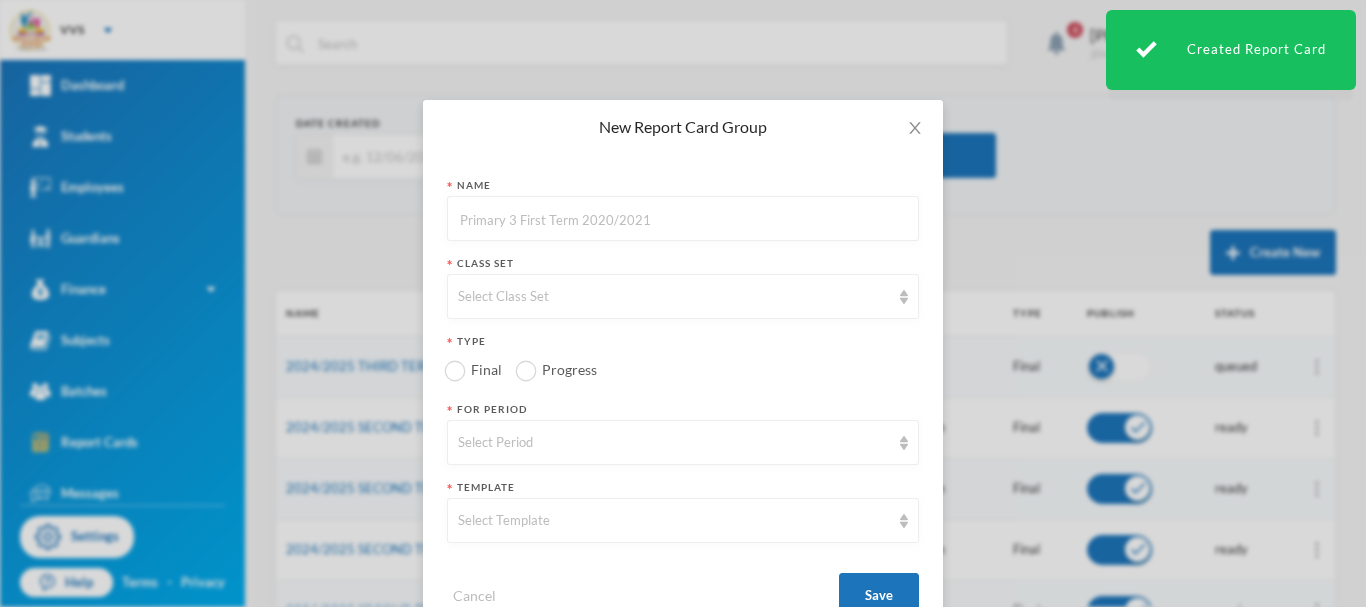 click at bounding box center (683, 219) 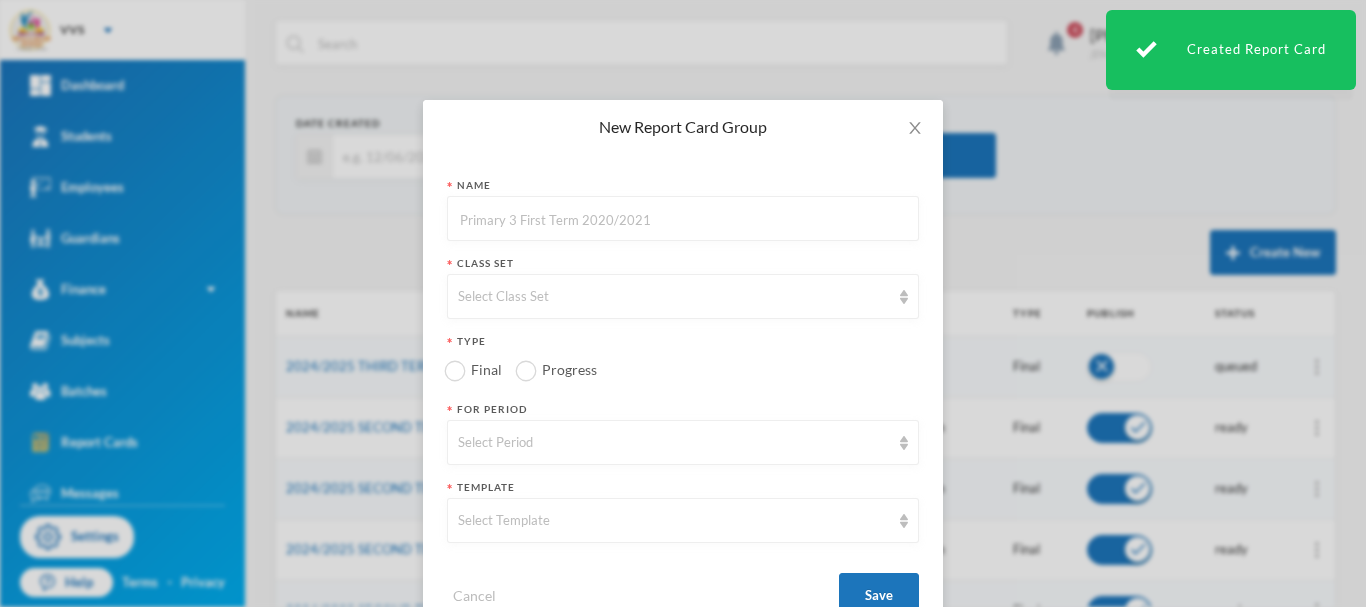 paste on "2024/2025 THIRD TERM REPORT" 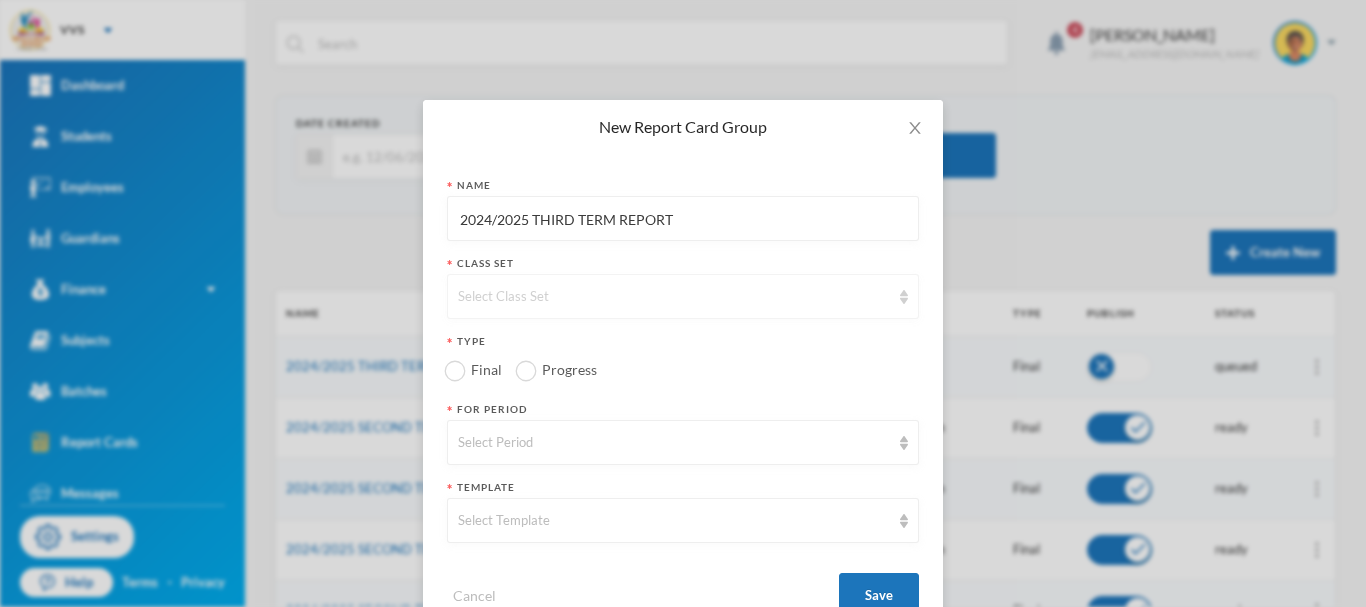 type on "2024/2025 THIRD TERM REPORT" 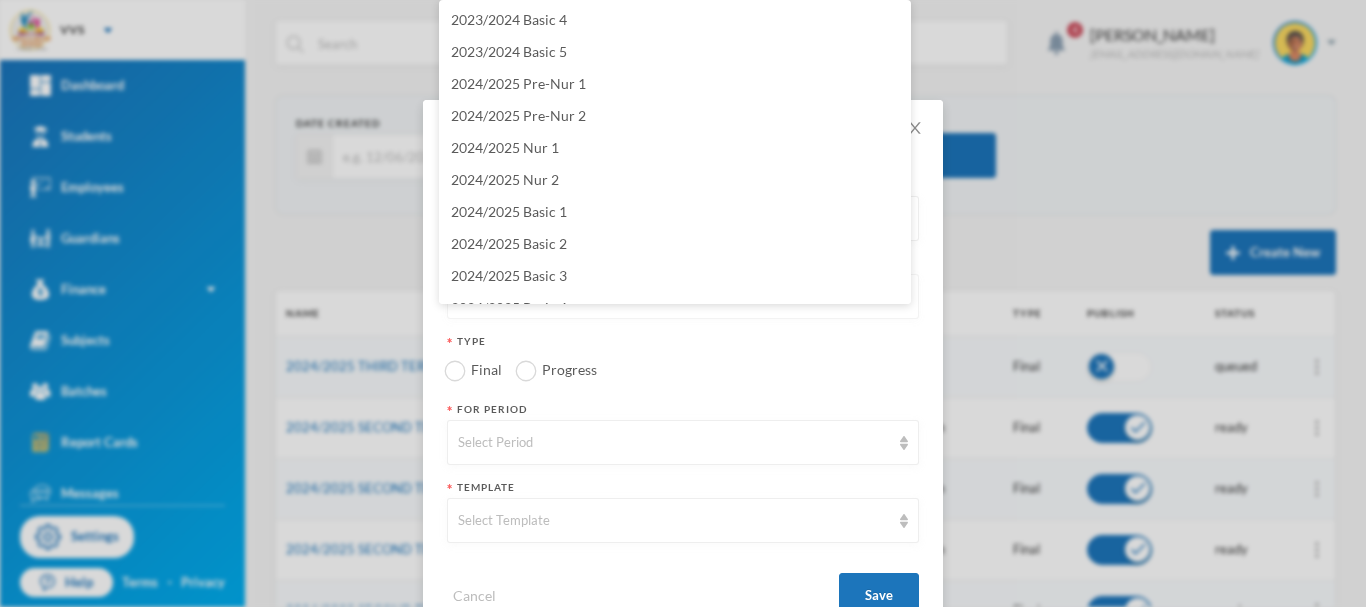 scroll, scrollTop: 20, scrollLeft: 0, axis: vertical 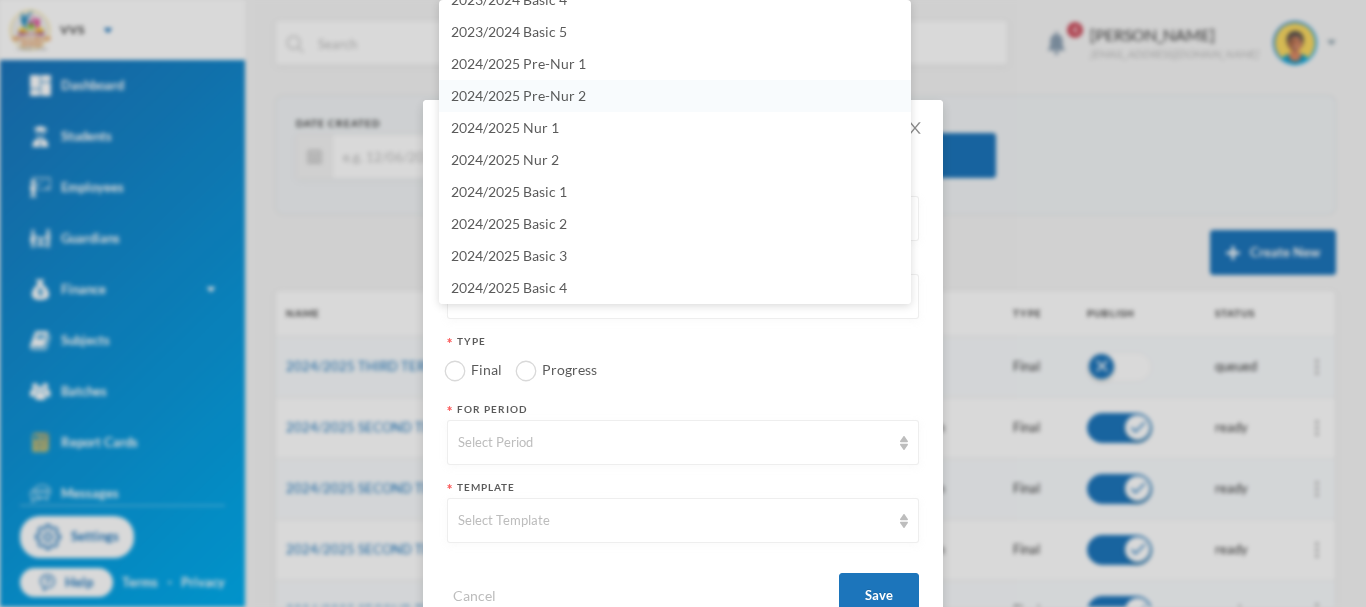 click on "2024/2025 Pre-Nur 2" at bounding box center [518, 95] 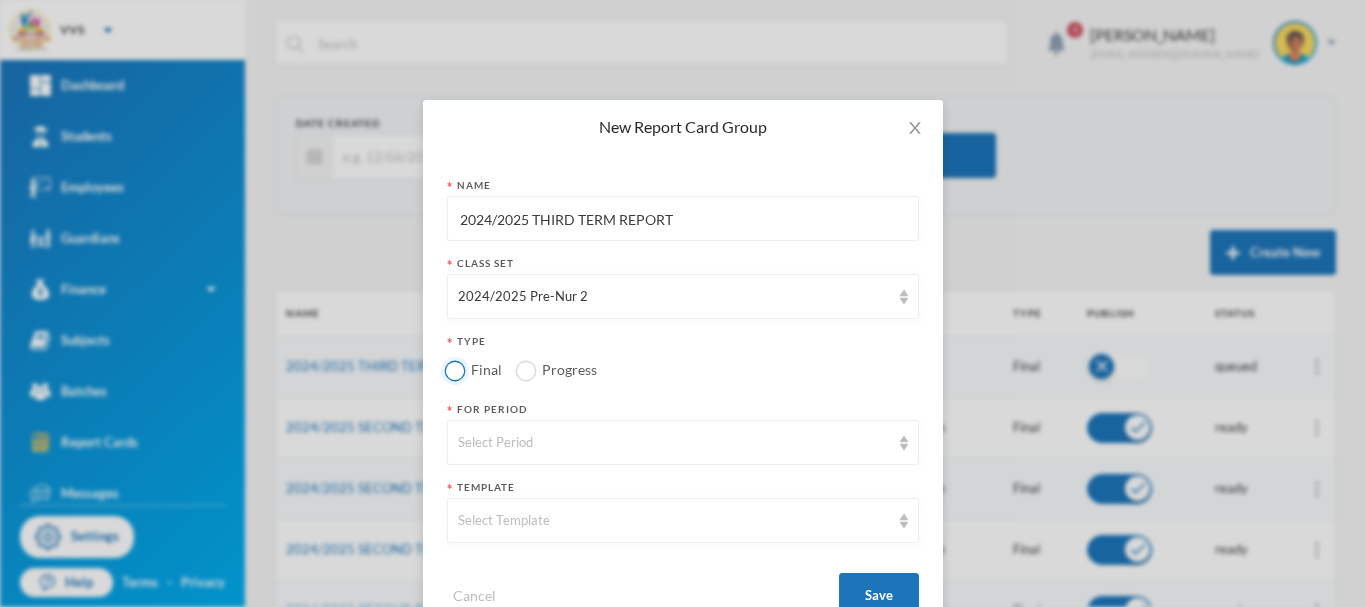 click on "Final" at bounding box center (455, 370) 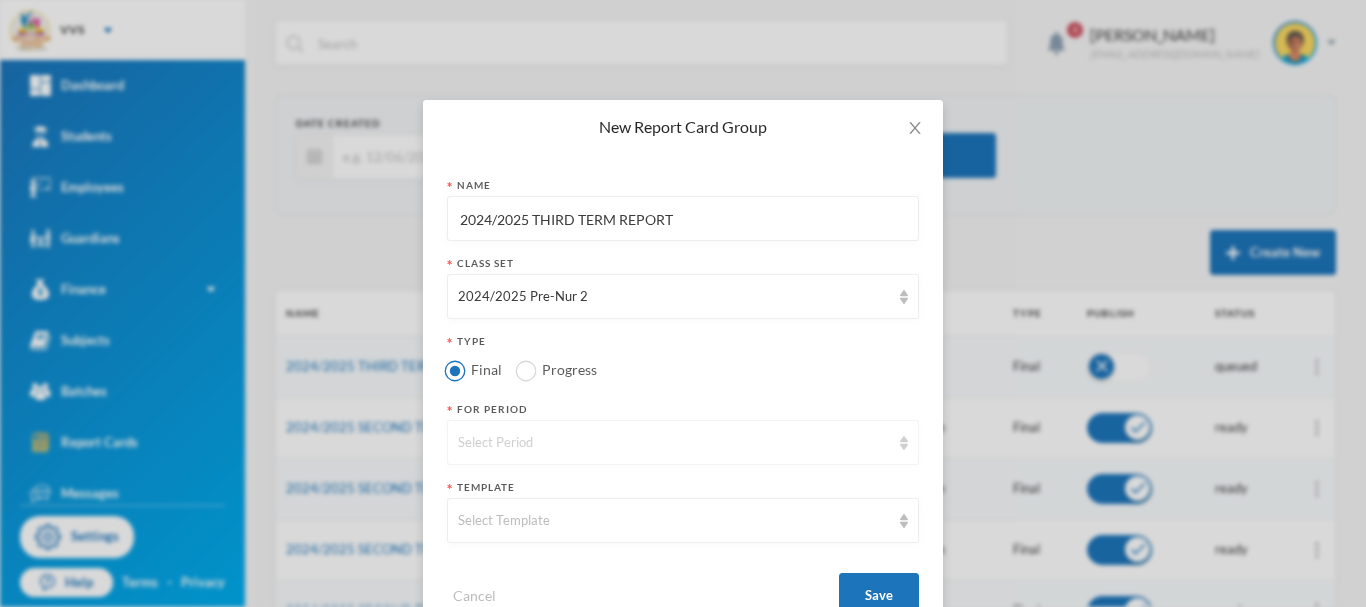 click on "Select Period" at bounding box center (674, 443) 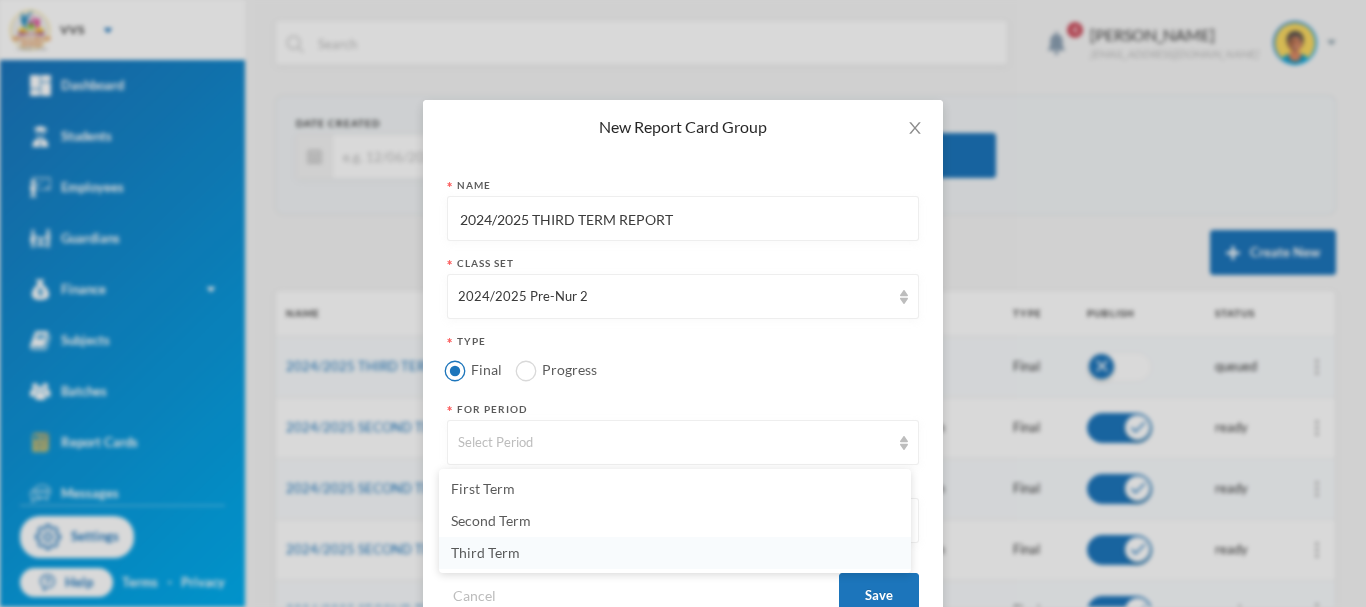 click on "Third Term" at bounding box center (485, 552) 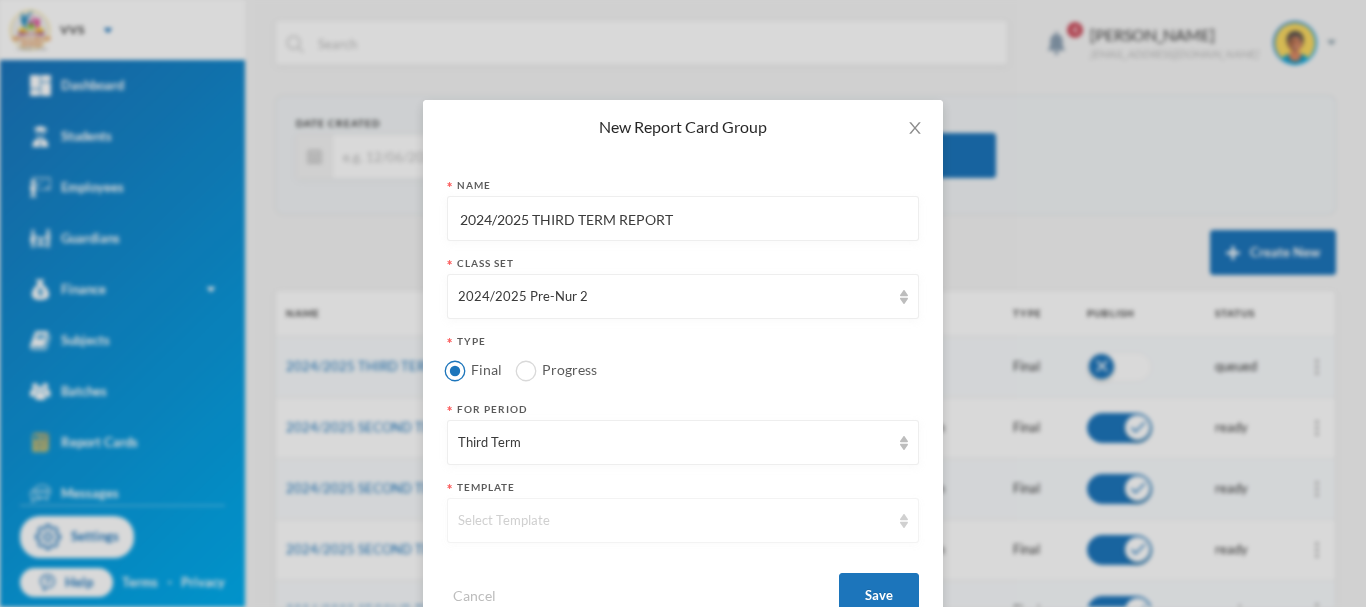 click on "Select Template" at bounding box center [674, 521] 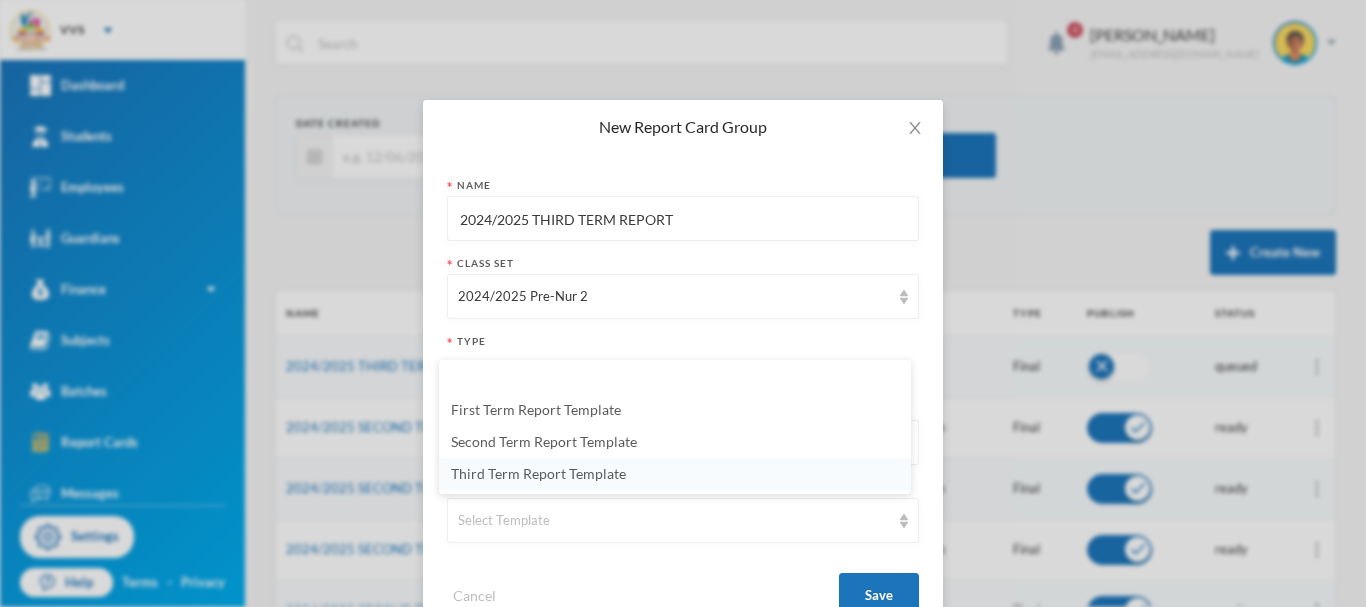 click on "Third Term Report Template" at bounding box center [538, 473] 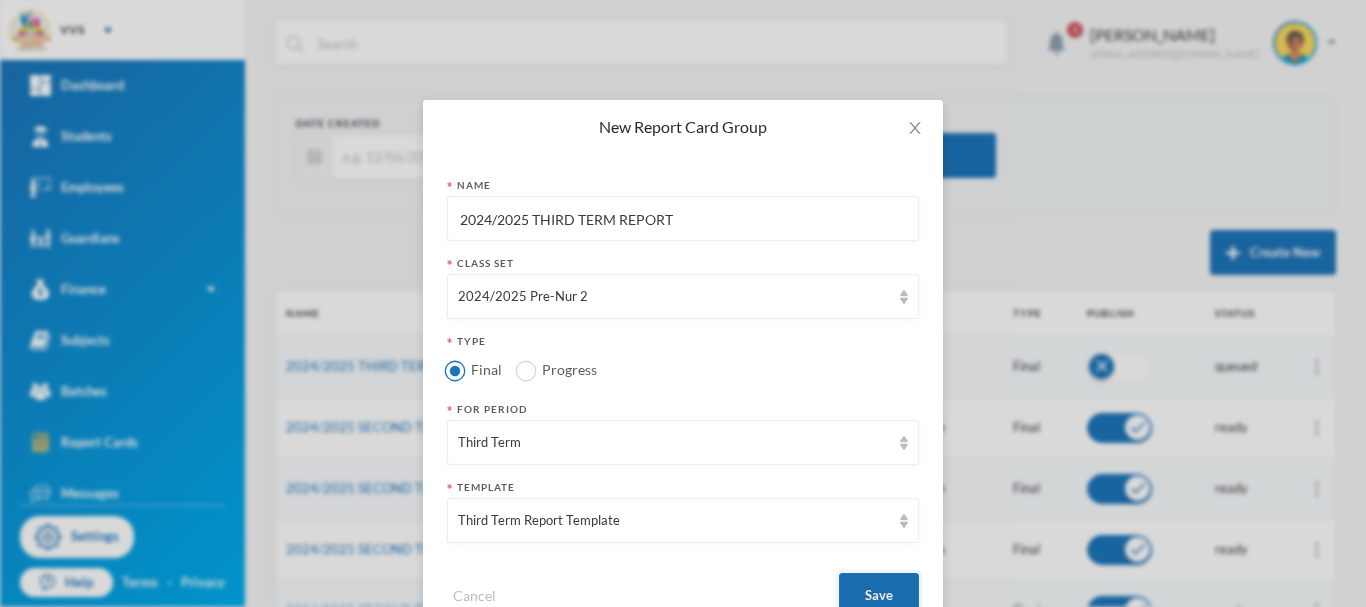 click on "Save" at bounding box center (879, 595) 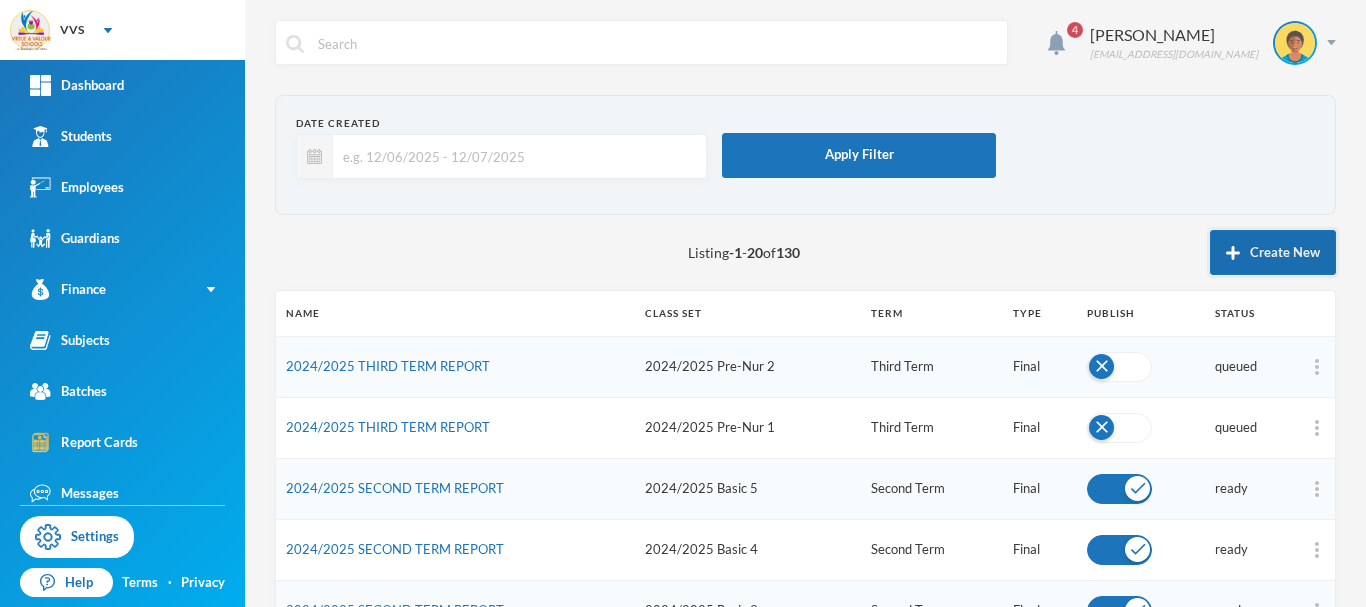 click on "Create New" at bounding box center [1273, 252] 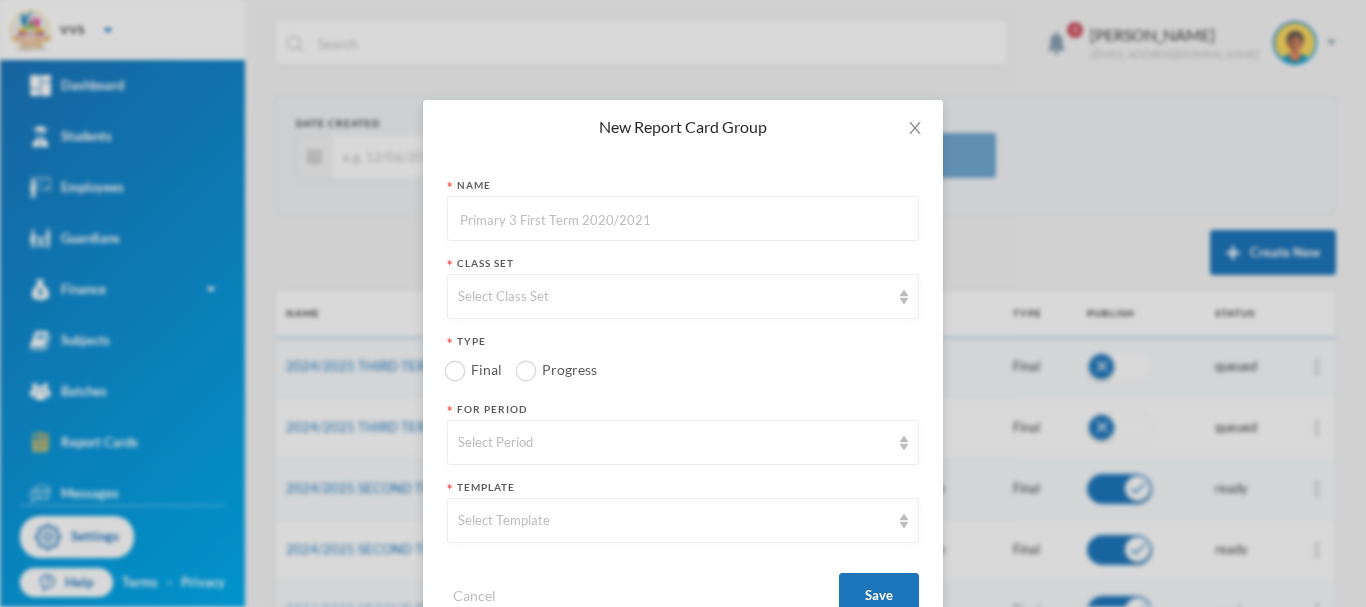 click at bounding box center (683, 219) 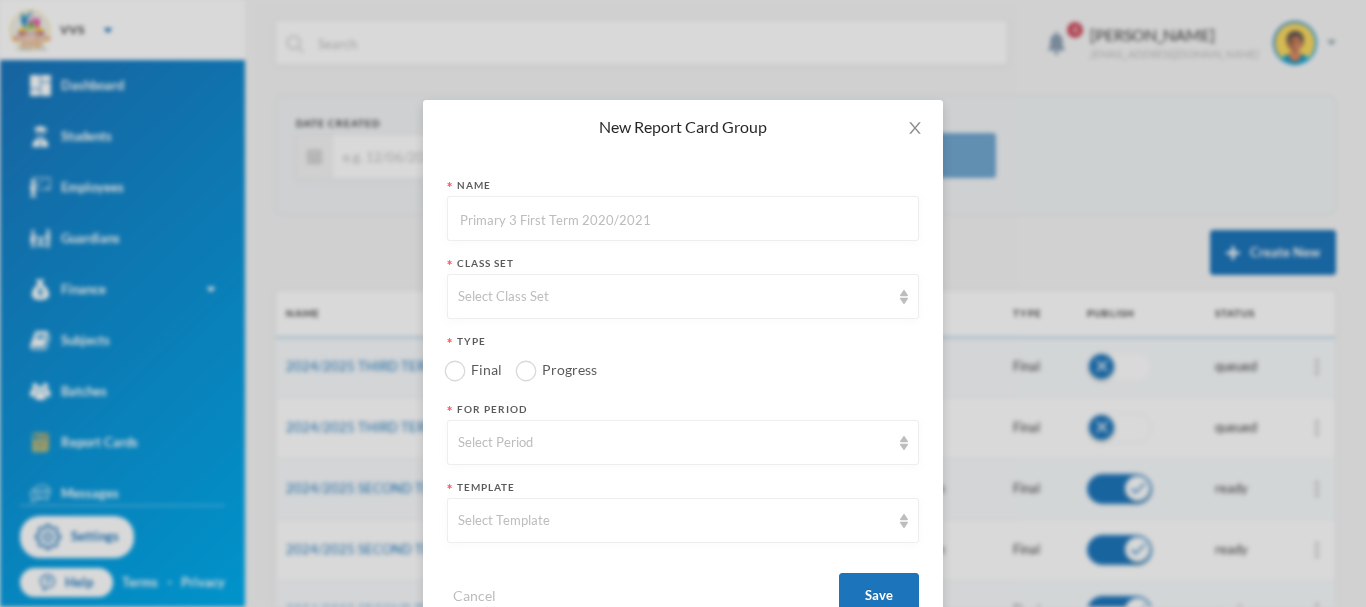 paste on "2024/2025 THIRD TERM REPORT" 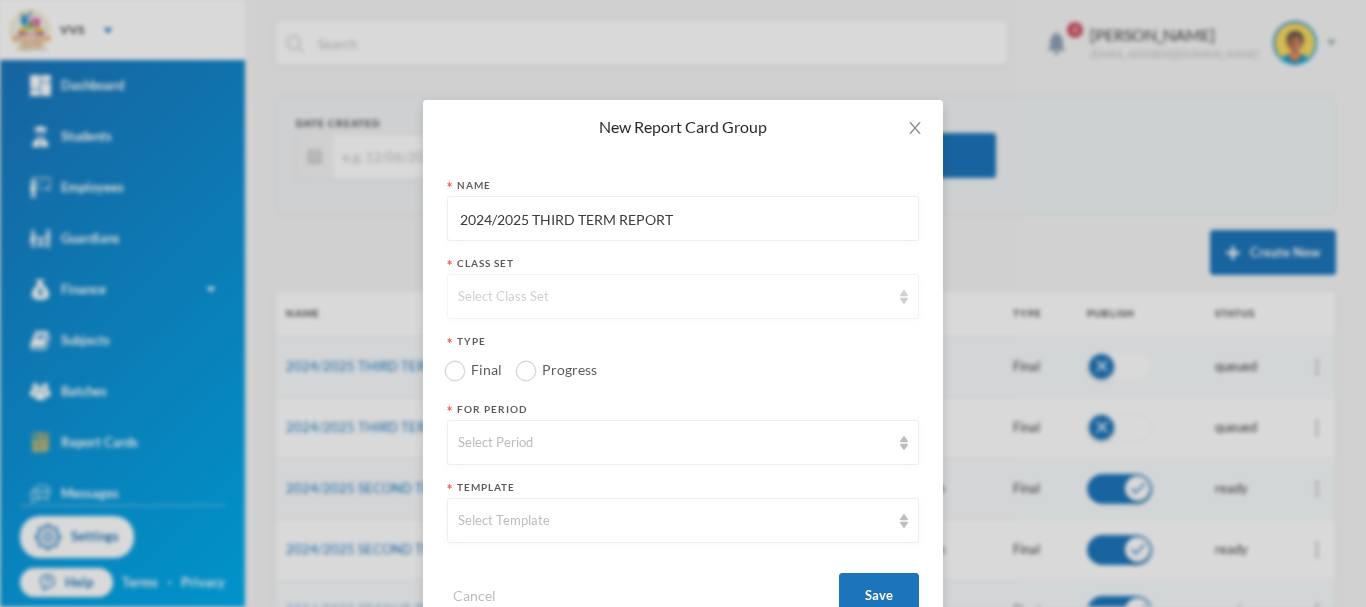 type on "2024/2025 THIRD TERM REPORT" 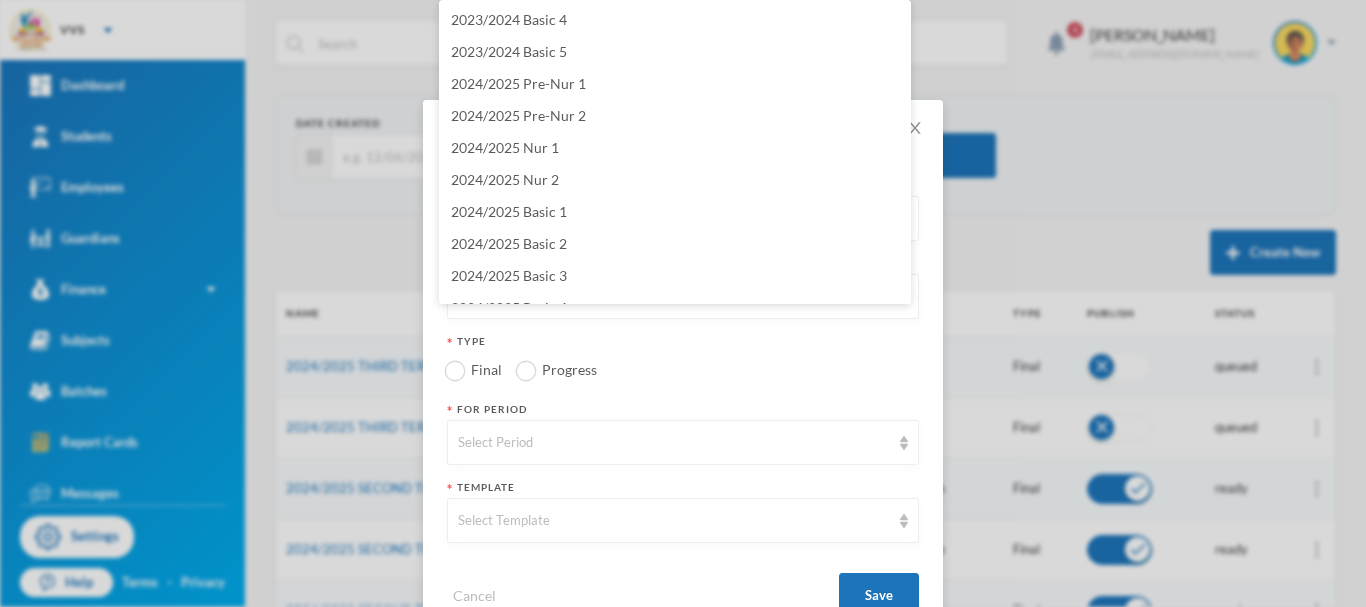 scroll, scrollTop: 20, scrollLeft: 0, axis: vertical 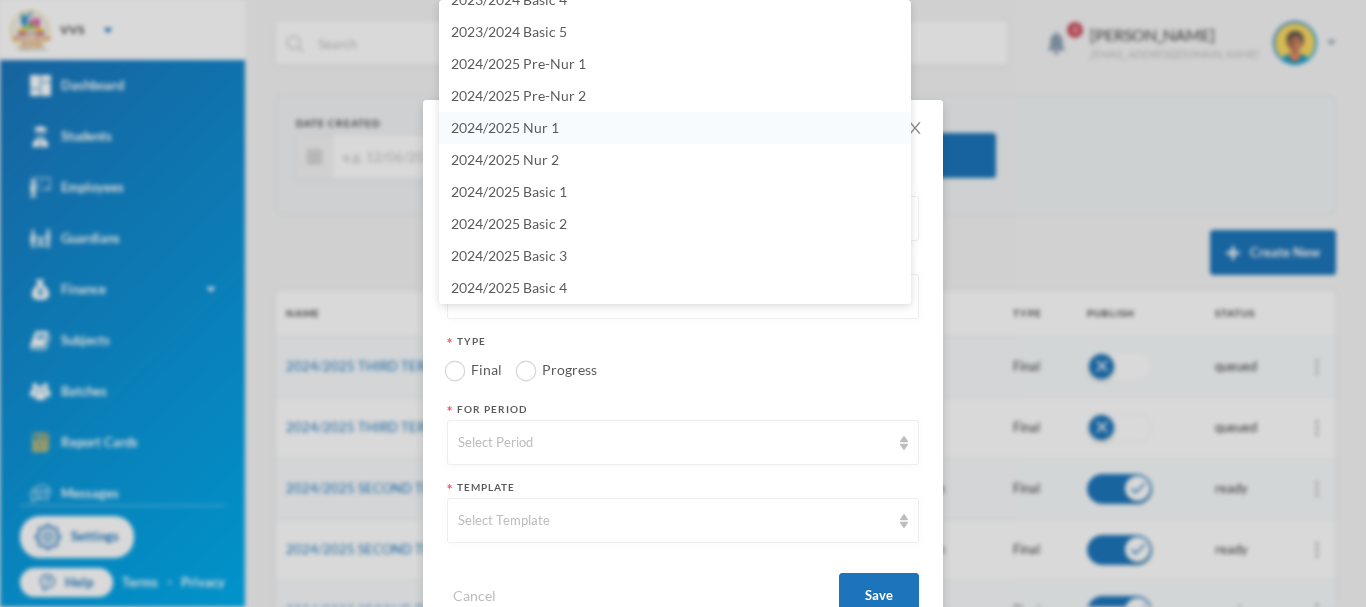 click on "2024/2025 Nur 1" at bounding box center [505, 127] 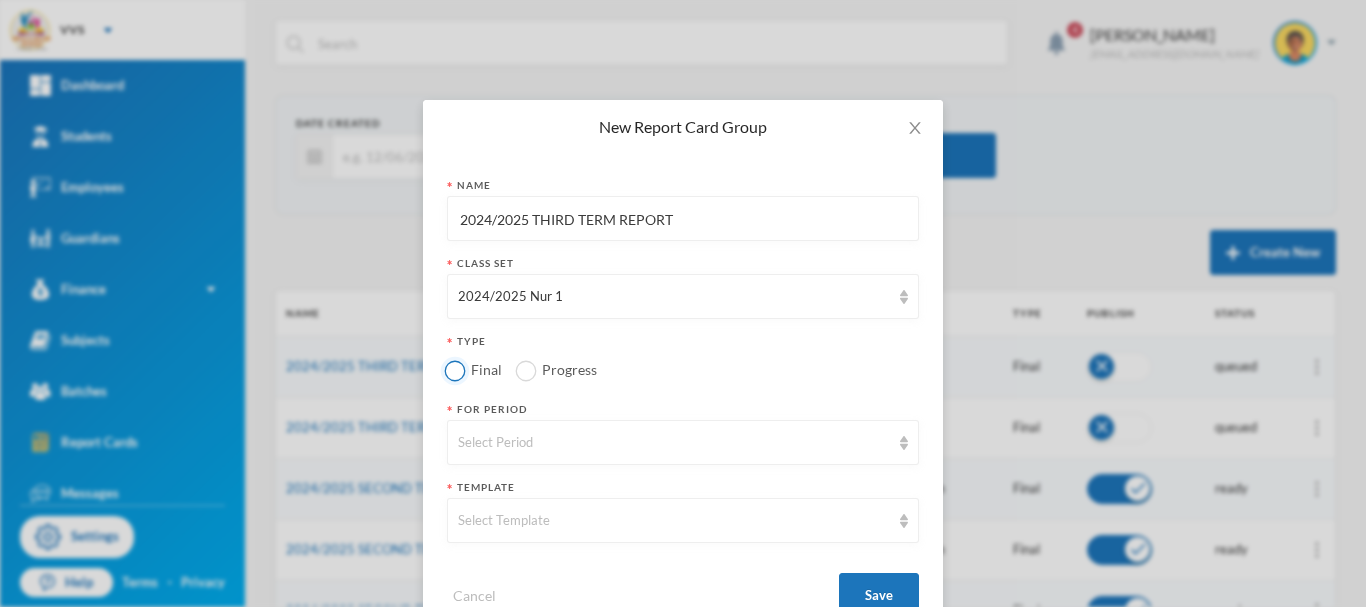 click on "Final" at bounding box center [455, 370] 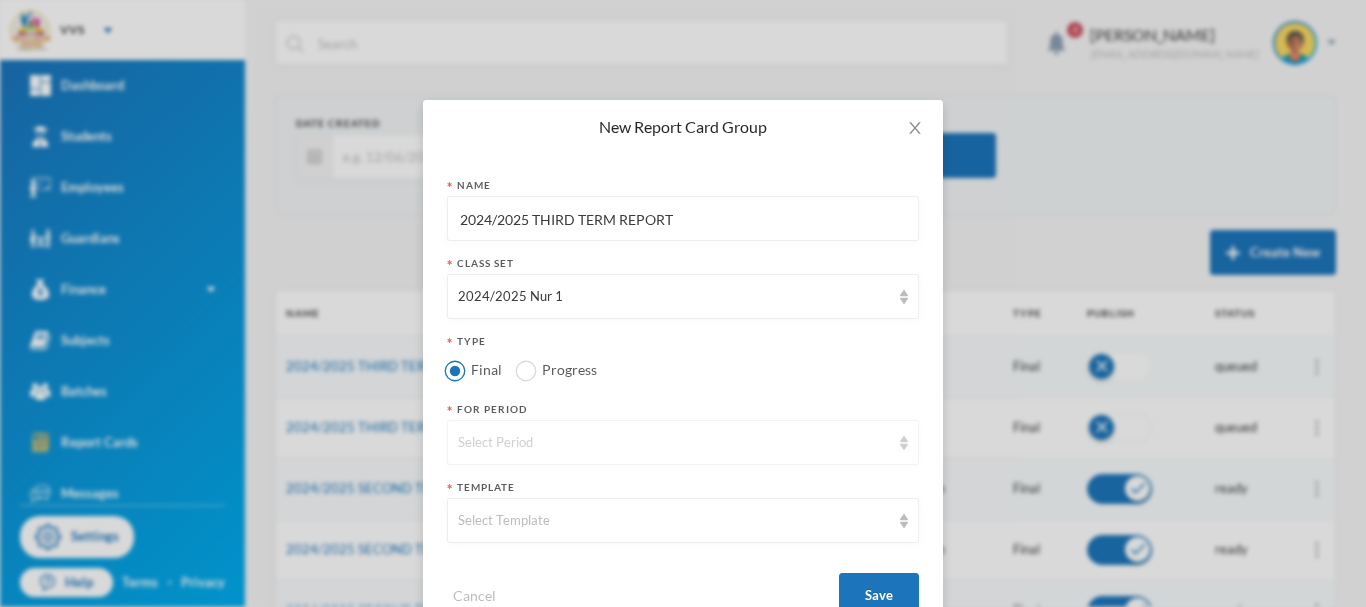 click on "Select Period" at bounding box center (674, 443) 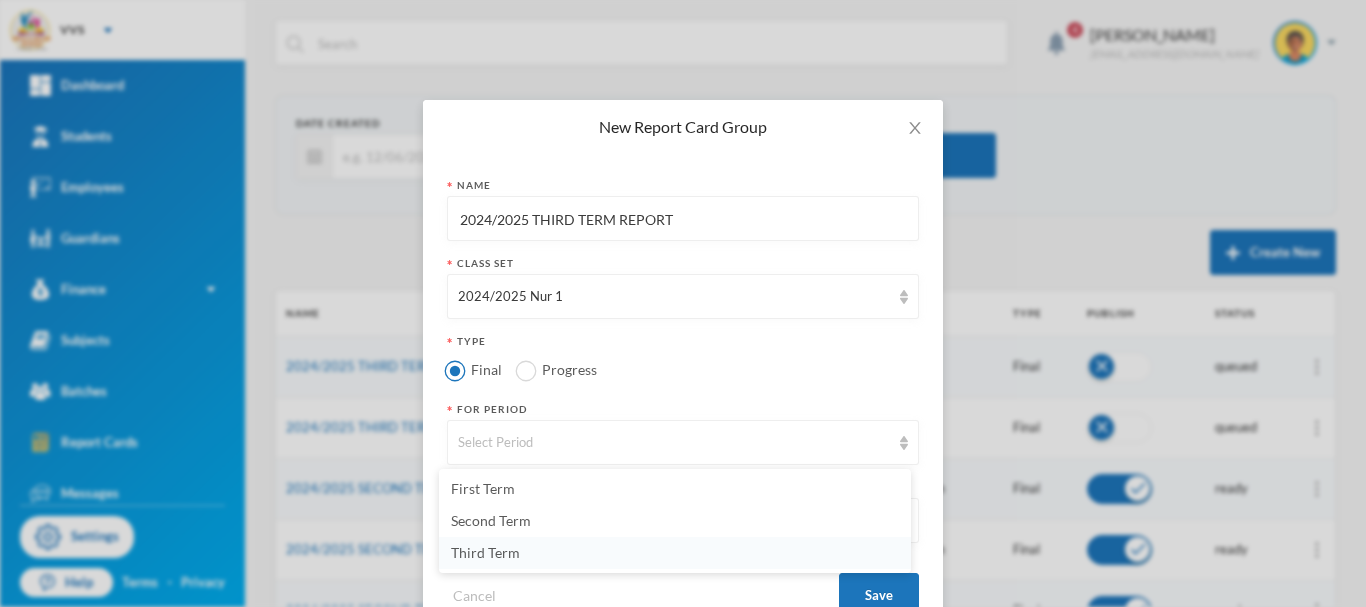 click on "Third Term" at bounding box center [485, 552] 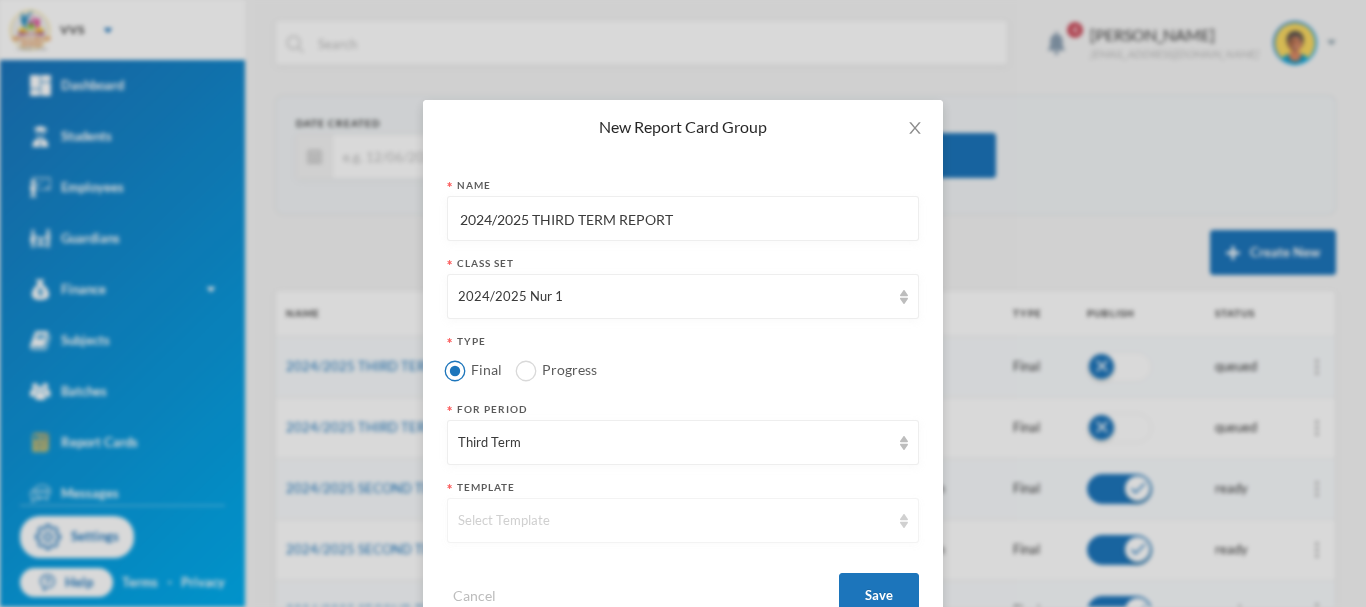 click on "Select Template" at bounding box center [683, 520] 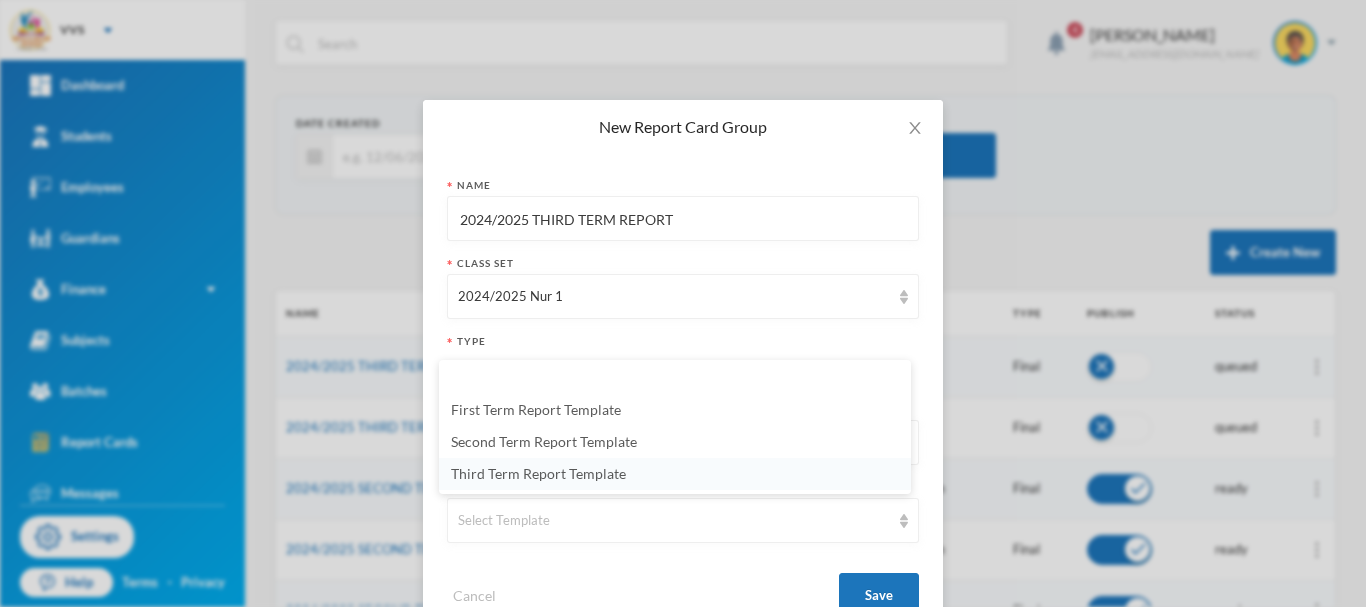 click on "Third Term Report Template" at bounding box center [538, 473] 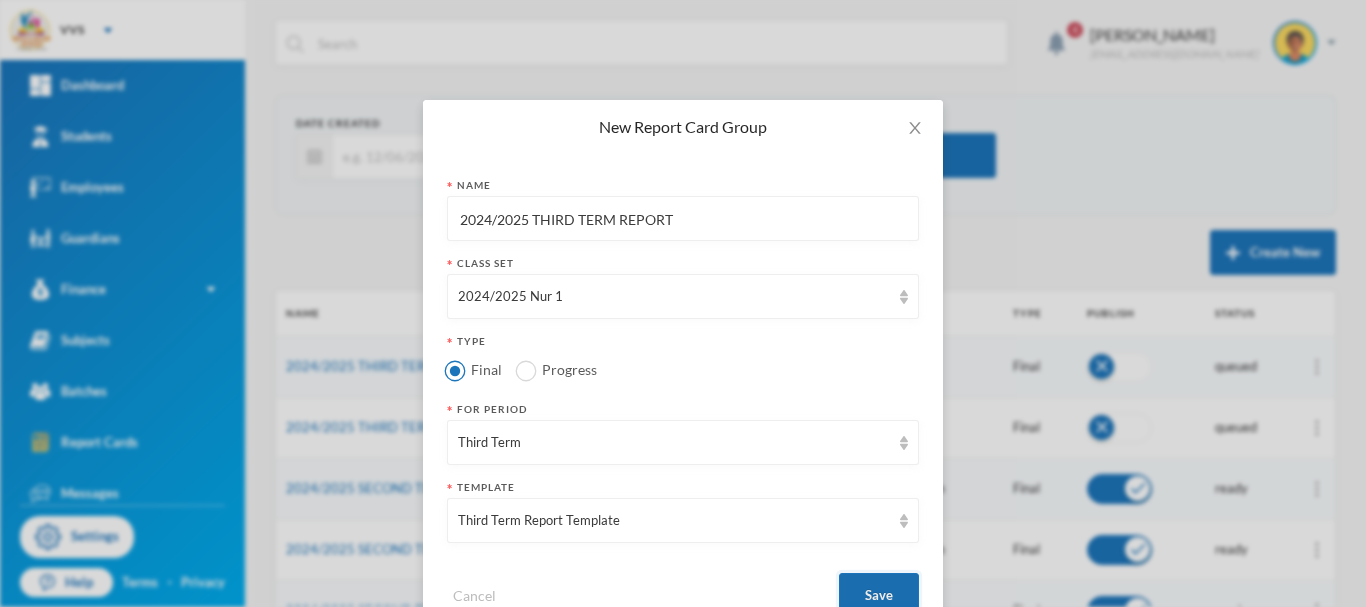 click on "Save" at bounding box center (879, 595) 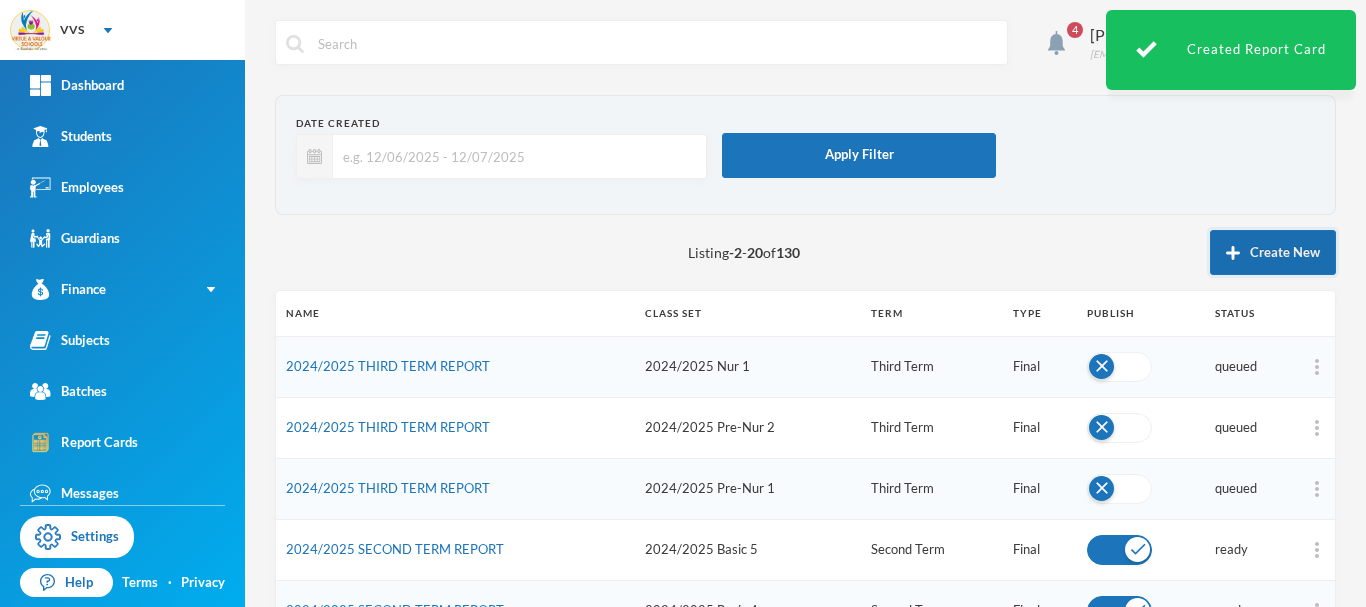 click on "Create New" at bounding box center [1273, 252] 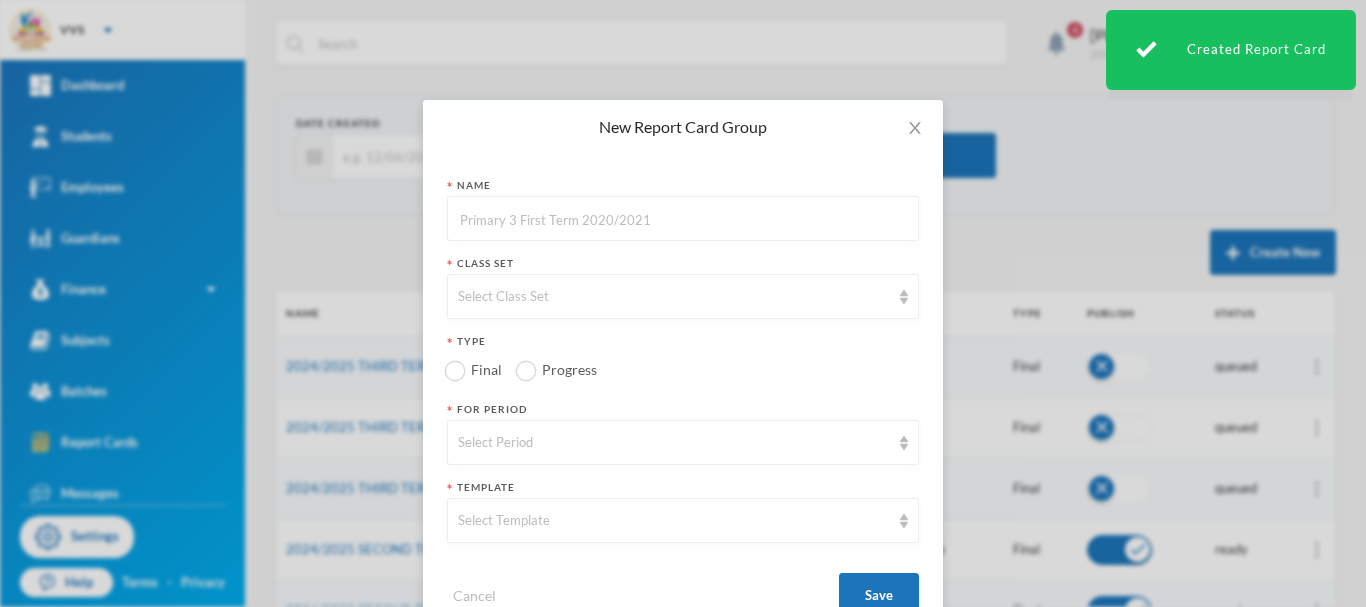 click at bounding box center [683, 219] 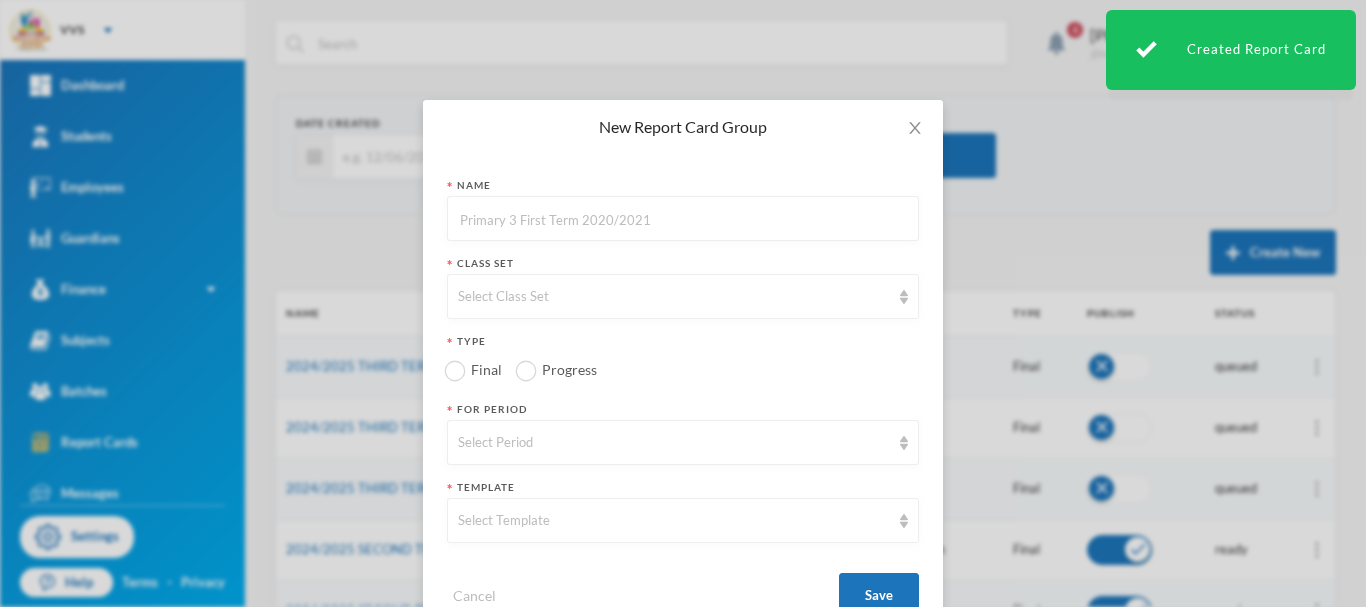 paste on "2024/2025 THIRD TERM REPORT" 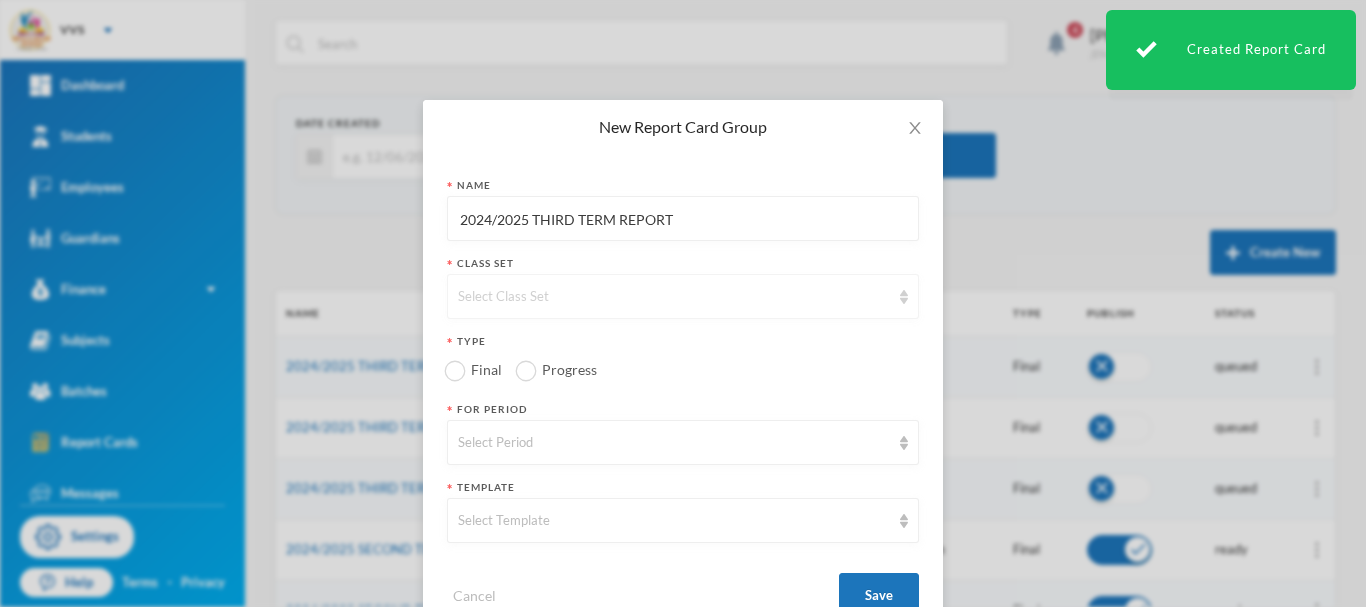 type on "2024/2025 THIRD TERM REPORT" 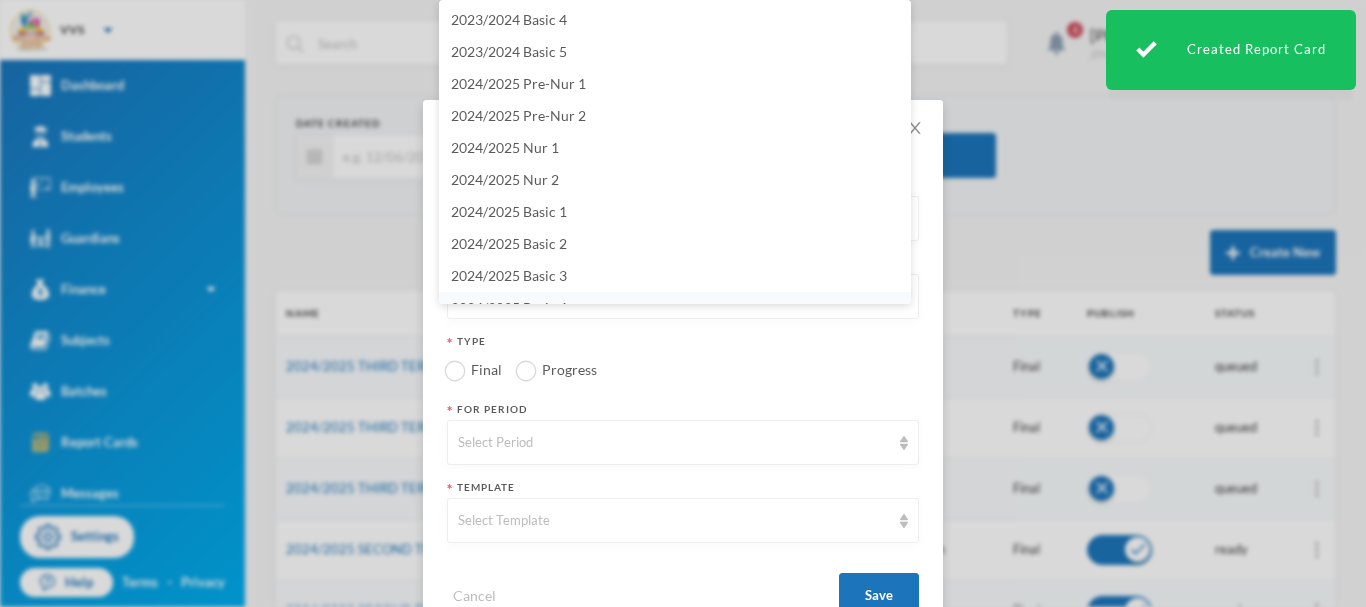 scroll, scrollTop: 20, scrollLeft: 0, axis: vertical 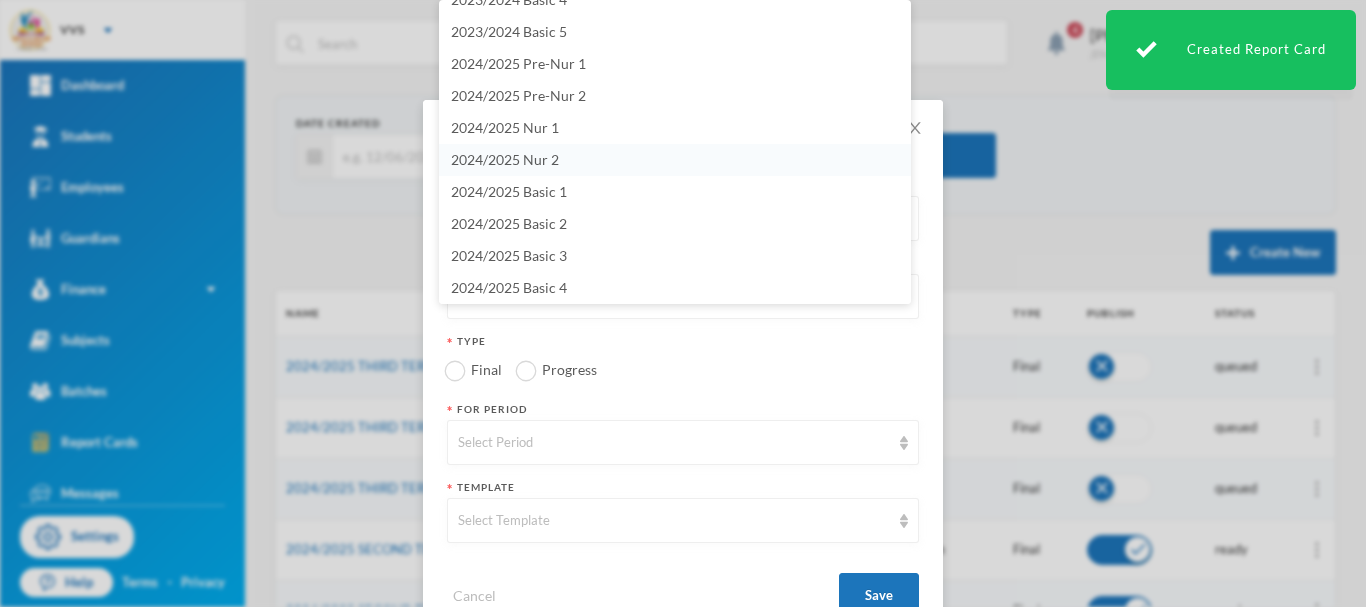 click on "2024/2025 Nur 2" at bounding box center [505, 159] 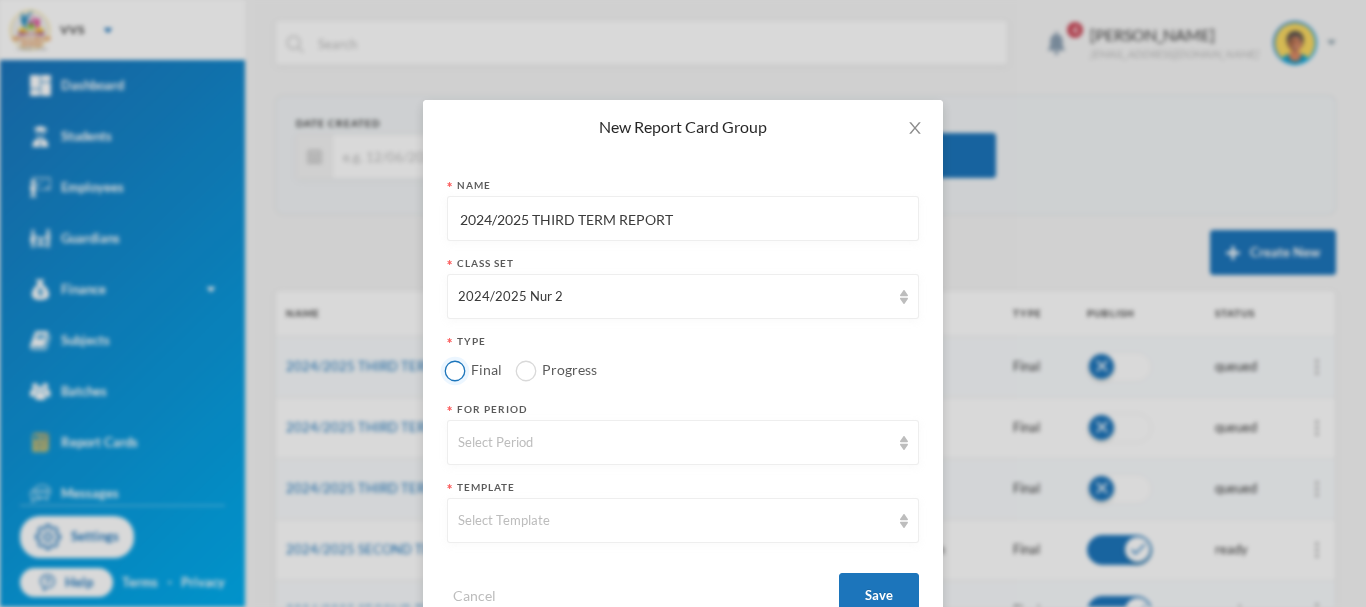 click on "Final" at bounding box center (455, 370) 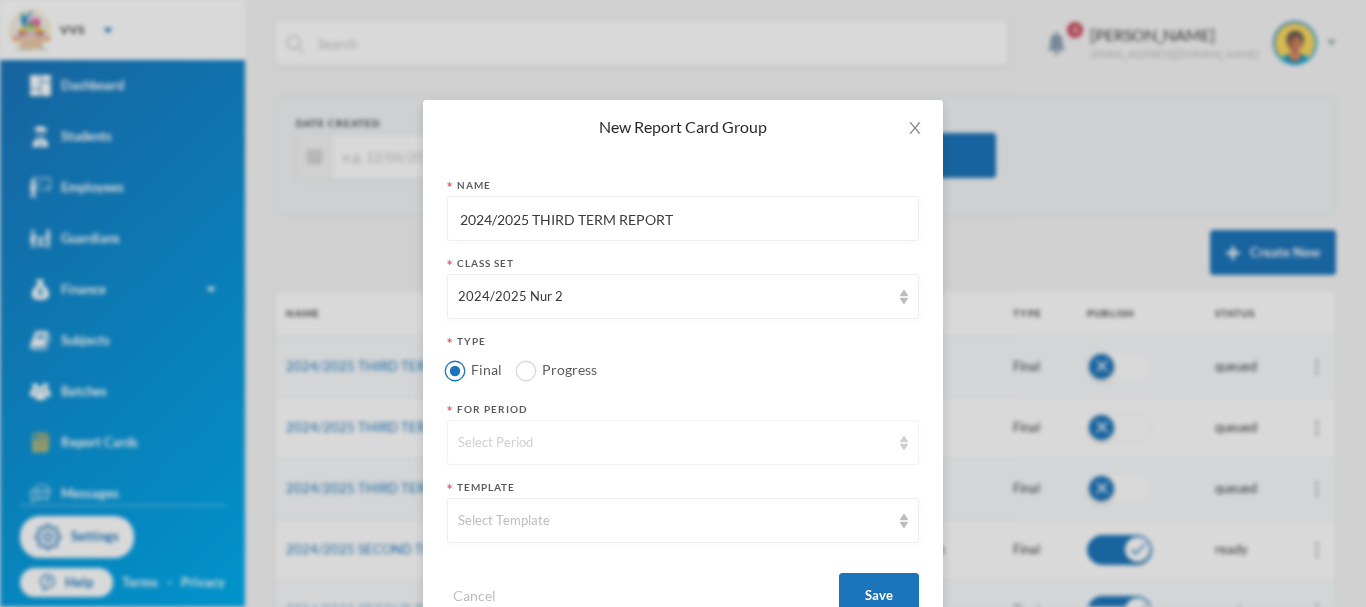 click on "Select Period" at bounding box center (674, 443) 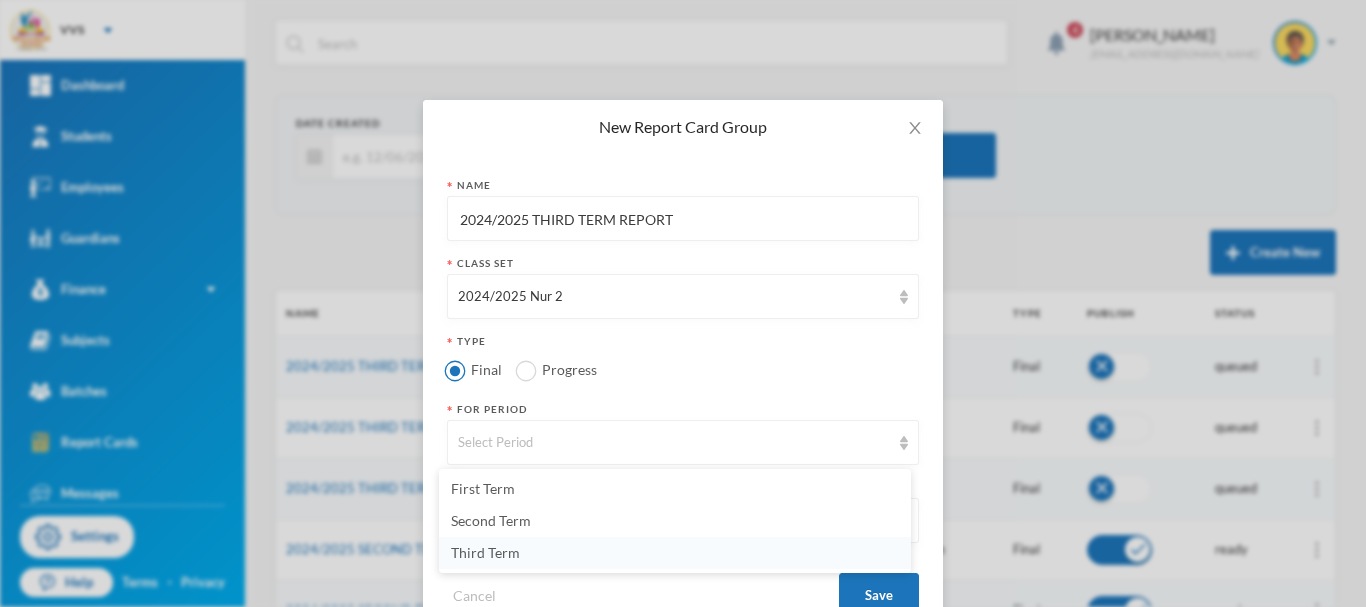 click on "Third Term" at bounding box center (485, 552) 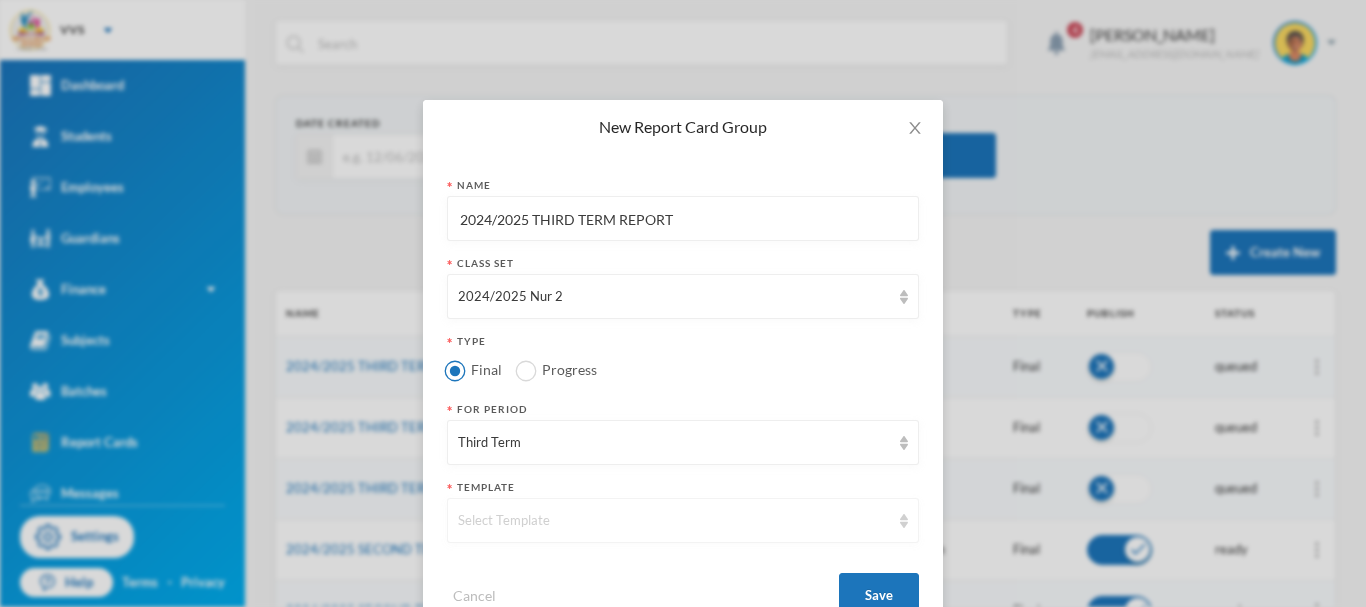 click on "Select Template" at bounding box center [683, 520] 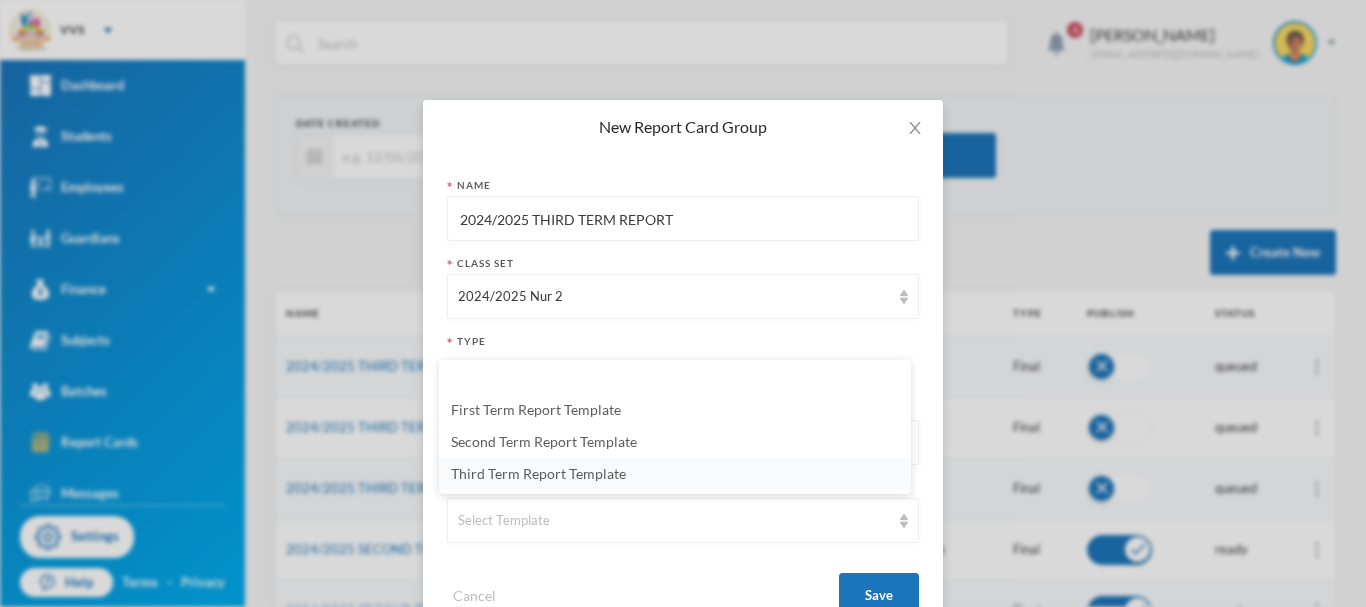 click on "Third Term Report Template" at bounding box center (538, 473) 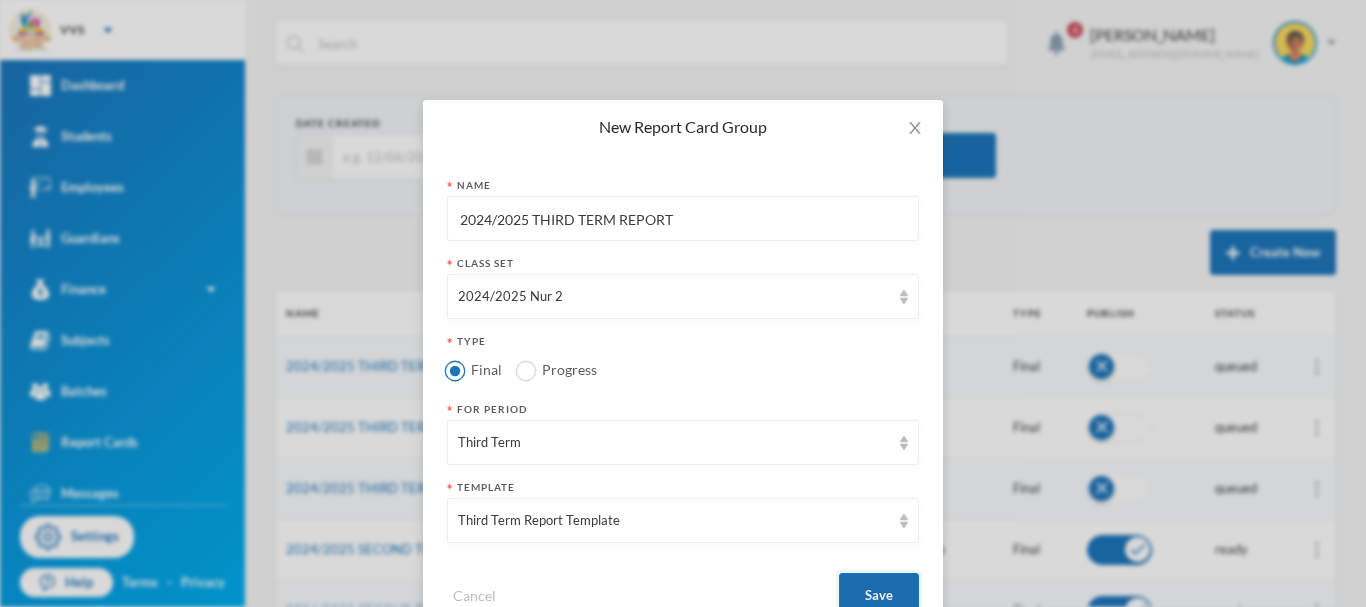 click on "Save" at bounding box center (879, 595) 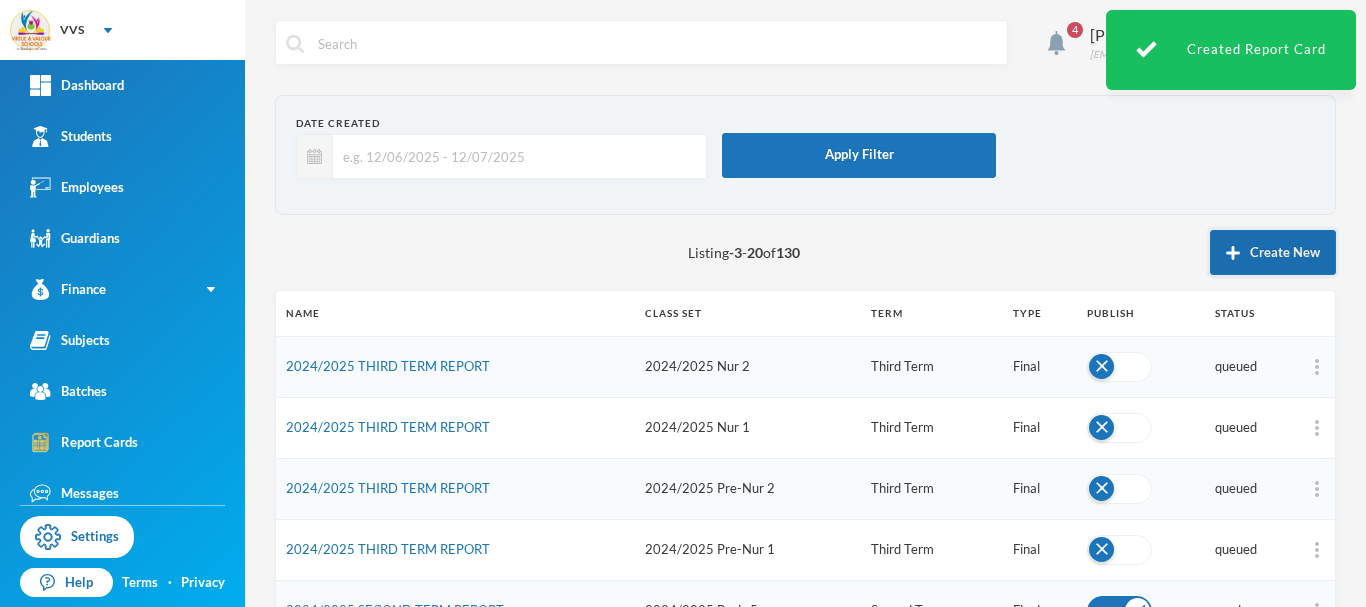 click on "Create New" at bounding box center [1273, 252] 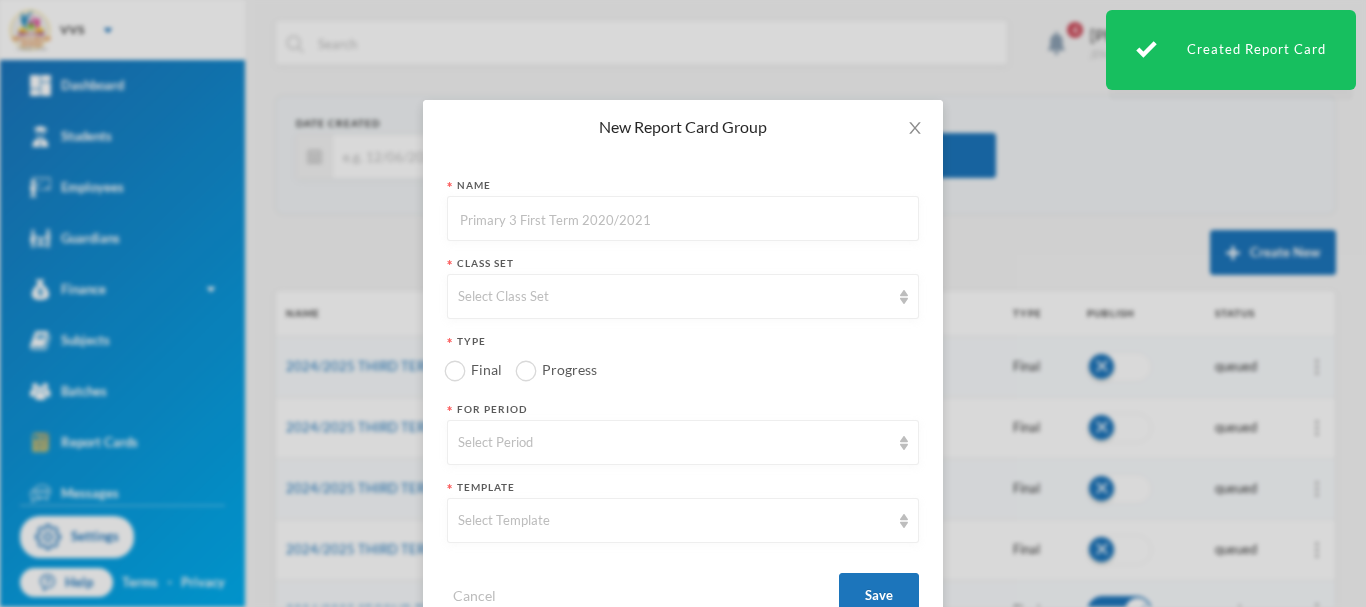 click at bounding box center [683, 219] 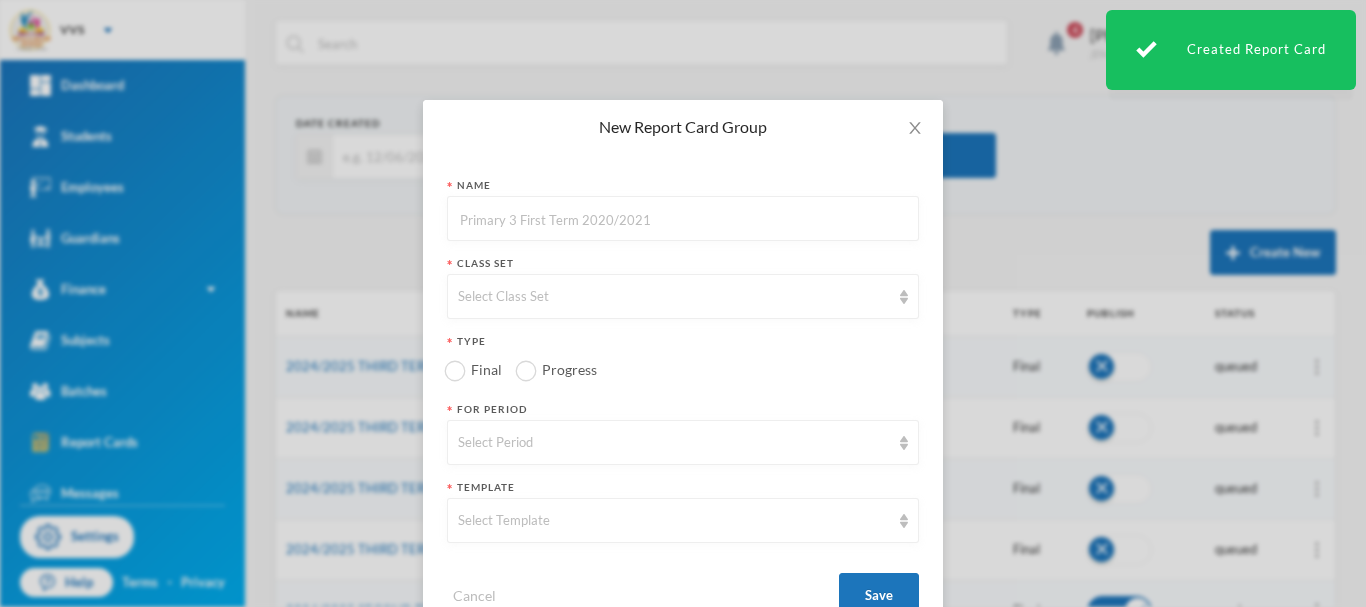 paste on "2024/2025 THIRD TERM REPORT" 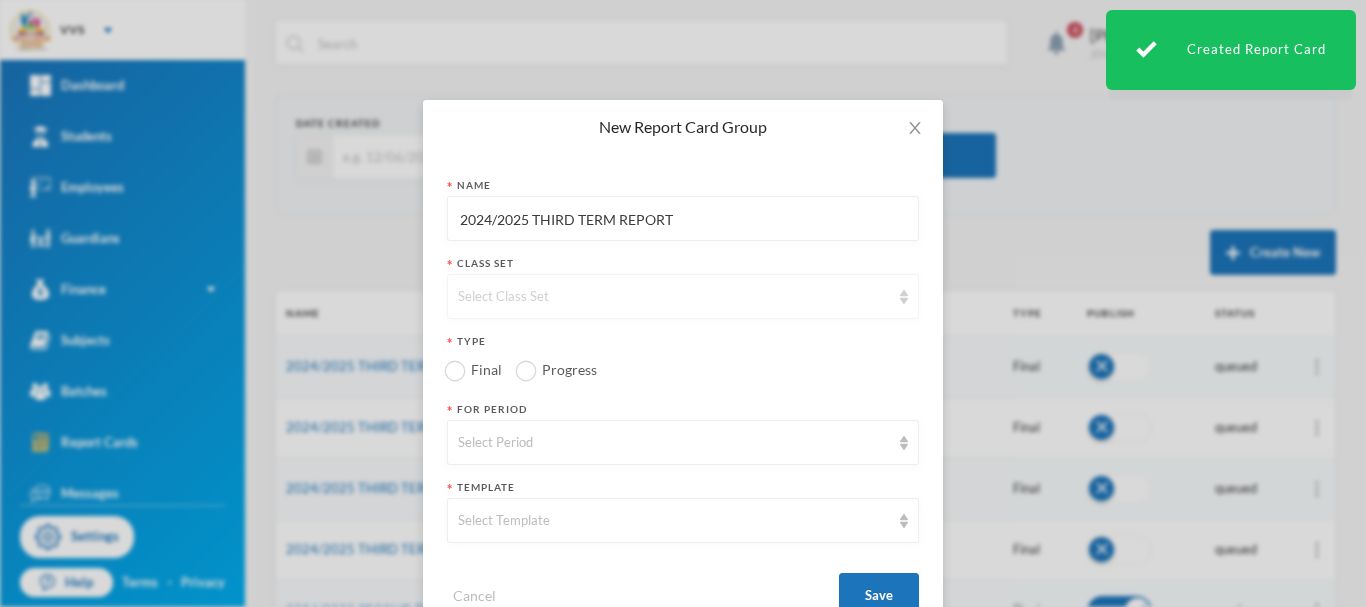 type on "2024/2025 THIRD TERM REPORT" 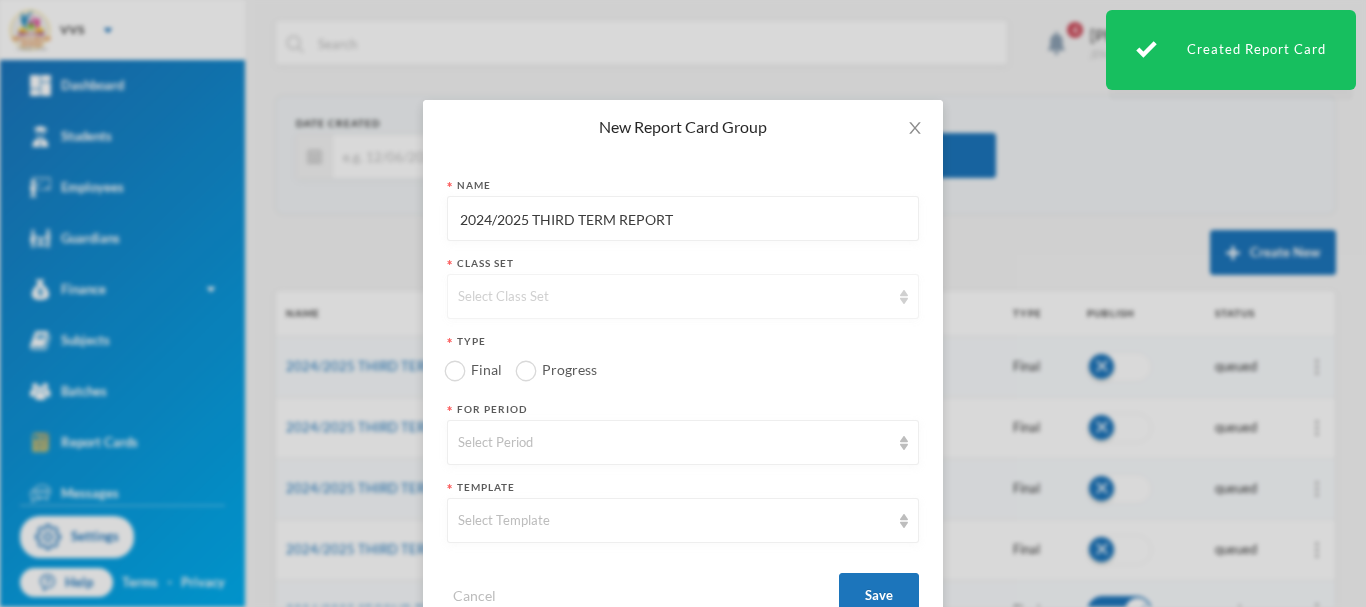 click on "Select Class Set" at bounding box center (674, 297) 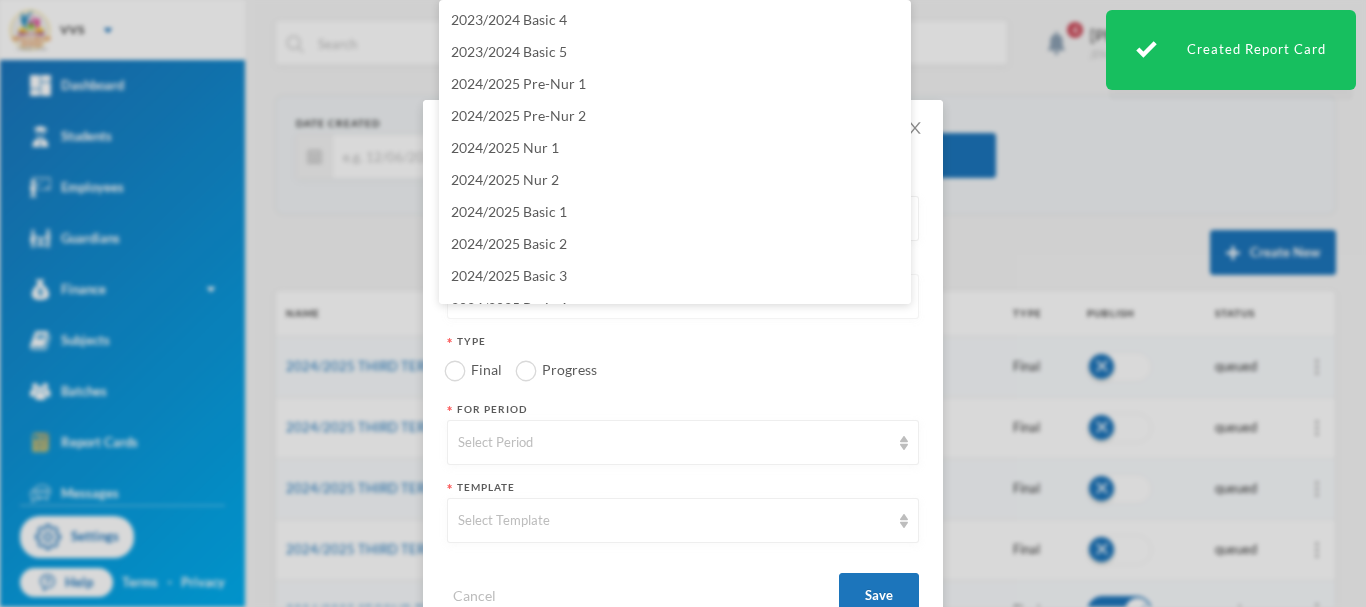 scroll, scrollTop: 52, scrollLeft: 0, axis: vertical 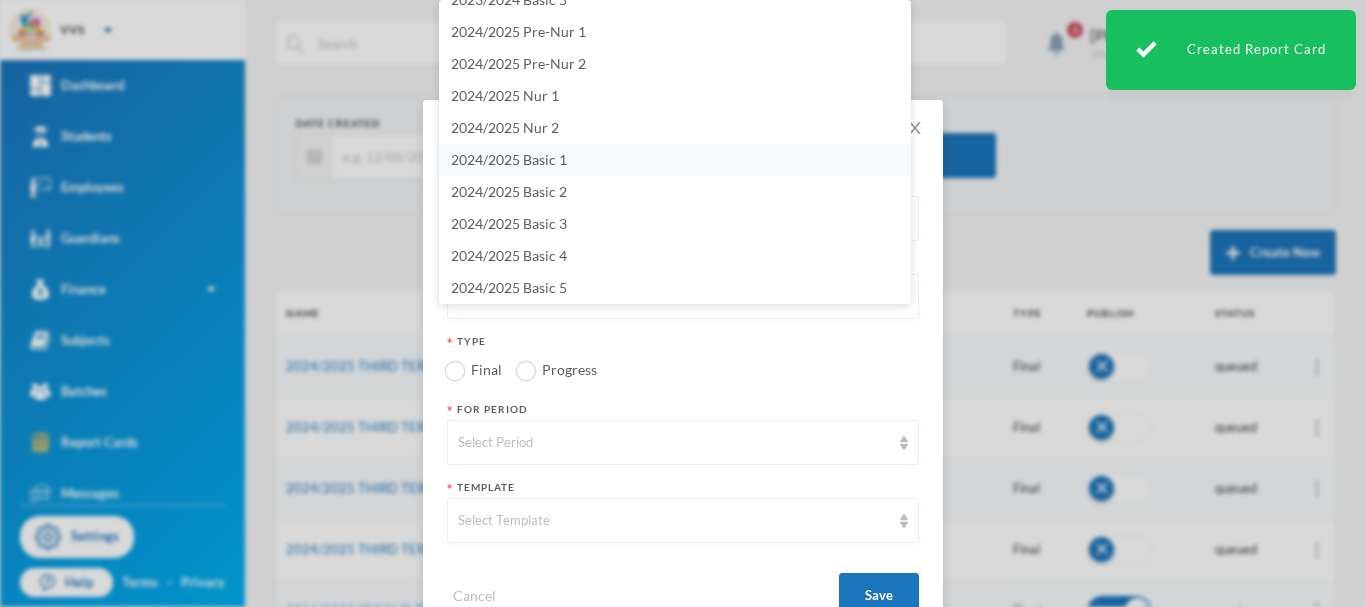 click on "2024/2025 Basic 1" at bounding box center [509, 159] 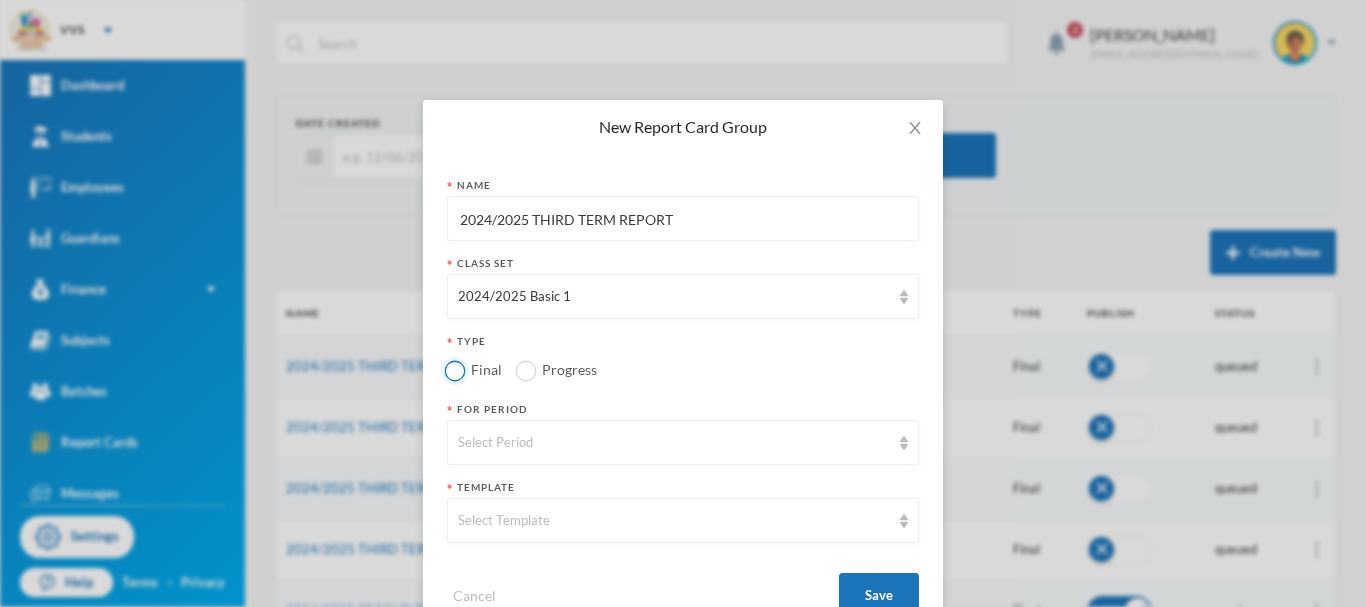 click on "Final" at bounding box center (455, 370) 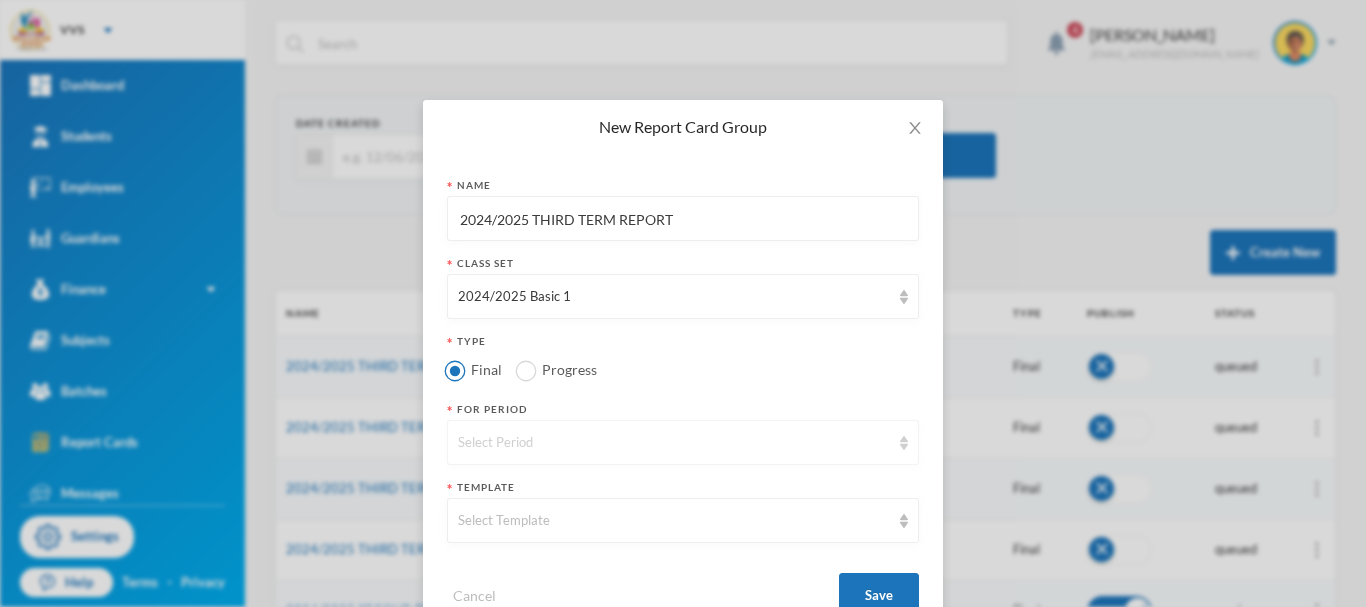 click on "Select Period" at bounding box center (674, 443) 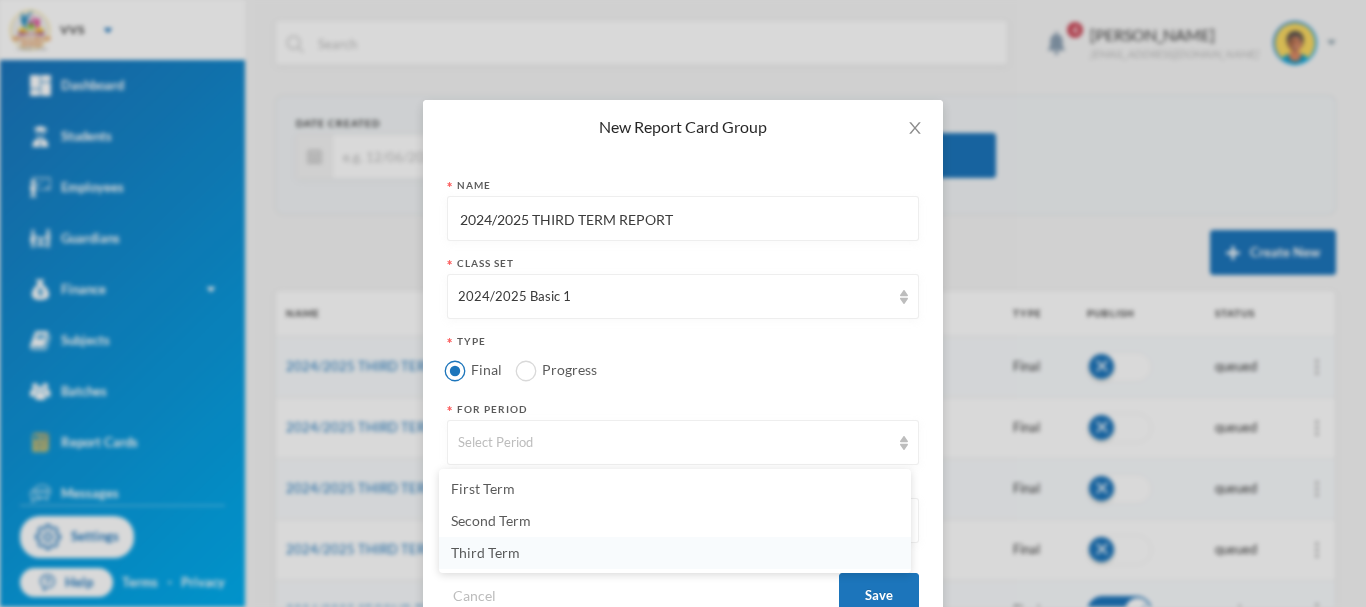 click on "Third Term" at bounding box center (485, 552) 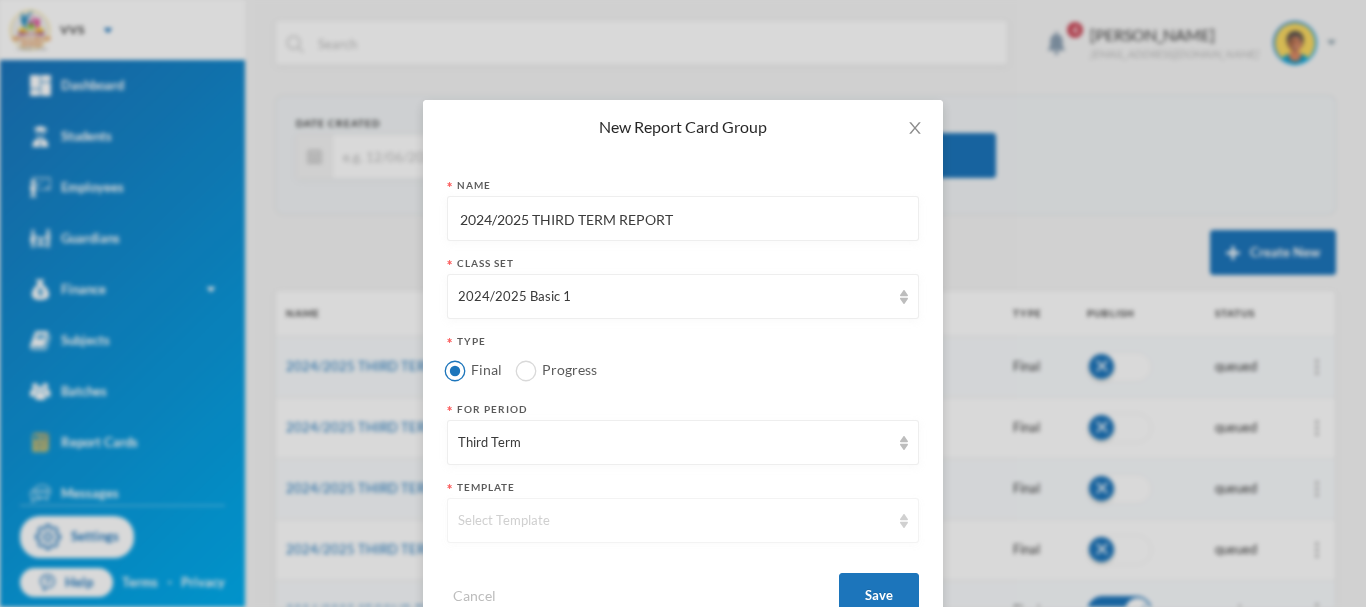 click on "Select Template" at bounding box center [674, 521] 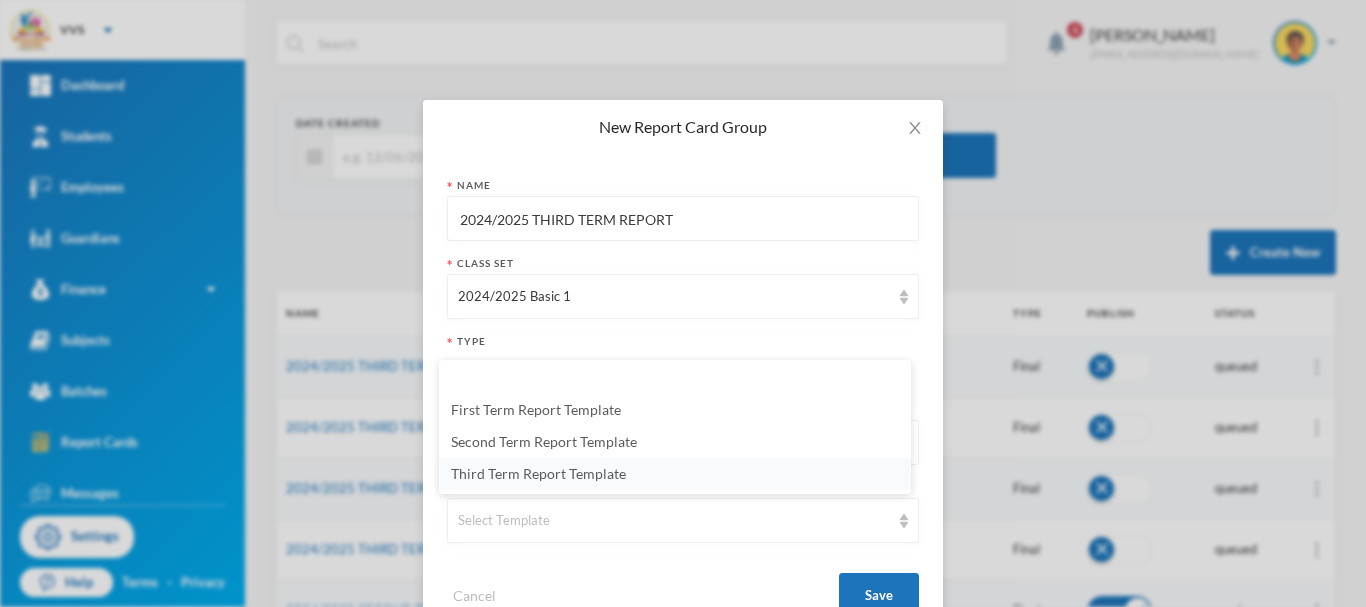 click on "Third Term Report Template" at bounding box center (538, 473) 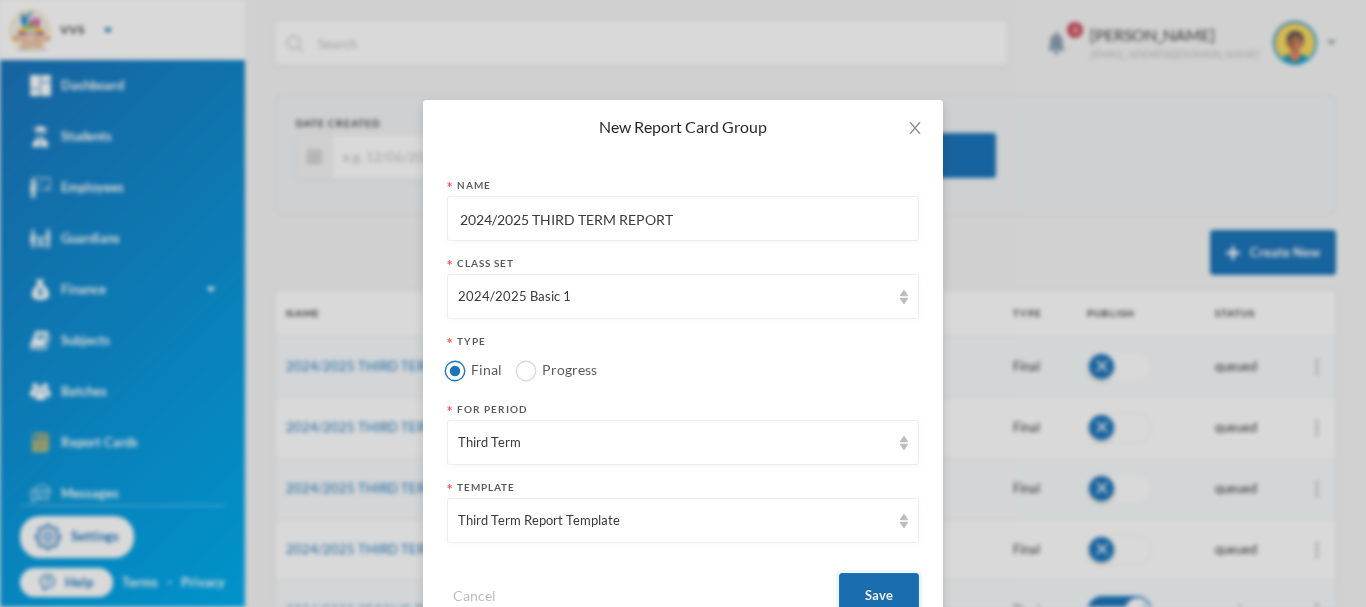 click on "Save" at bounding box center (879, 595) 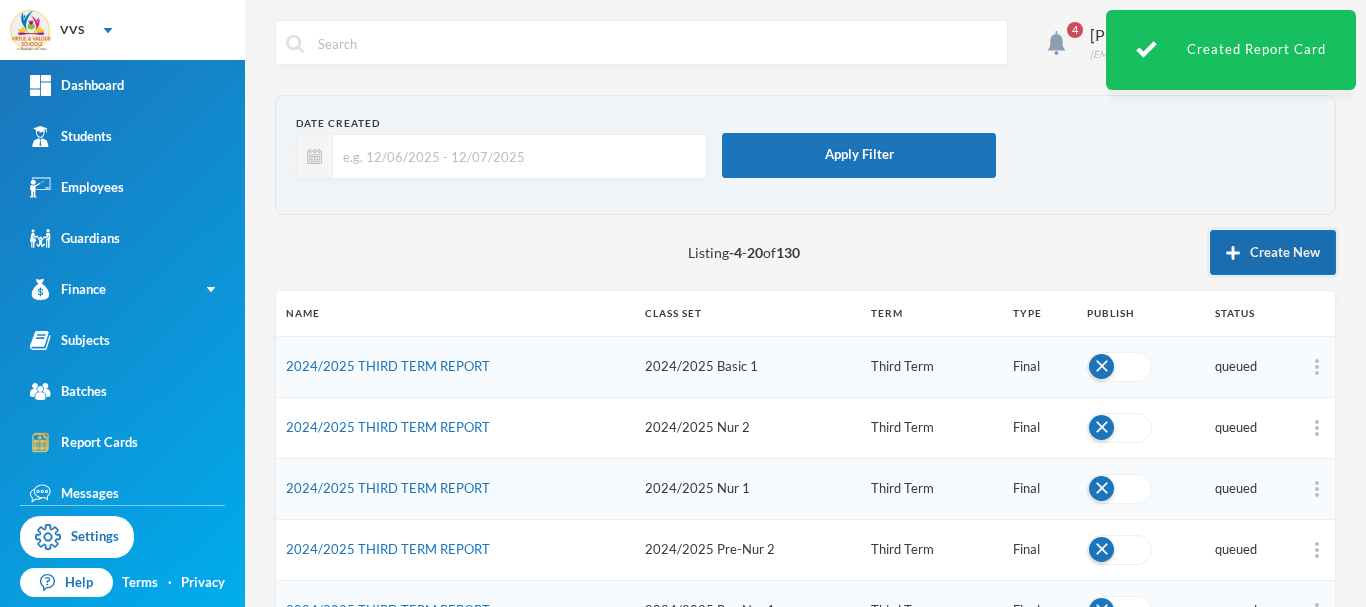 click on "Create New" at bounding box center (1273, 252) 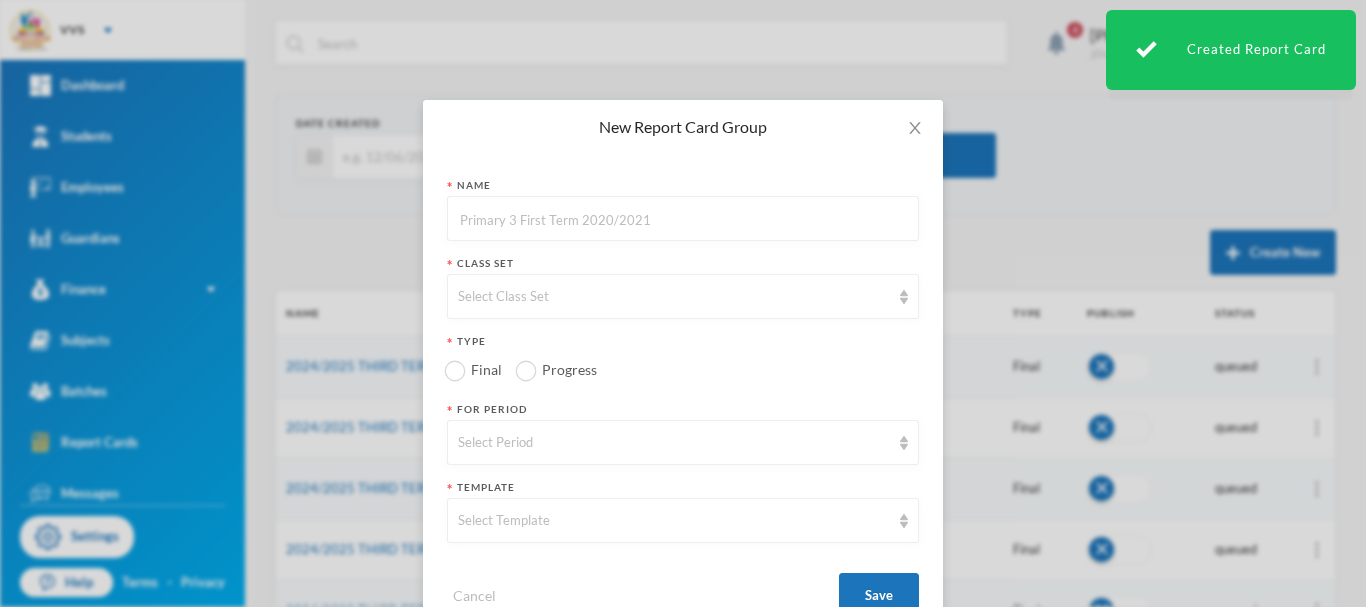click at bounding box center (683, 219) 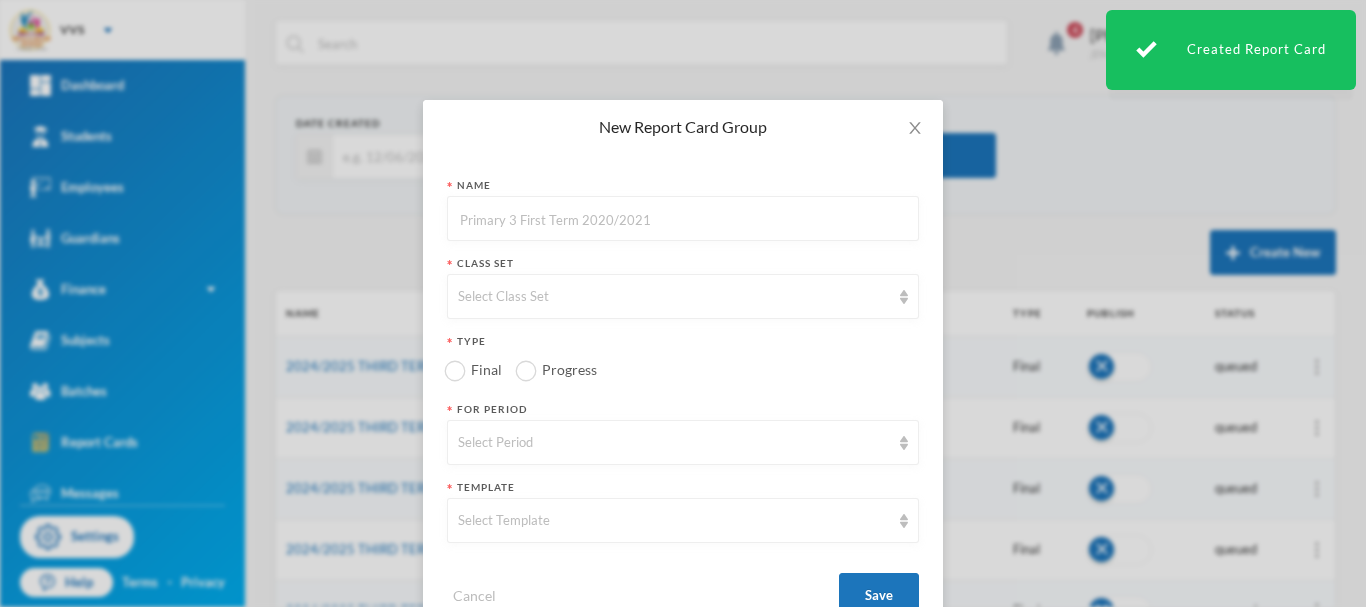 paste on "2024/2025 THIRD TERM REPORT" 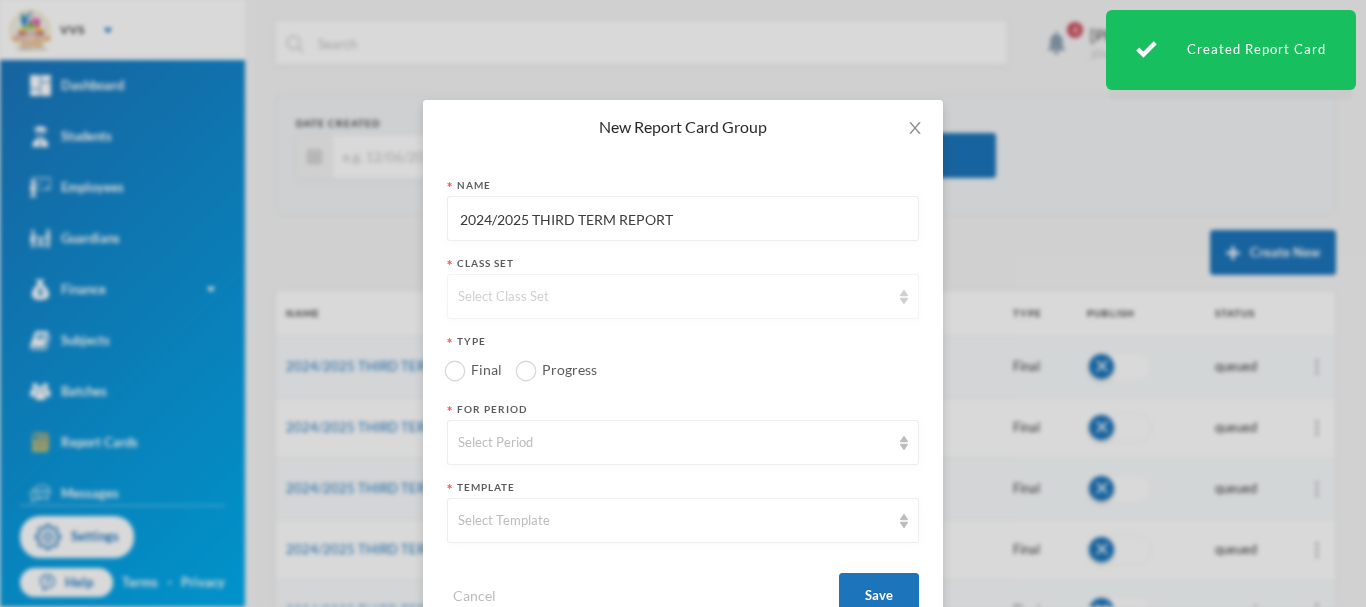 type on "2024/2025 THIRD TERM REPORT" 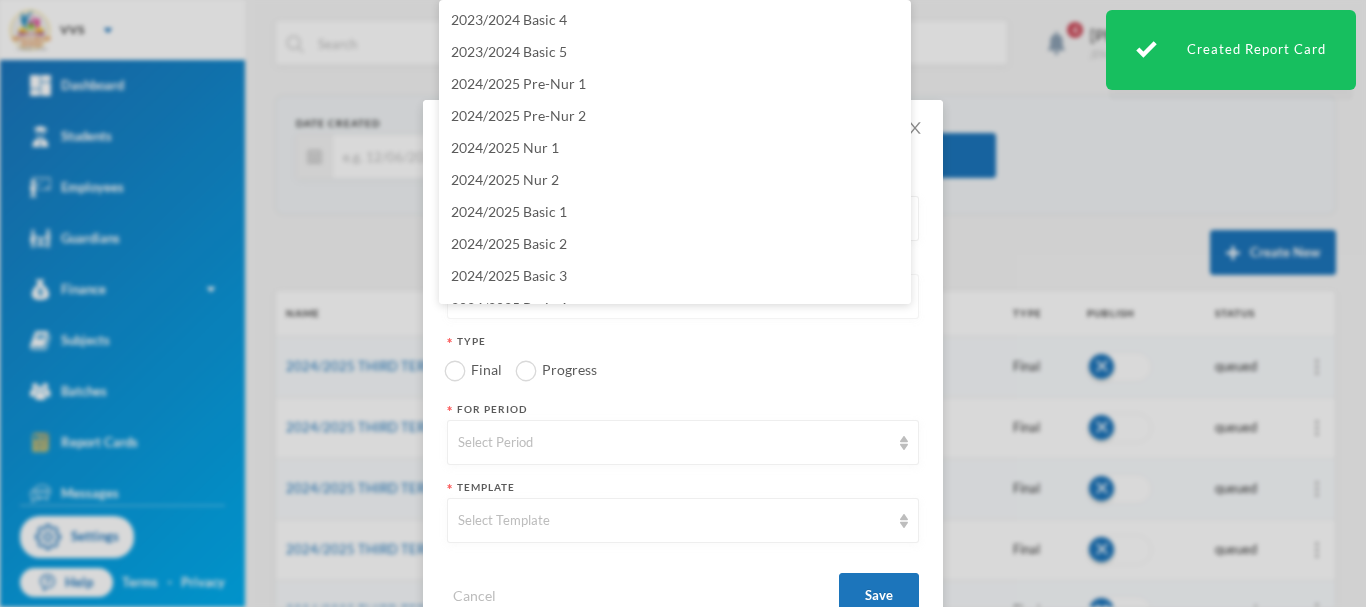 scroll, scrollTop: 14, scrollLeft: 0, axis: vertical 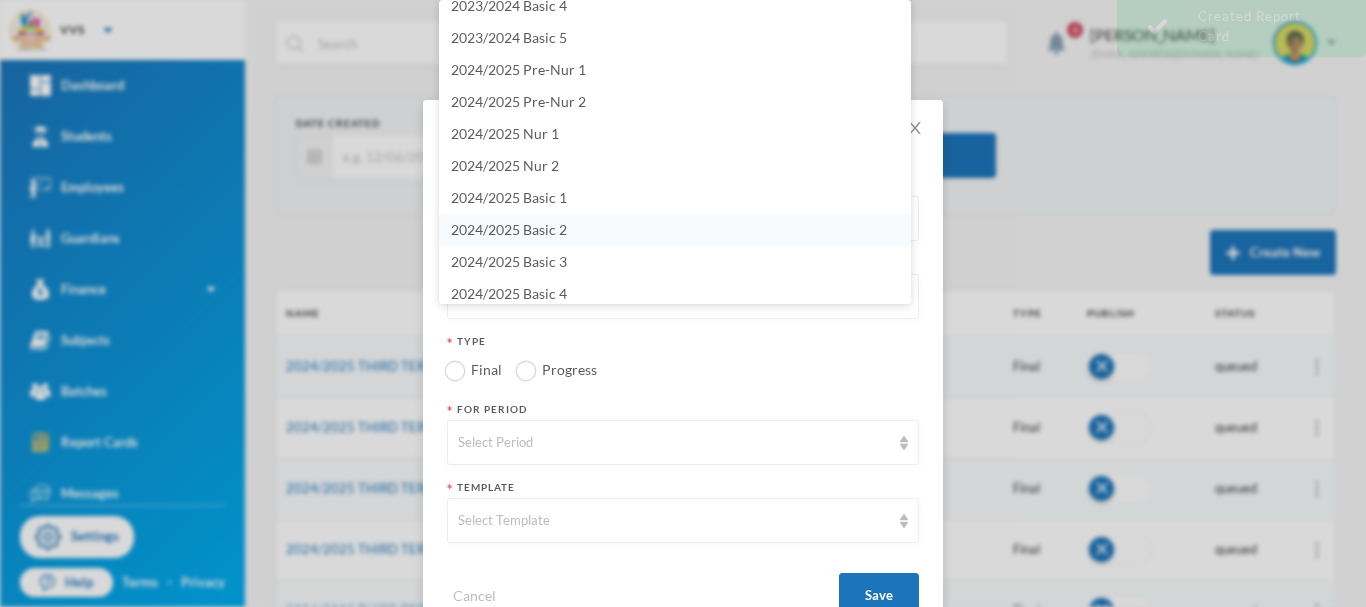click on "2024/2025 Basic 2" at bounding box center [509, 229] 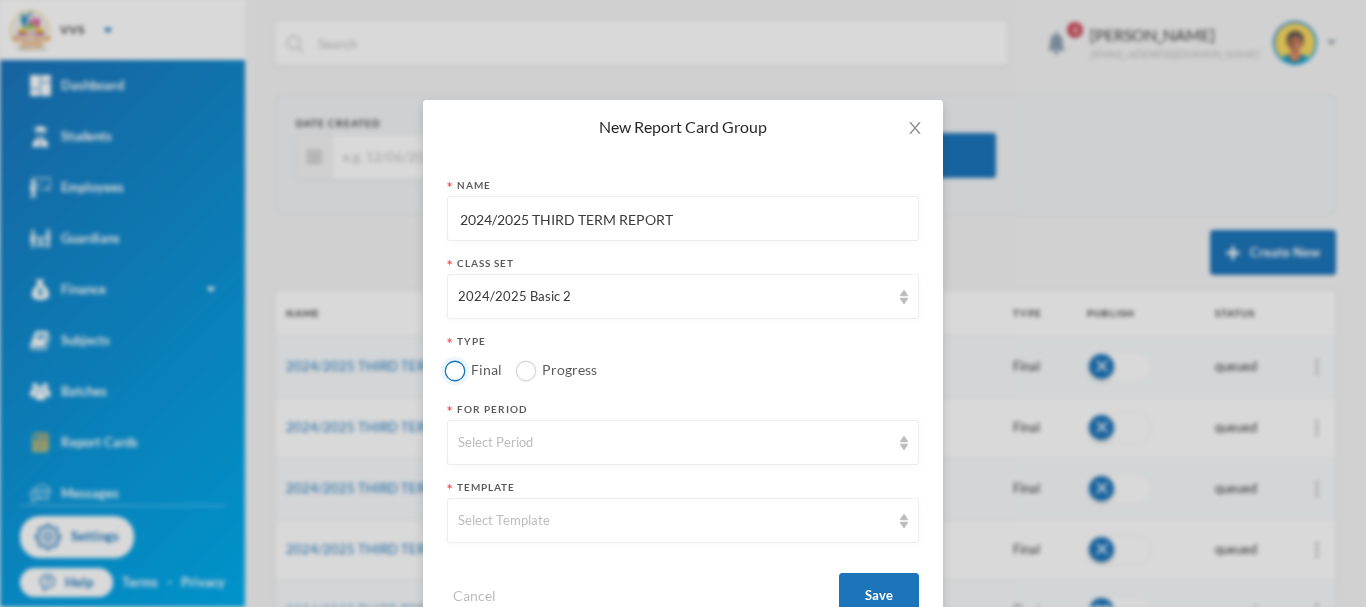 click on "Final" at bounding box center (455, 370) 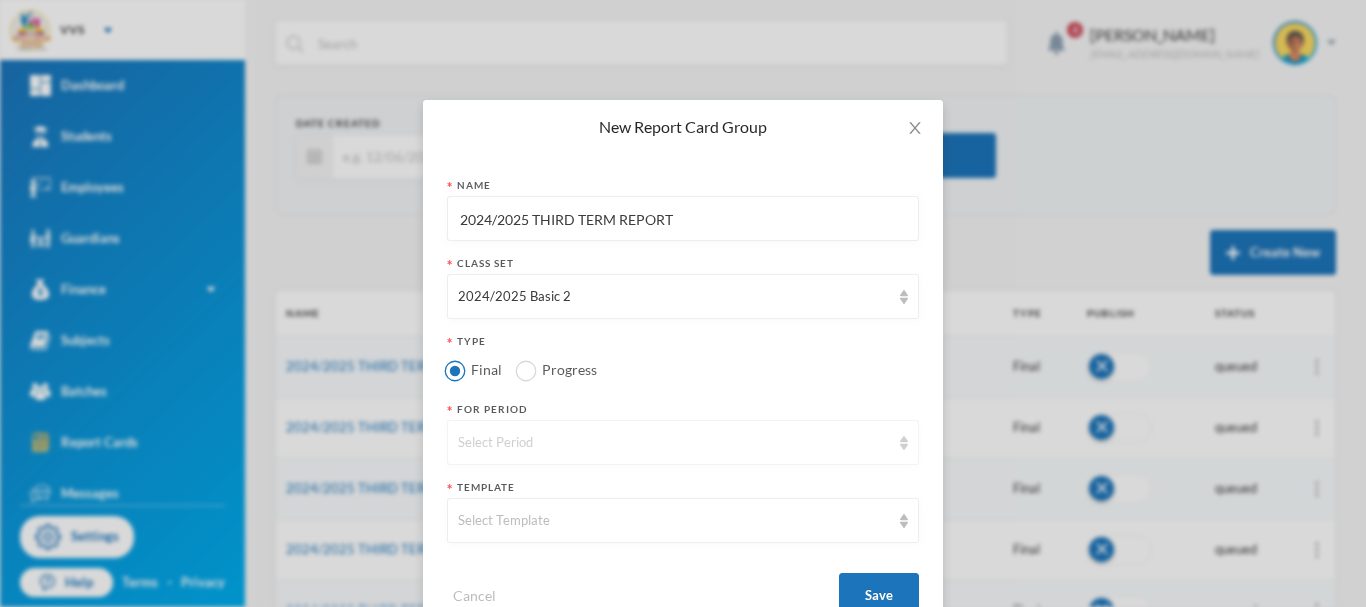 click on "Select Period" at bounding box center (674, 443) 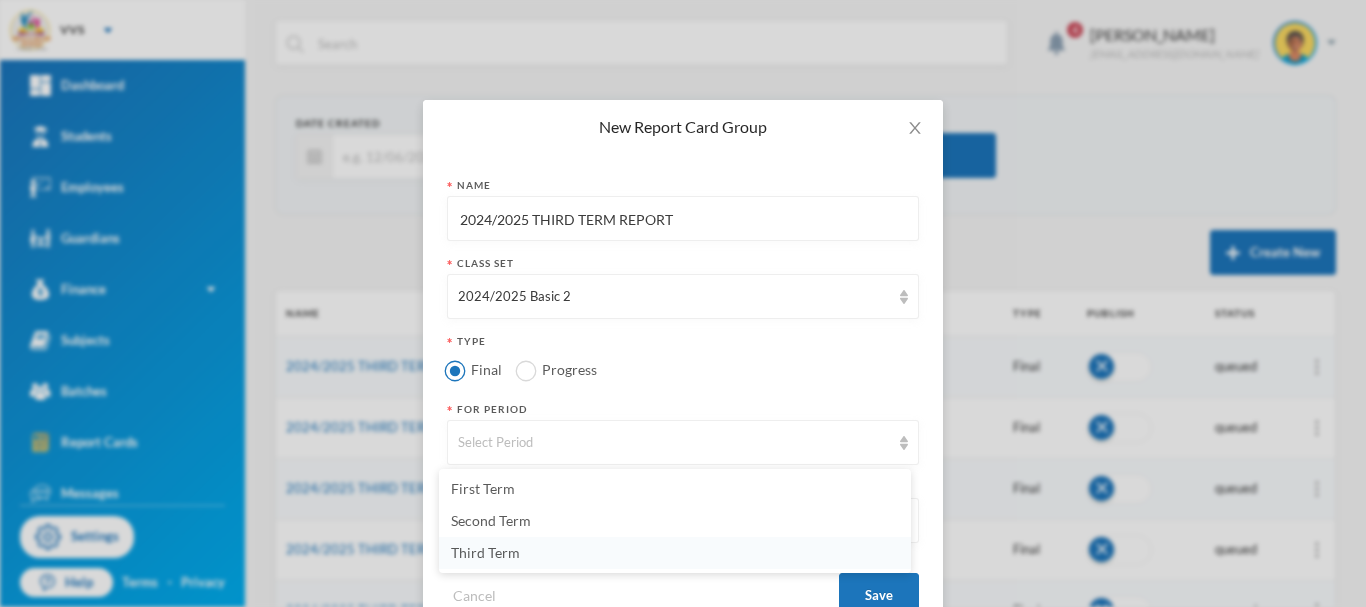 click on "Third Term" at bounding box center (485, 552) 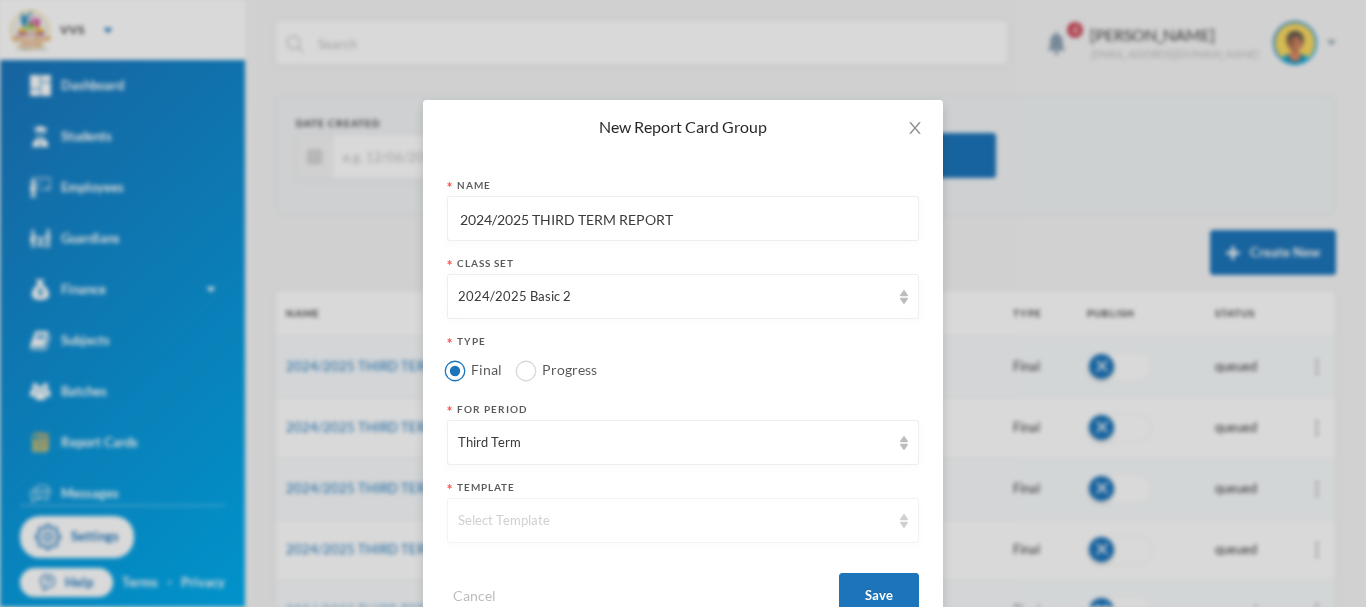 click on "Select Template" at bounding box center [674, 521] 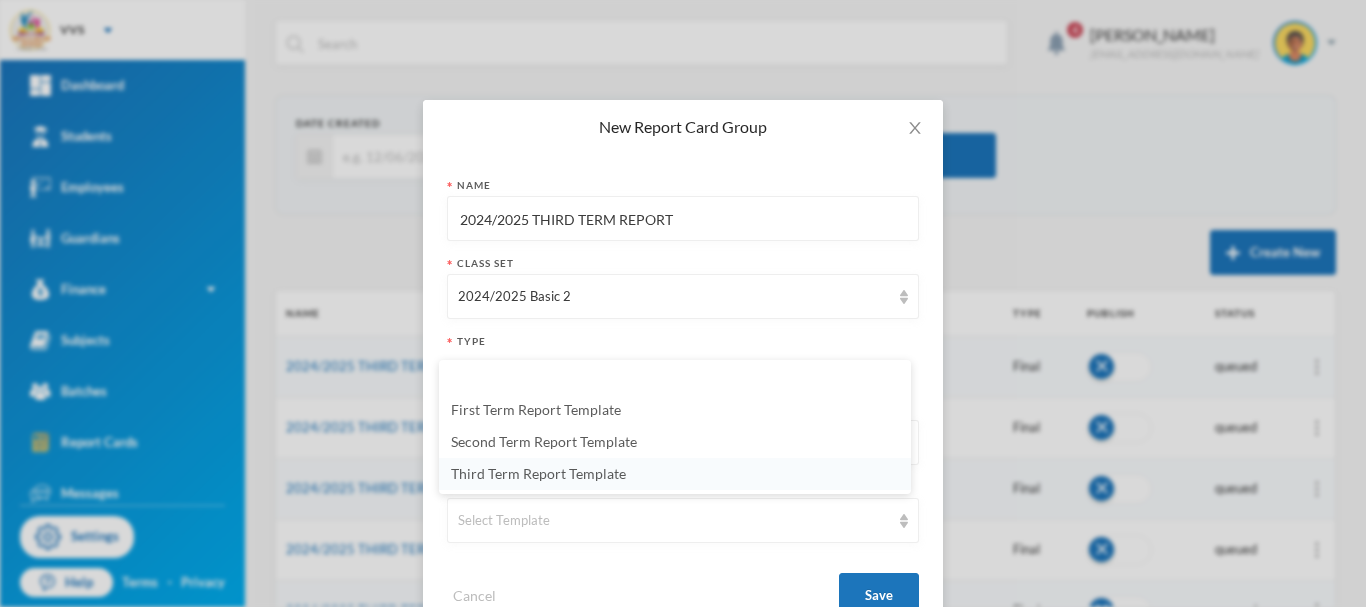 click on "Third Term Report Template" at bounding box center [538, 473] 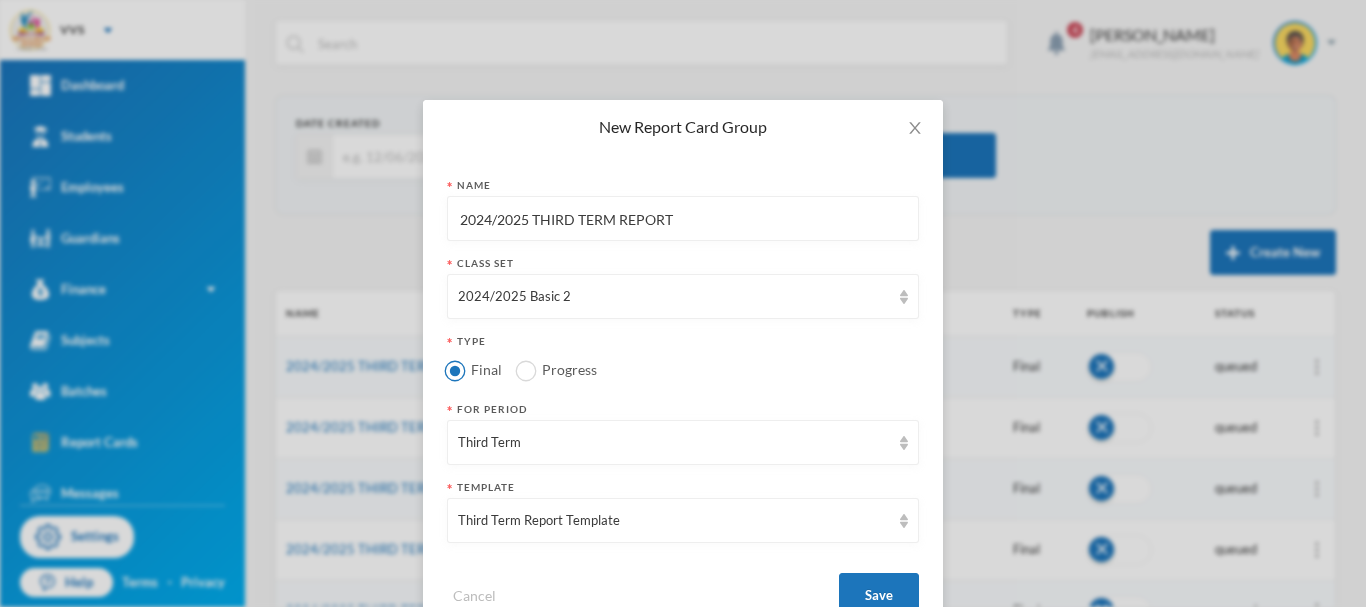 click on "Cancel Save" at bounding box center [683, 588] 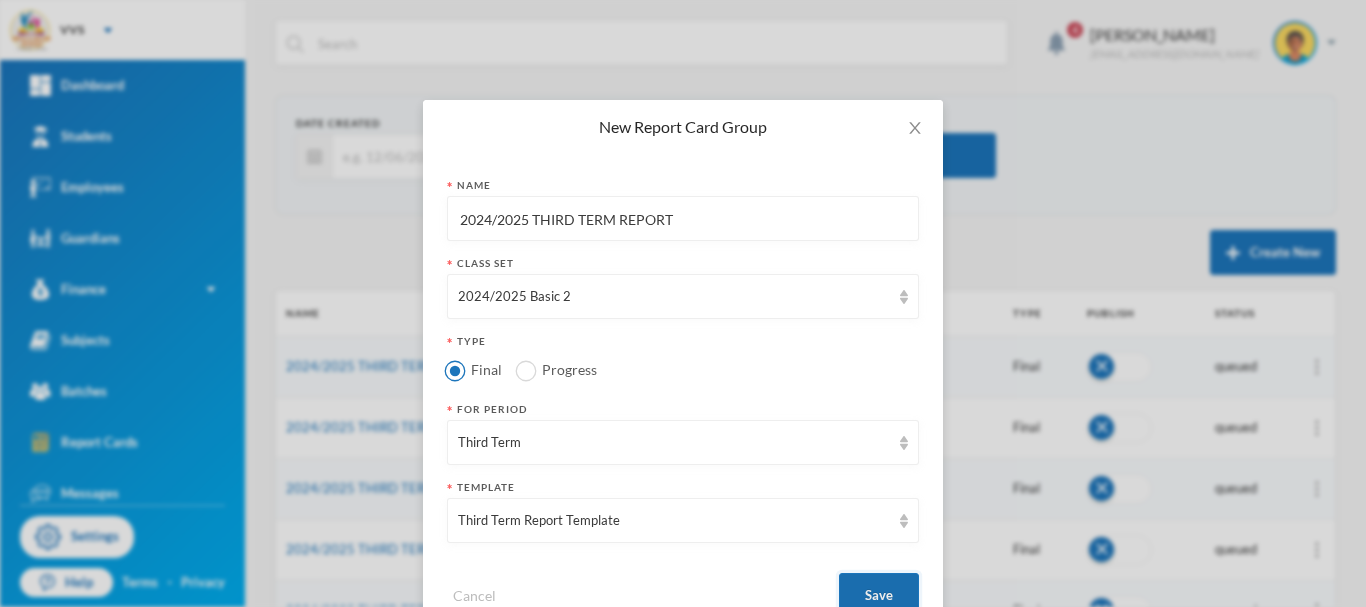 click on "Save" at bounding box center [879, 595] 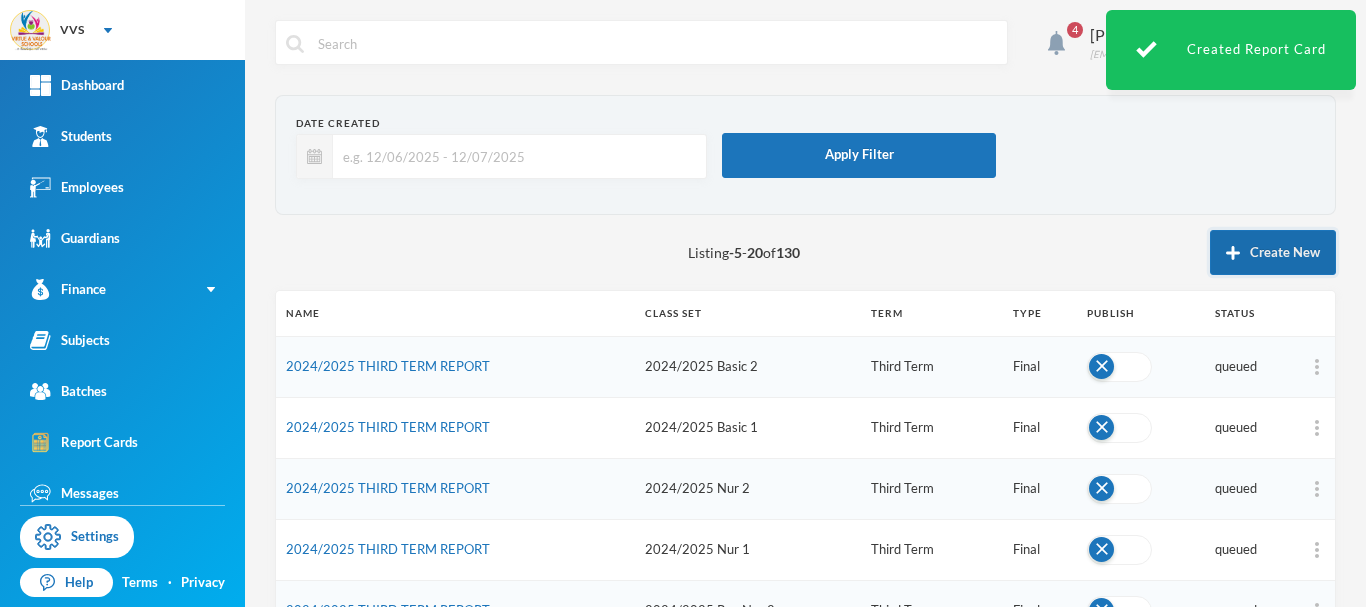 click on "Create New" at bounding box center [1273, 252] 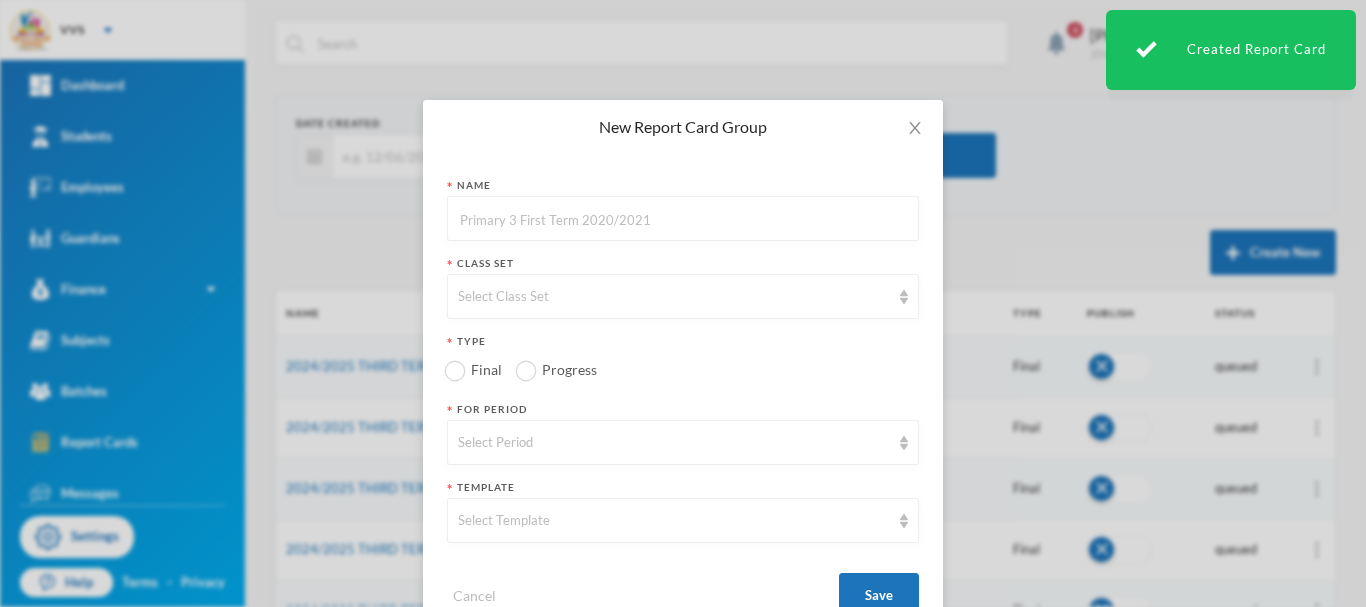 click at bounding box center (683, 219) 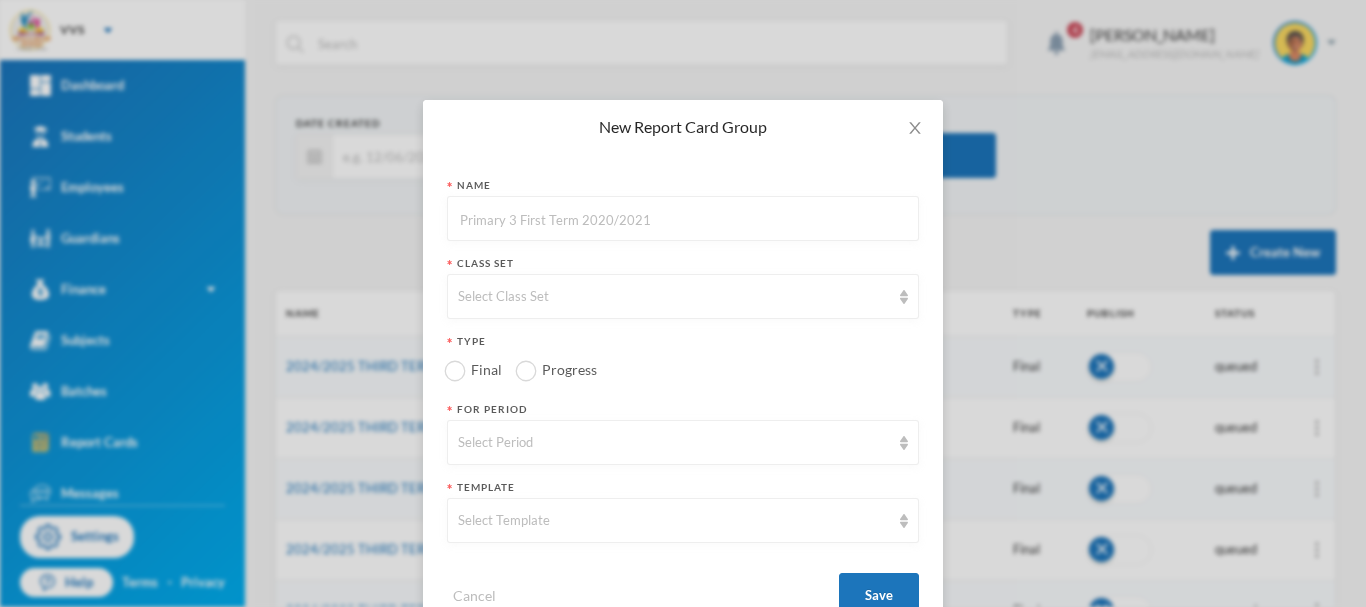 paste on "2024/2025 THIRD TERM REPORT" 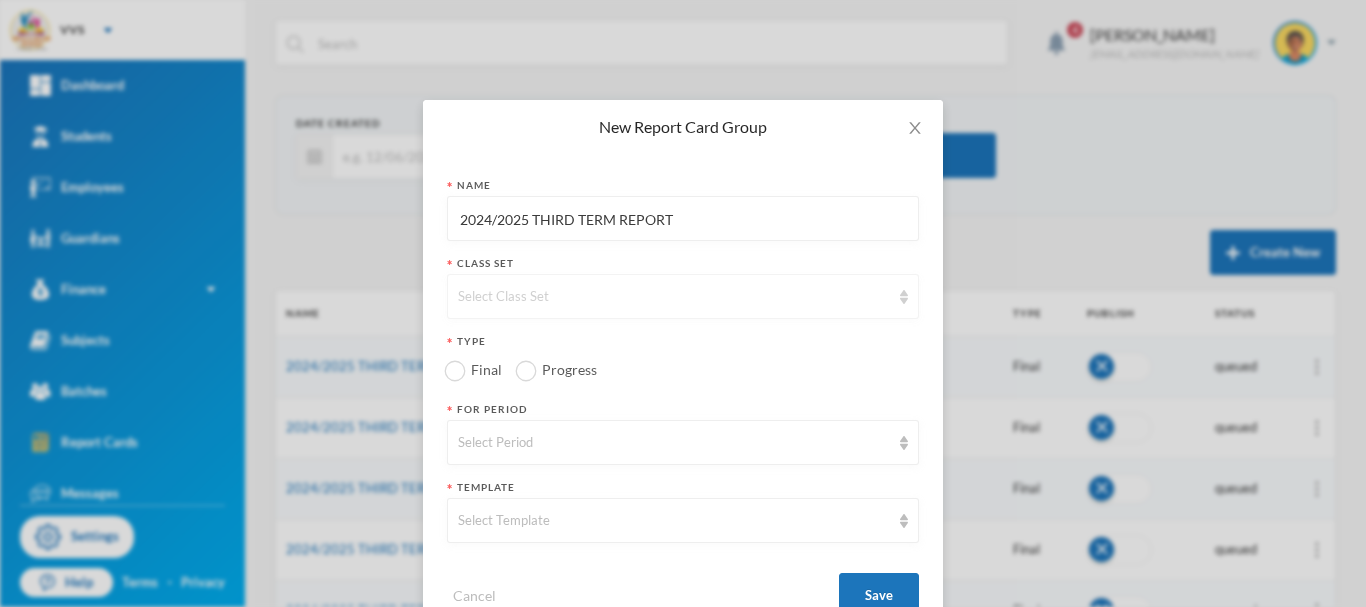 type on "2024/2025 THIRD TERM REPORT" 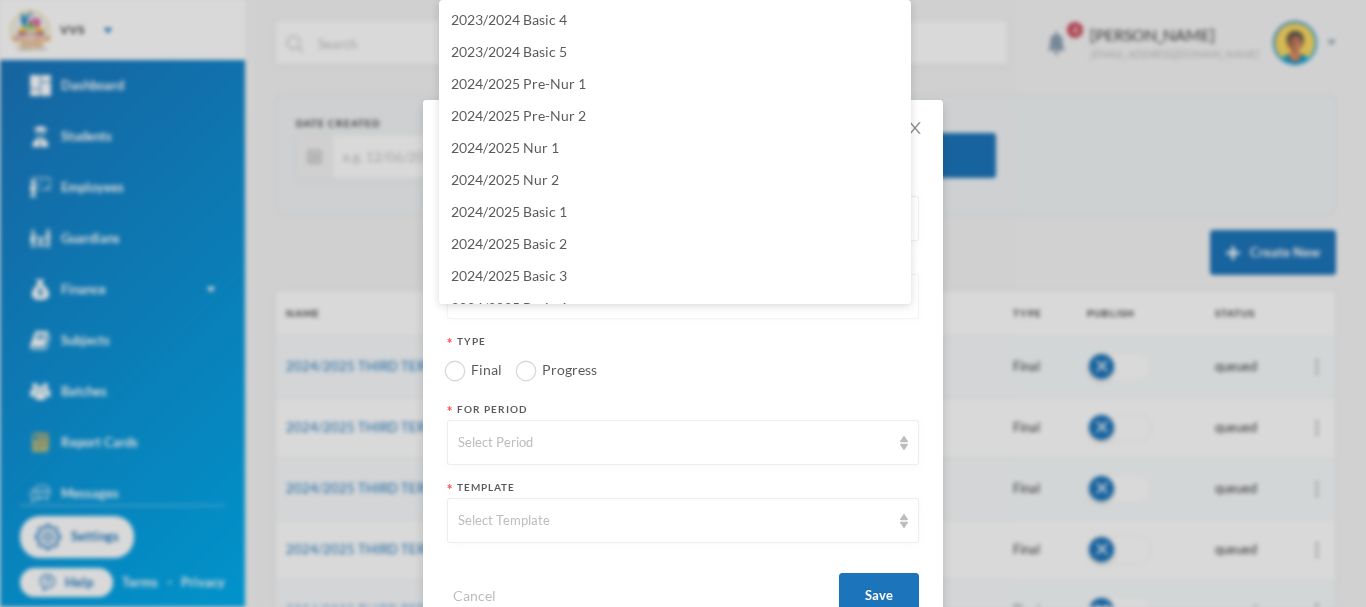 scroll, scrollTop: 20, scrollLeft: 0, axis: vertical 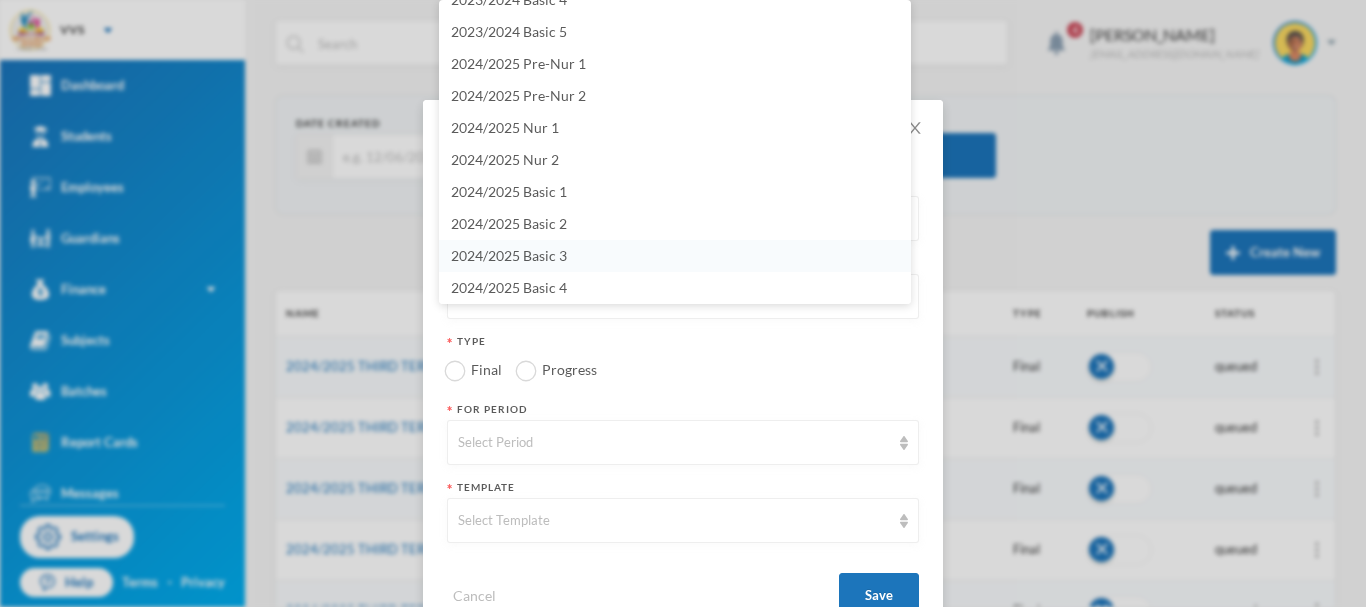click on "2024/2025 Basic 3" at bounding box center (509, 255) 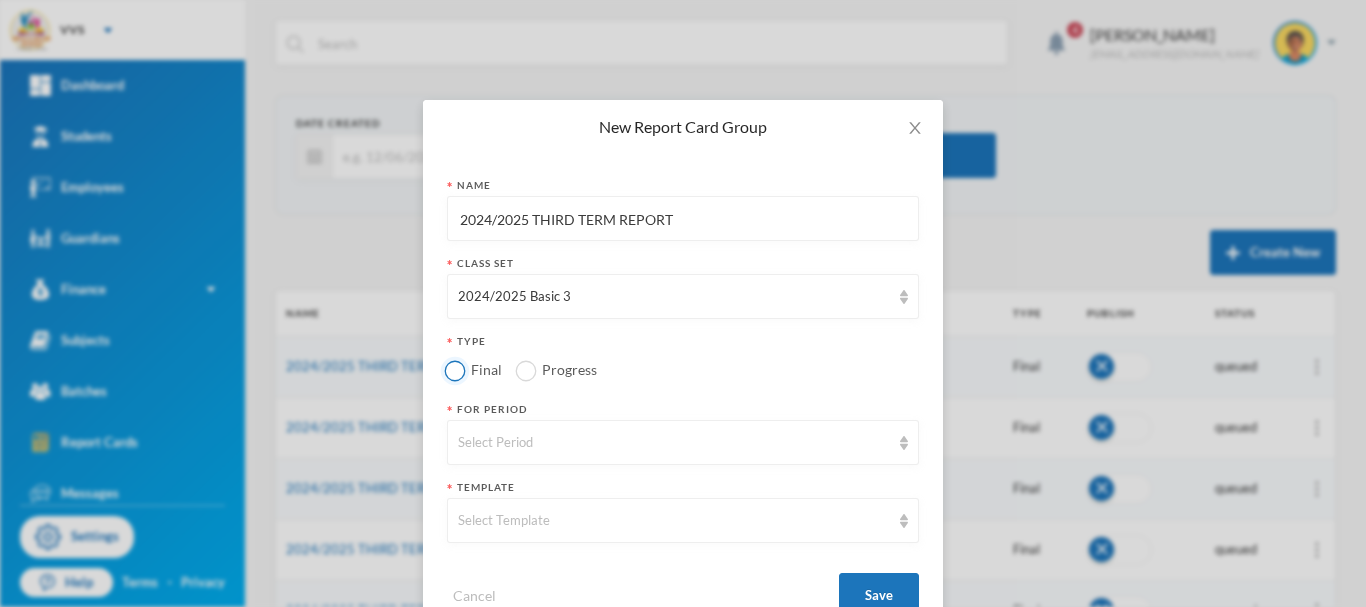 click on "Final" at bounding box center (455, 370) 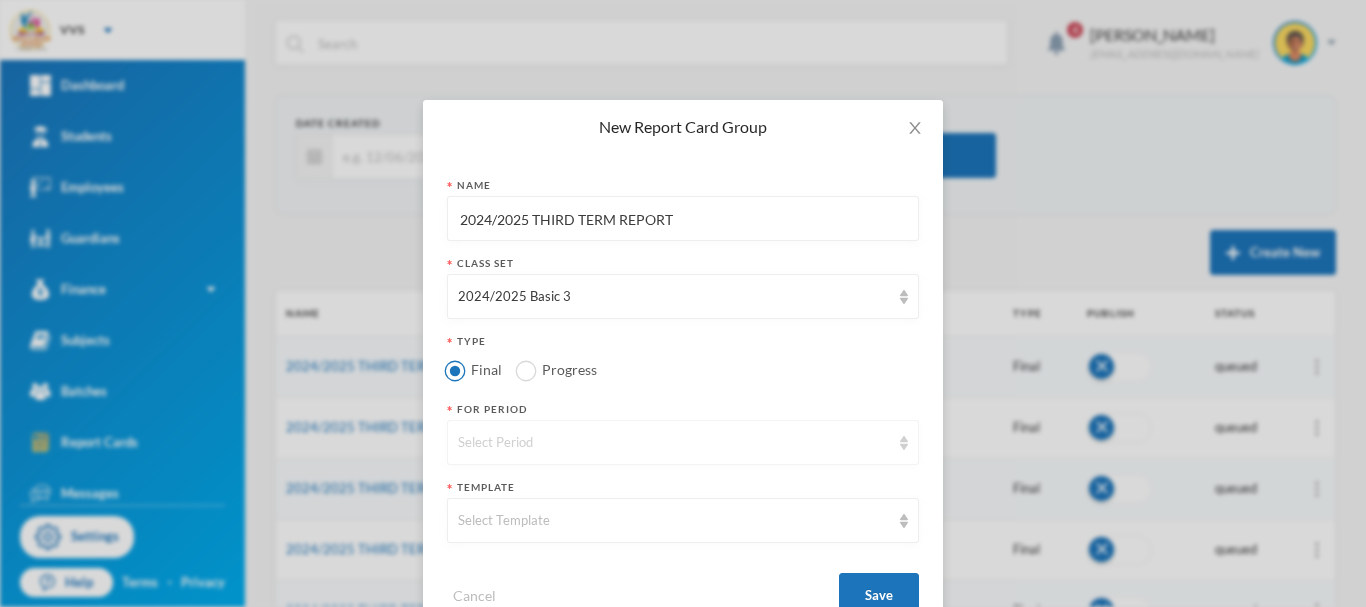 click on "Select Period" at bounding box center [674, 443] 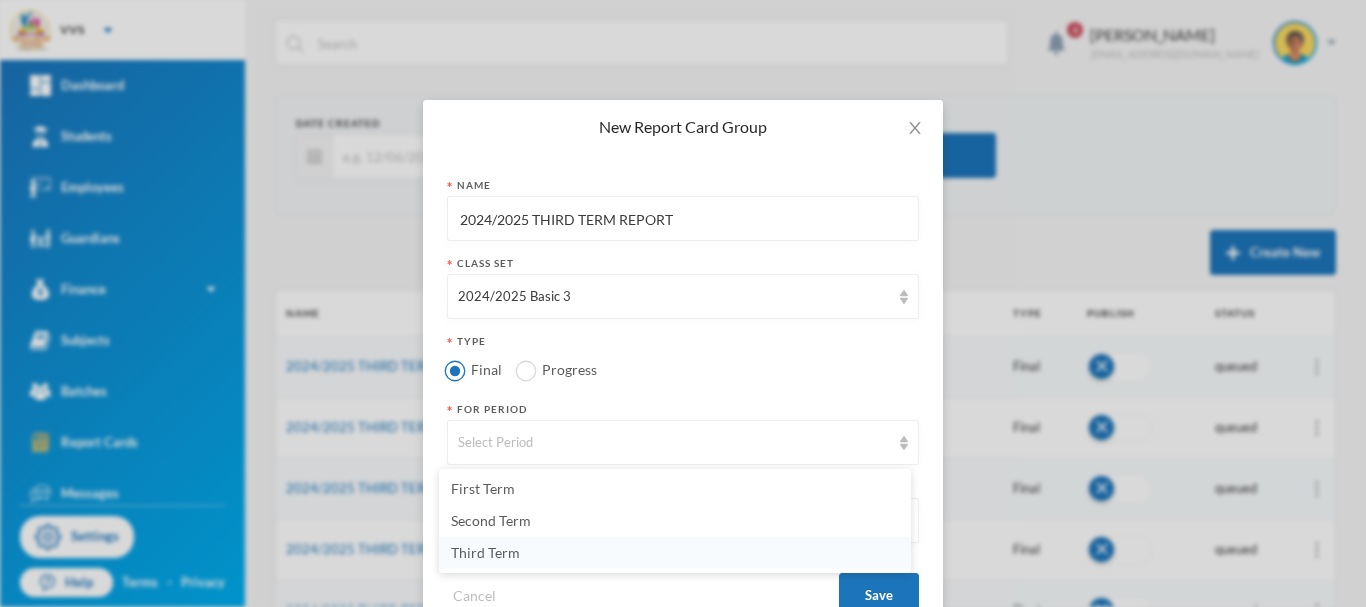 click on "Third Term" at bounding box center [485, 552] 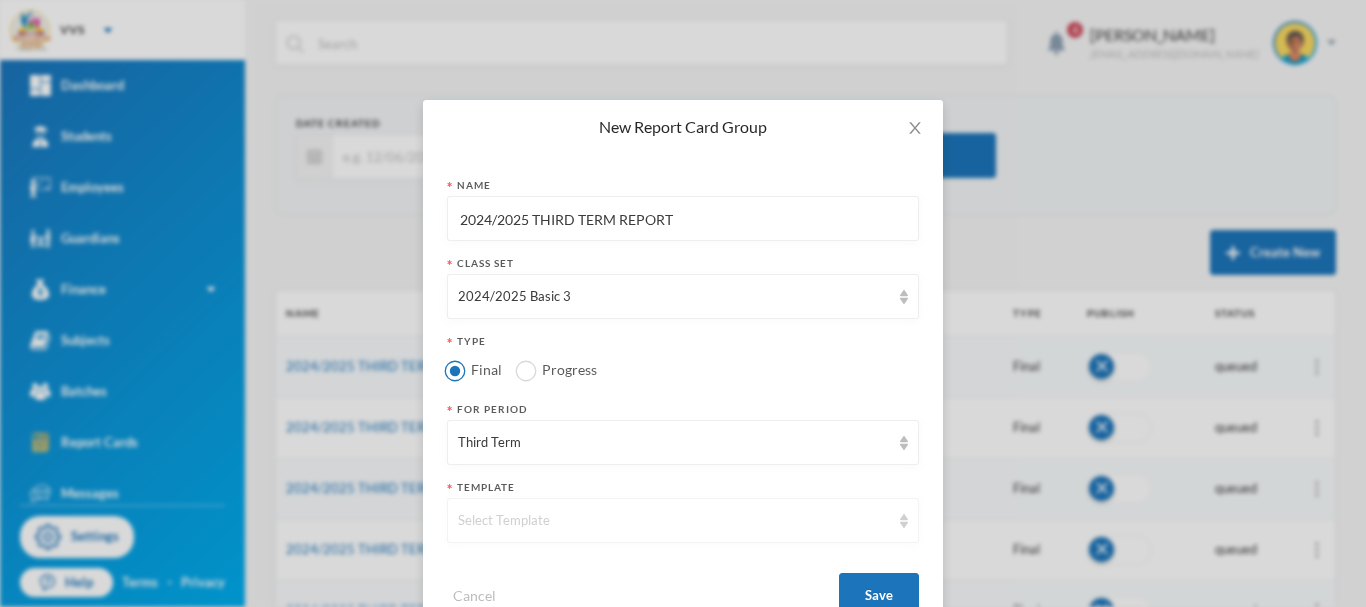 click on "Select Template" at bounding box center (674, 521) 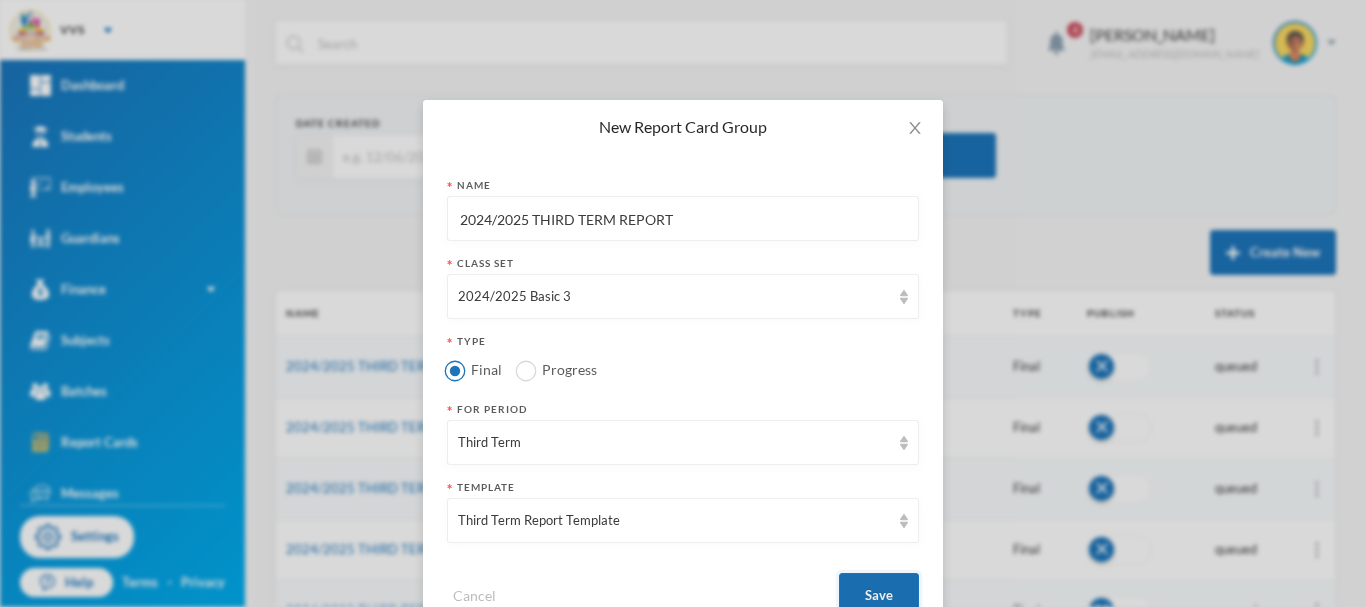 click on "Save" at bounding box center [879, 595] 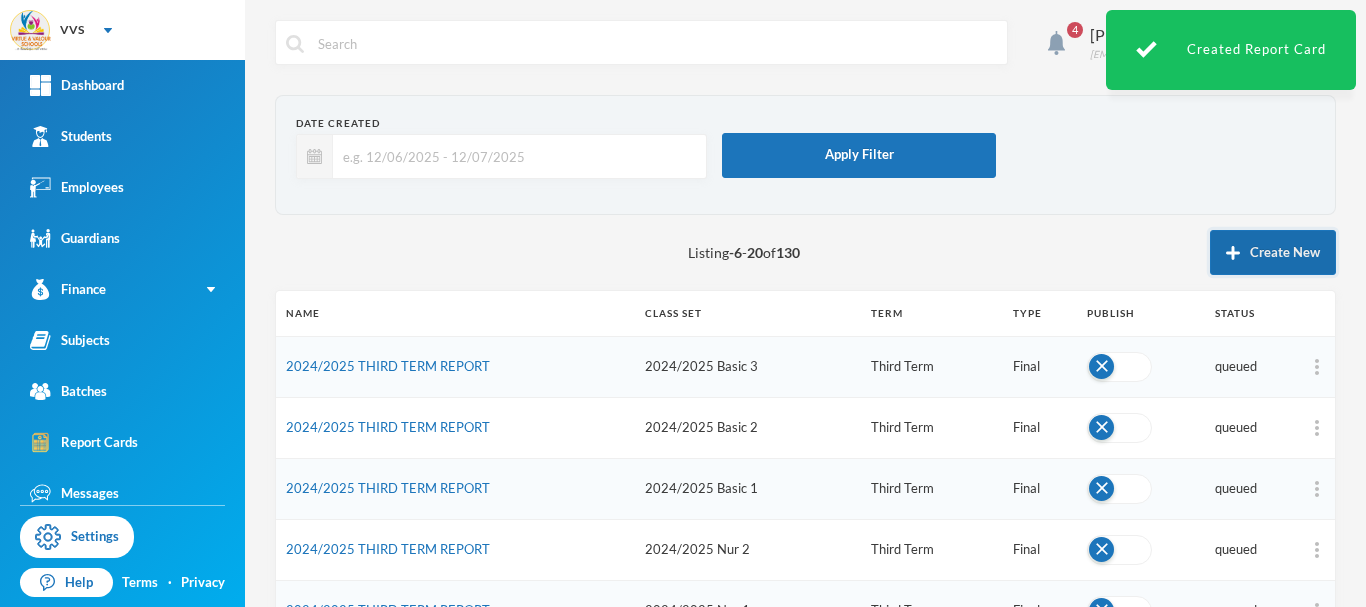click on "Create New" at bounding box center [1273, 252] 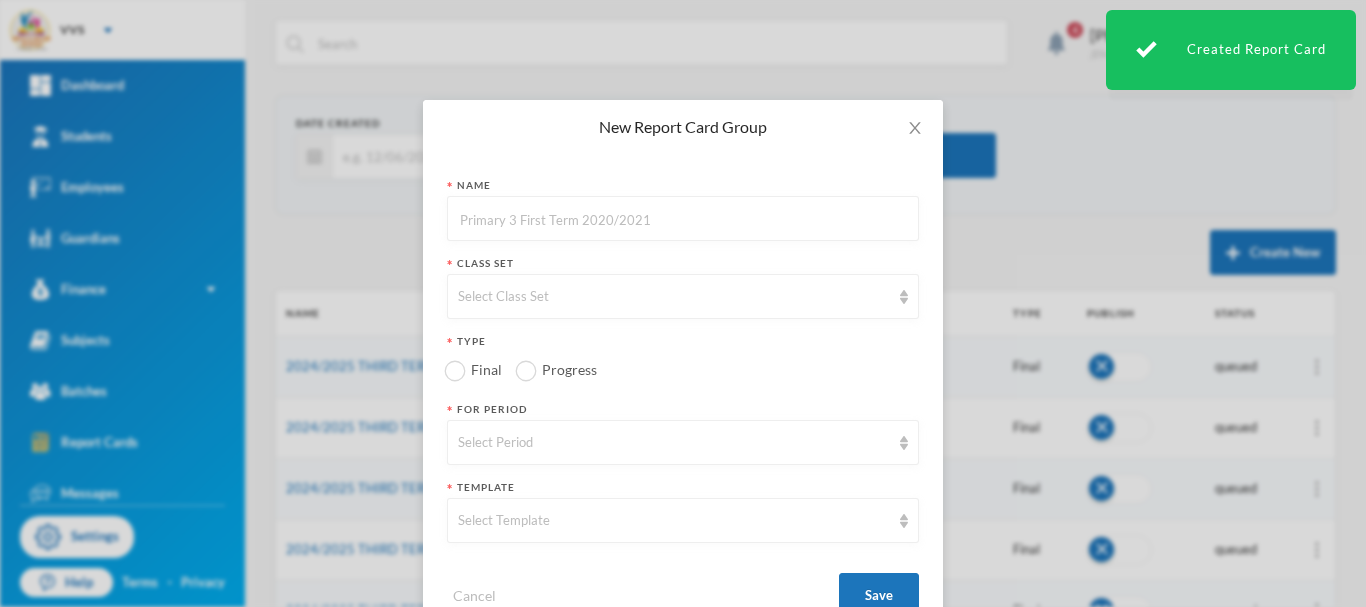 click at bounding box center [683, 219] 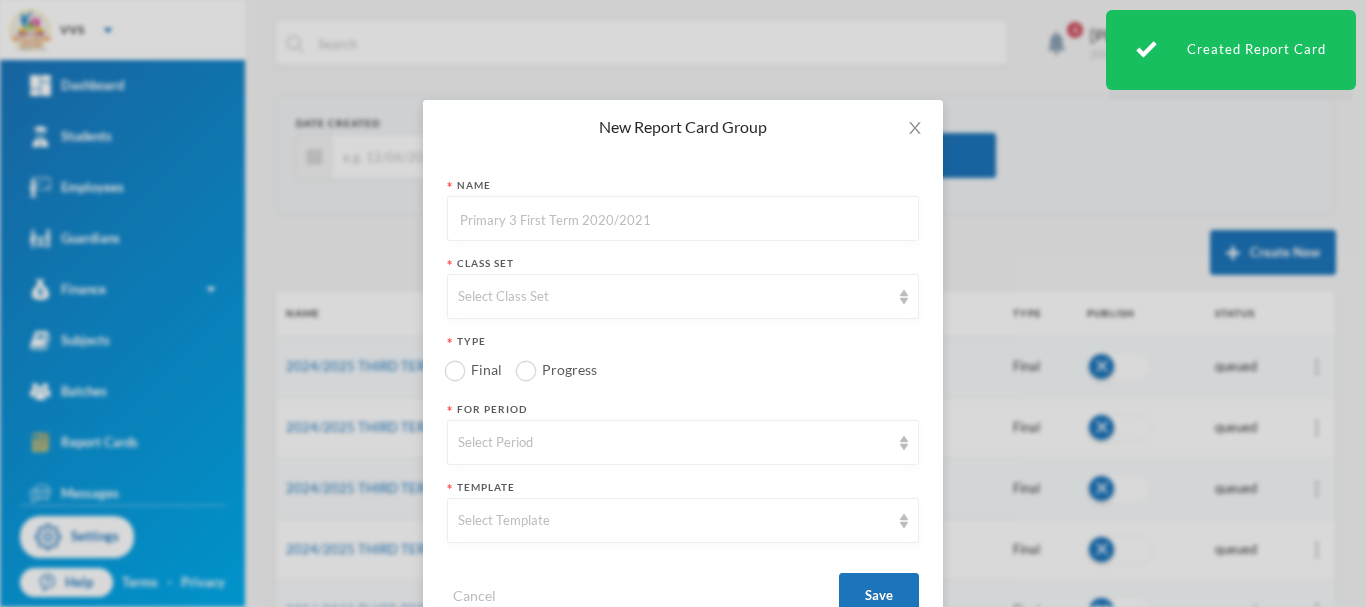 paste on "2024/2025 THIRD TERM REPORT" 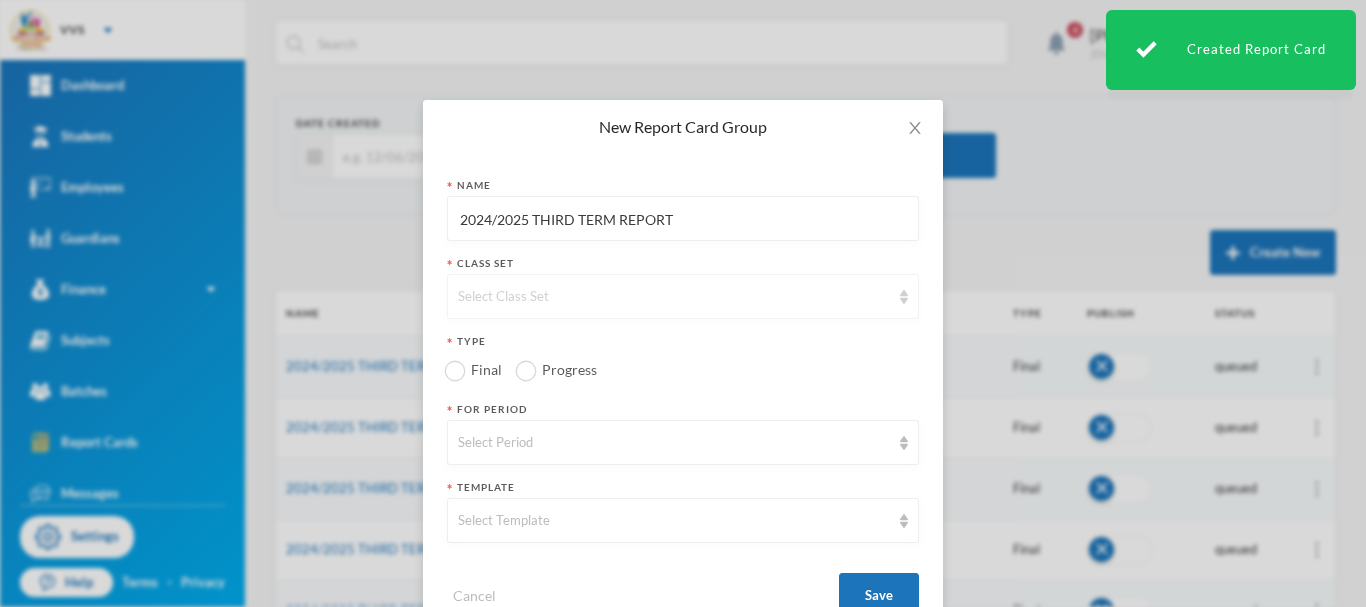 type on "2024/2025 THIRD TERM REPORT" 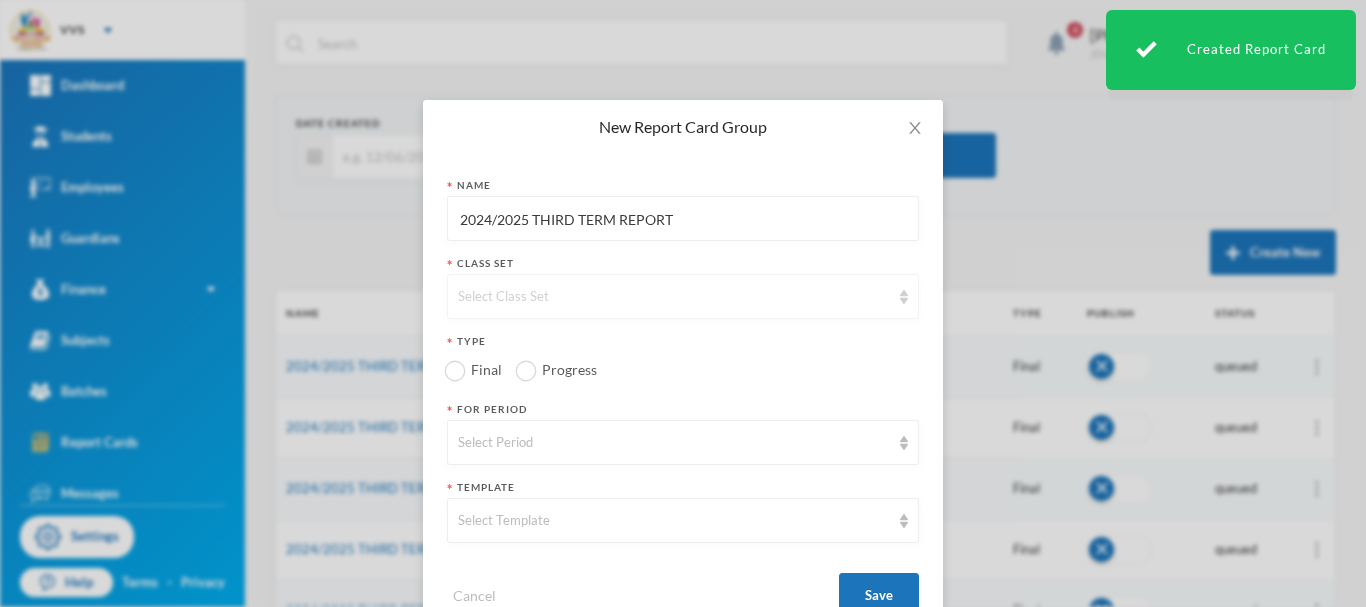 click on "Select Class Set" at bounding box center (674, 297) 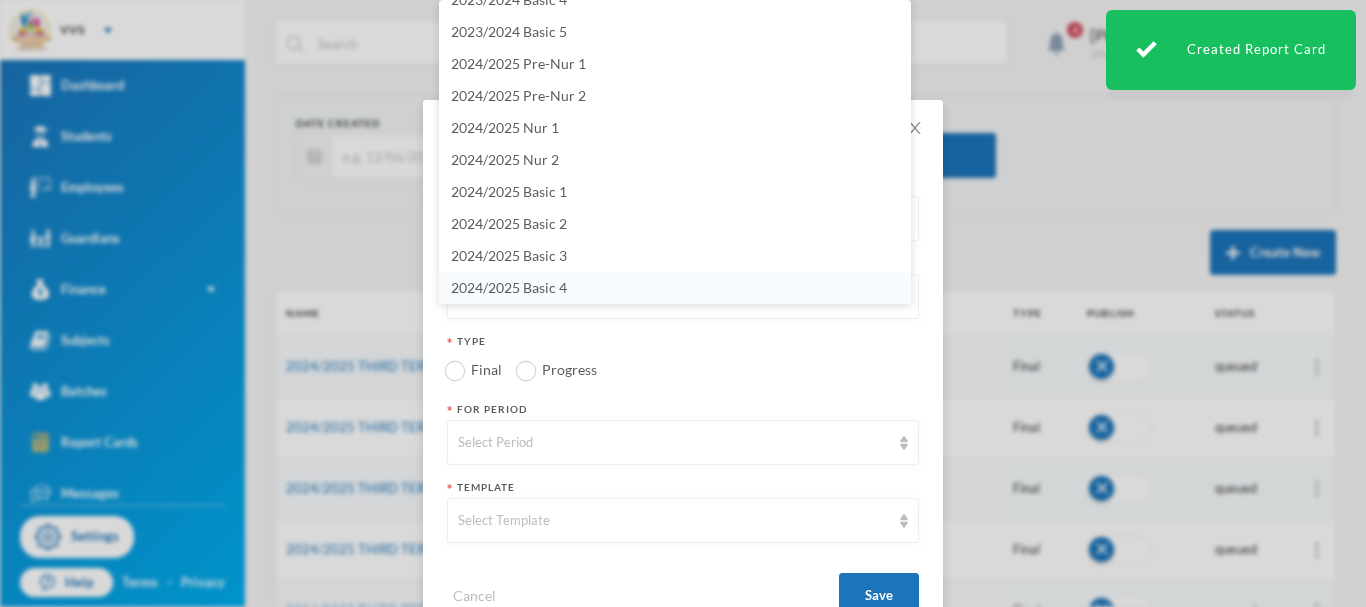 click on "2024/2025 Basic 4" at bounding box center [509, 287] 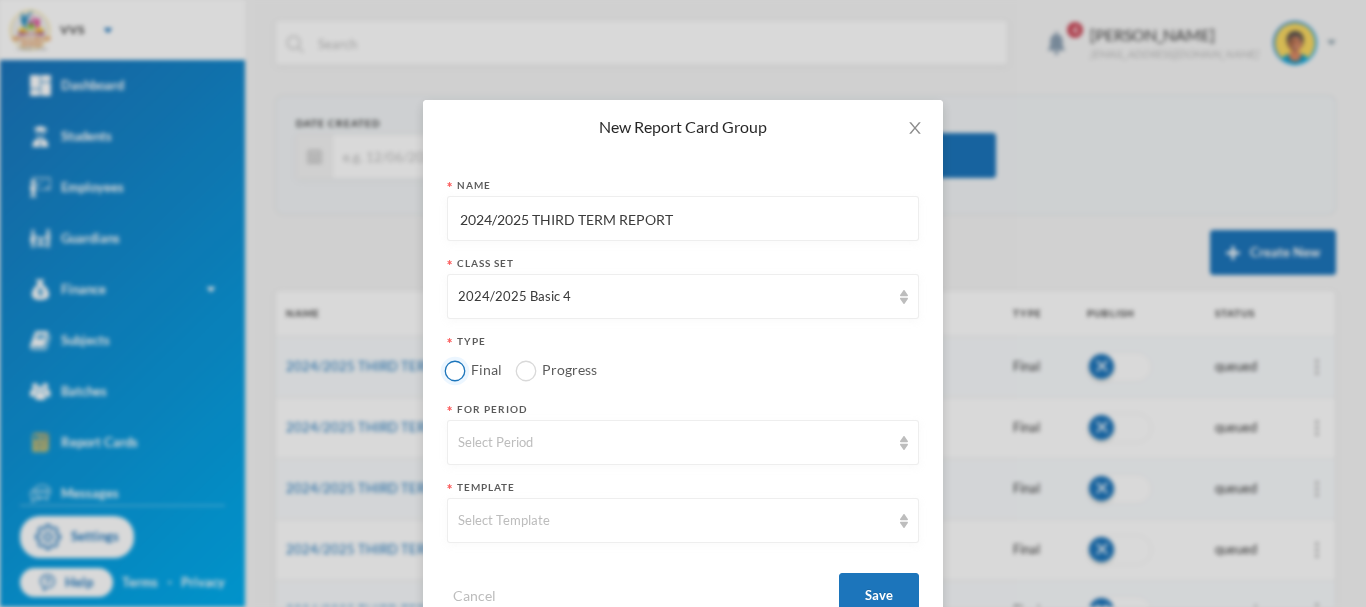 click on "Final" at bounding box center [455, 370] 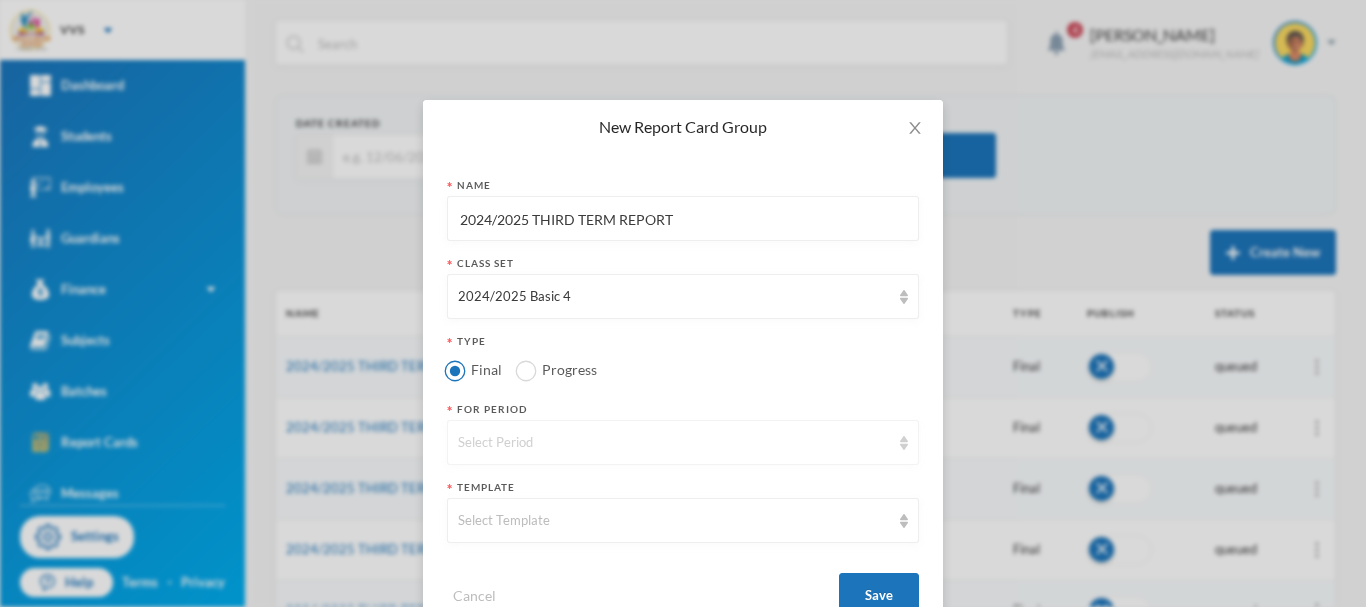 click on "Select Period" at bounding box center (674, 443) 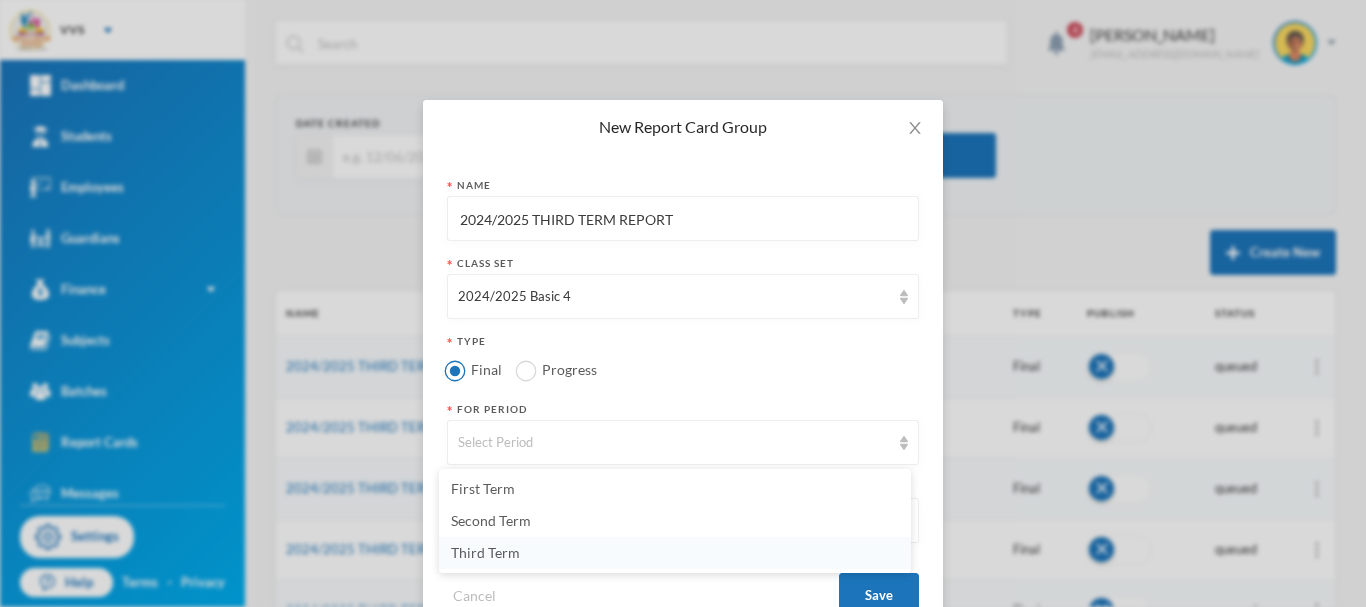 click on "Third Term" at bounding box center [485, 552] 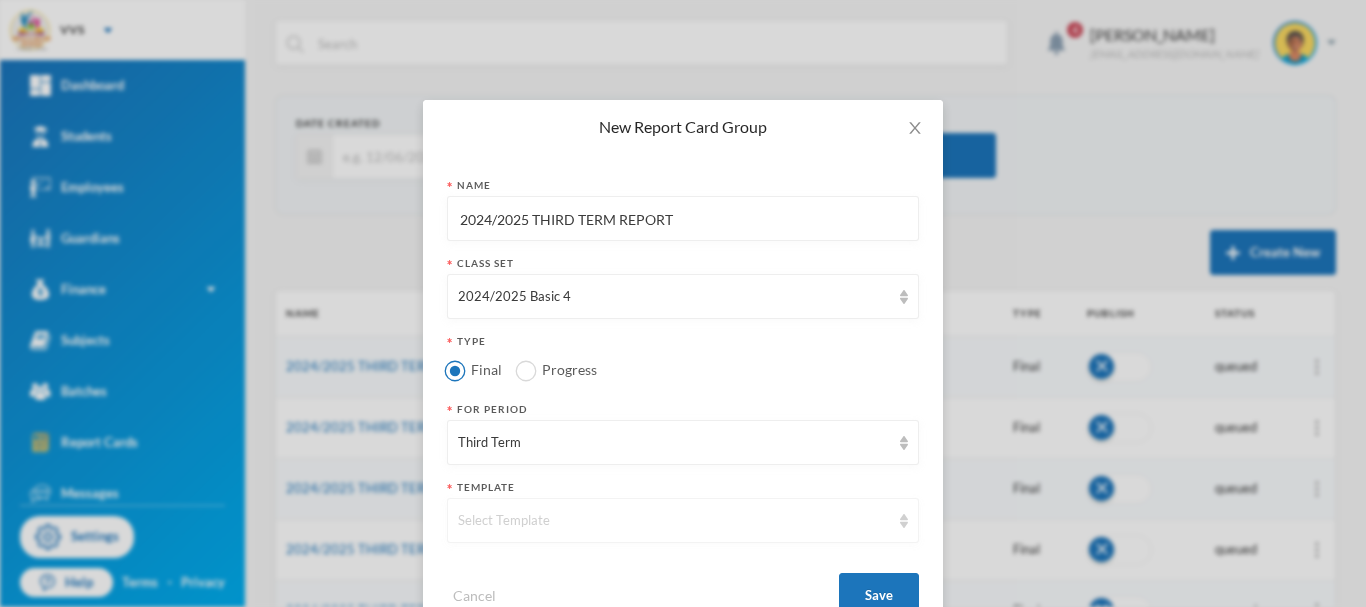 click on "Select Template" at bounding box center [674, 521] 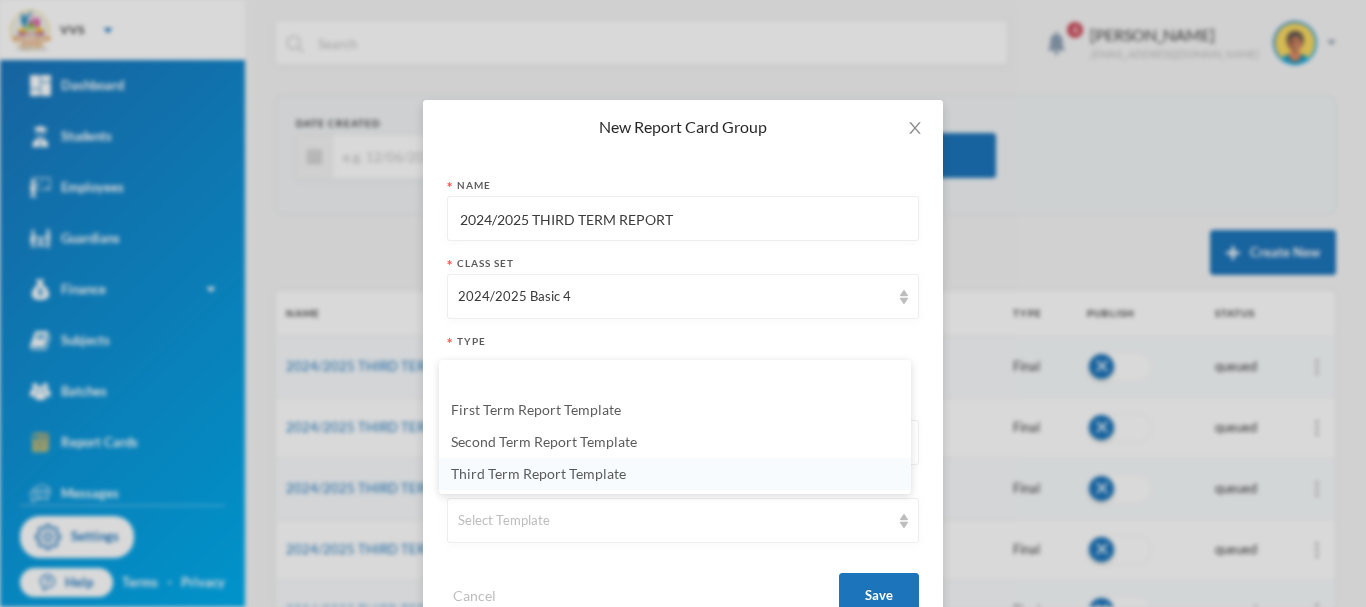 click on "Third Term Report Template" at bounding box center [538, 473] 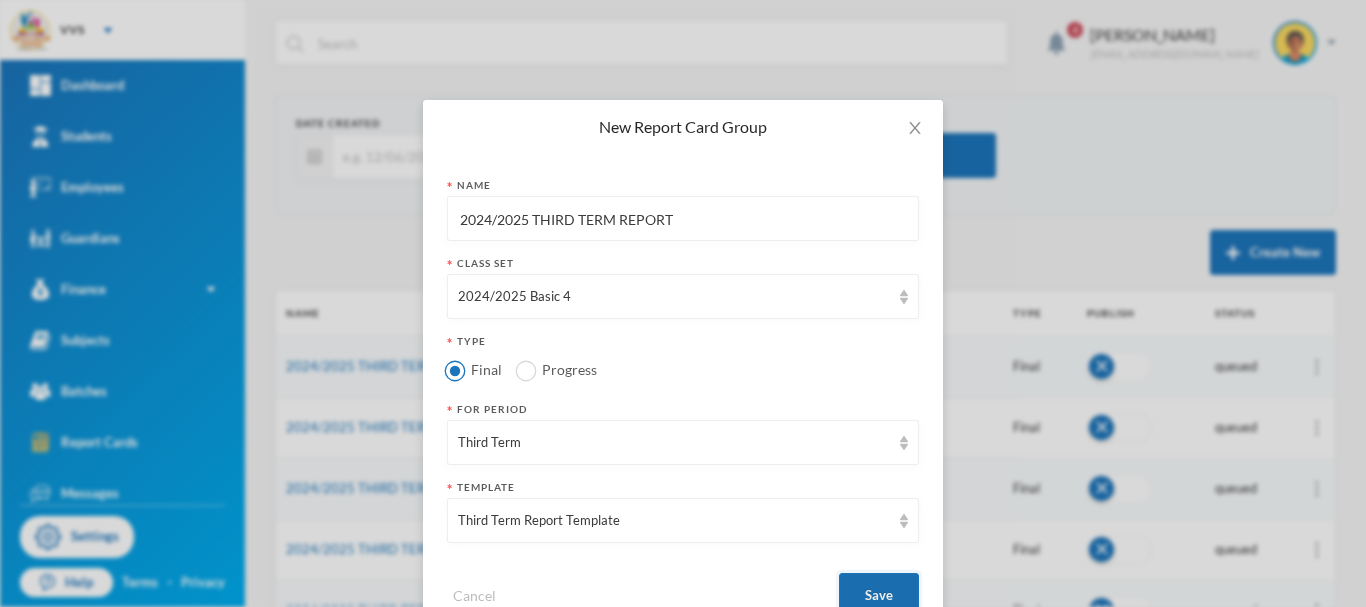 click on "Save" at bounding box center [879, 595] 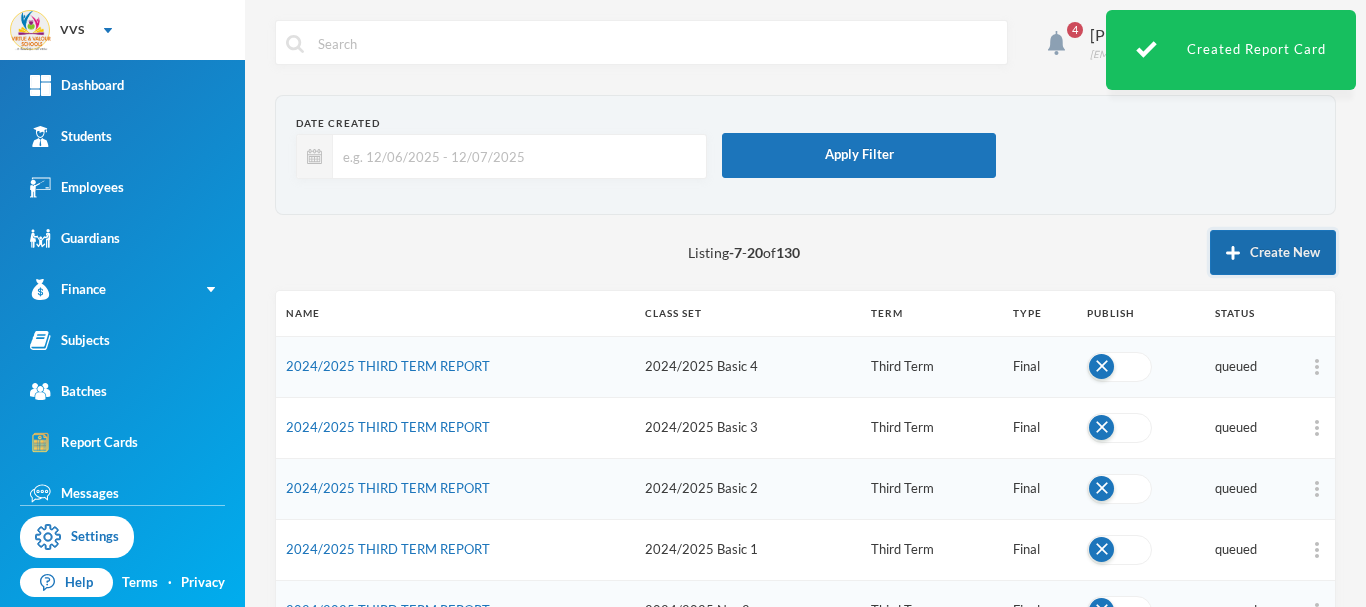click on "Create New" at bounding box center [1273, 252] 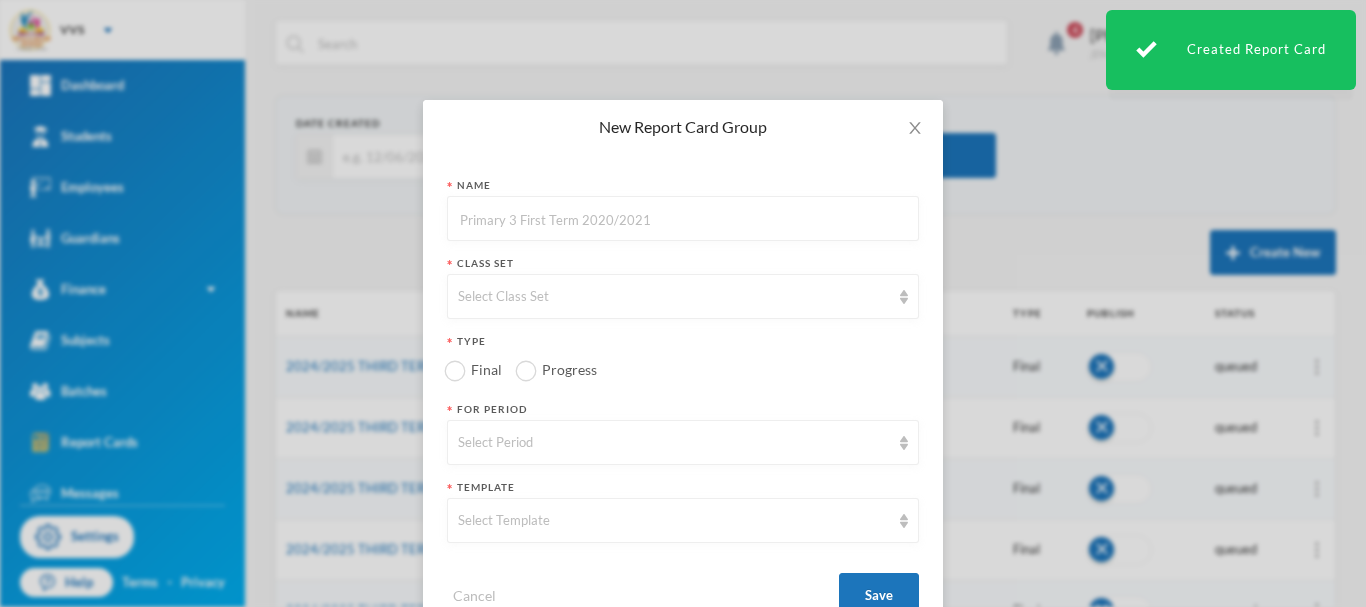 click at bounding box center (683, 219) 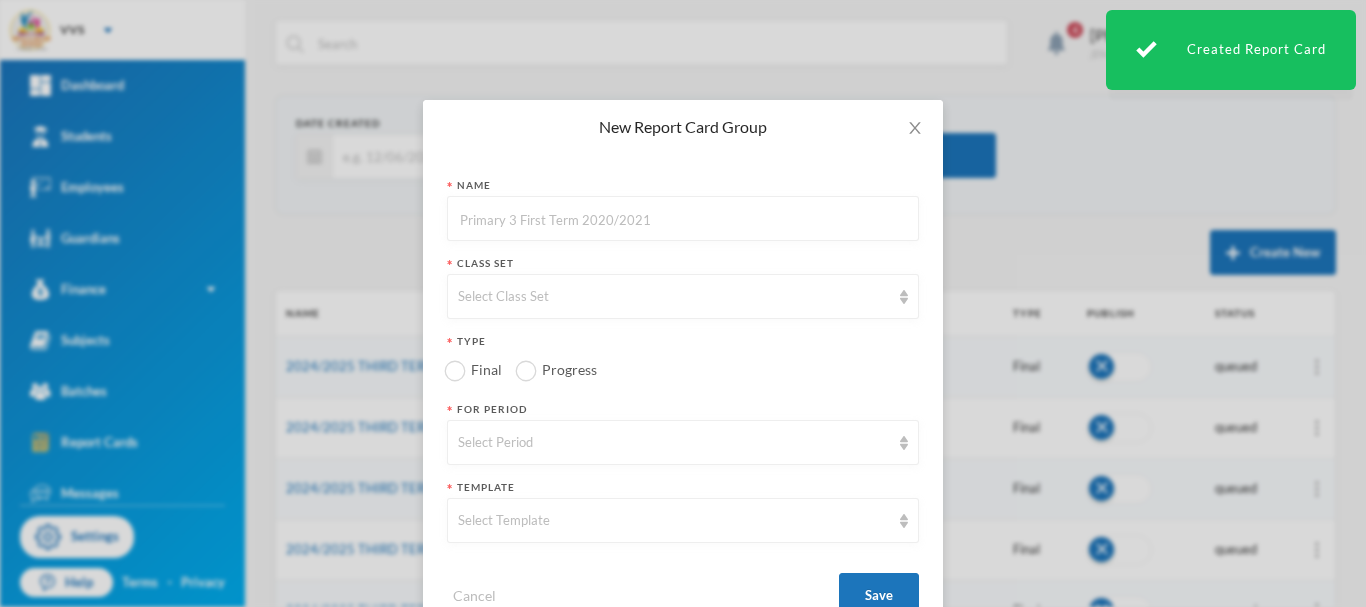 paste on "2024/2025 THIRD TERM REPORT" 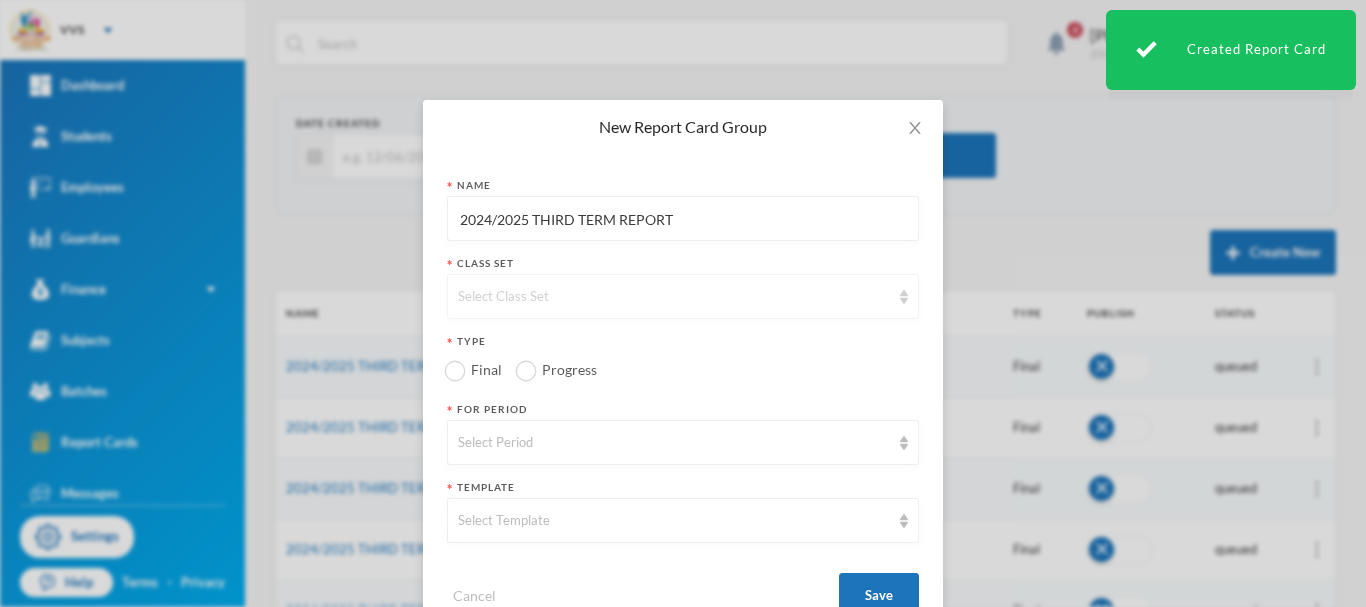 type on "2024/2025 THIRD TERM REPORT" 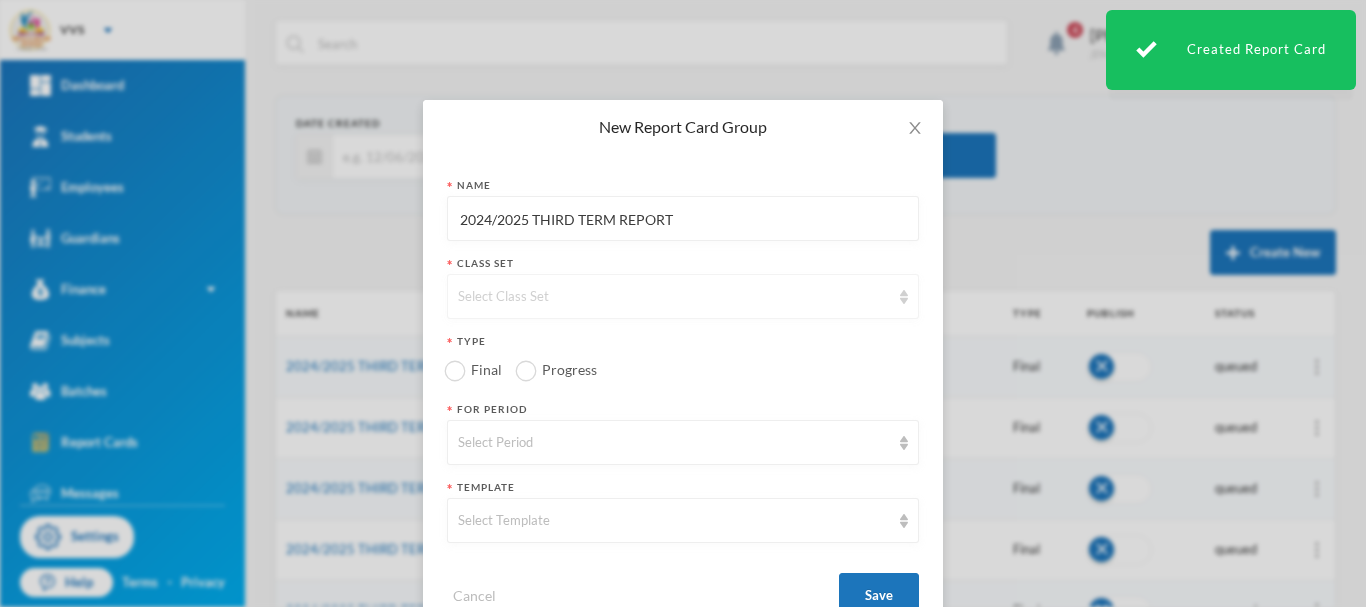click on "Select Class Set" at bounding box center (683, 296) 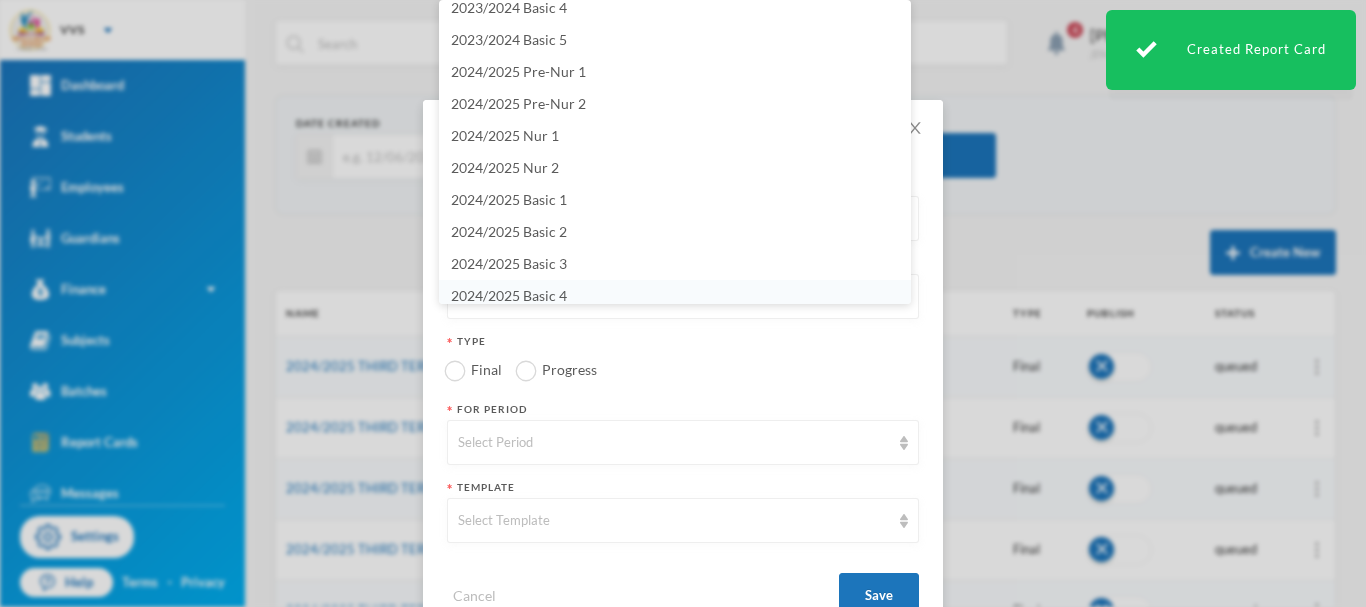 scroll, scrollTop: 20, scrollLeft: 0, axis: vertical 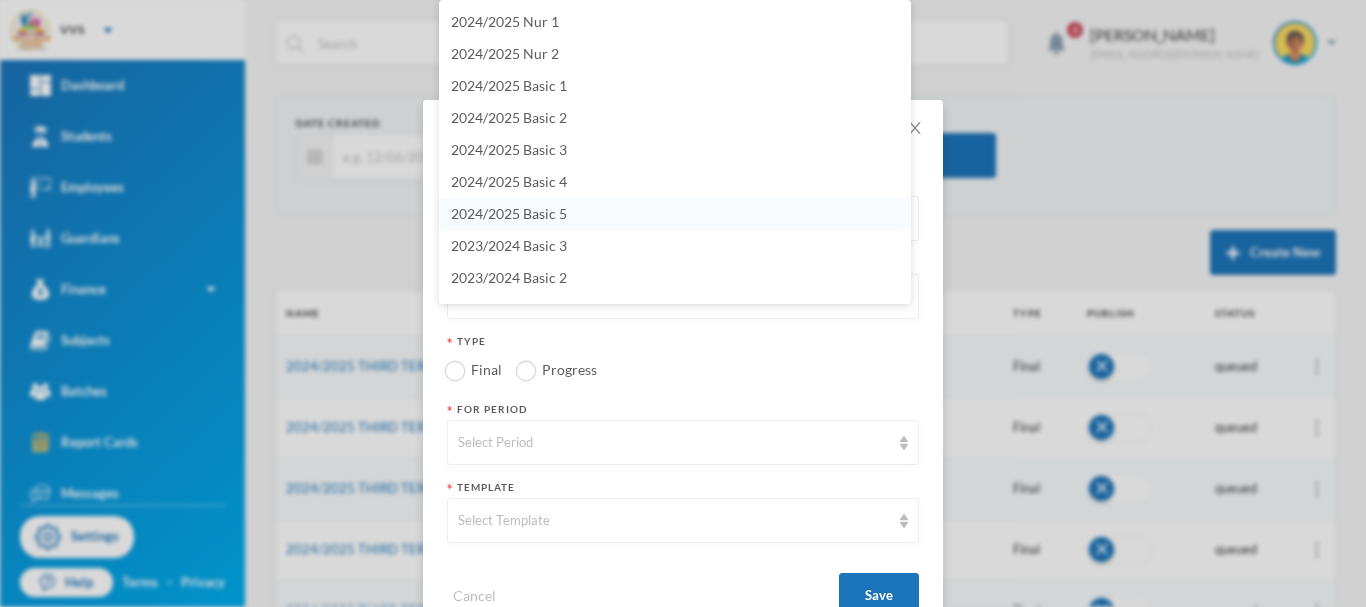 click on "2024/2025 Basic 5" at bounding box center [509, 213] 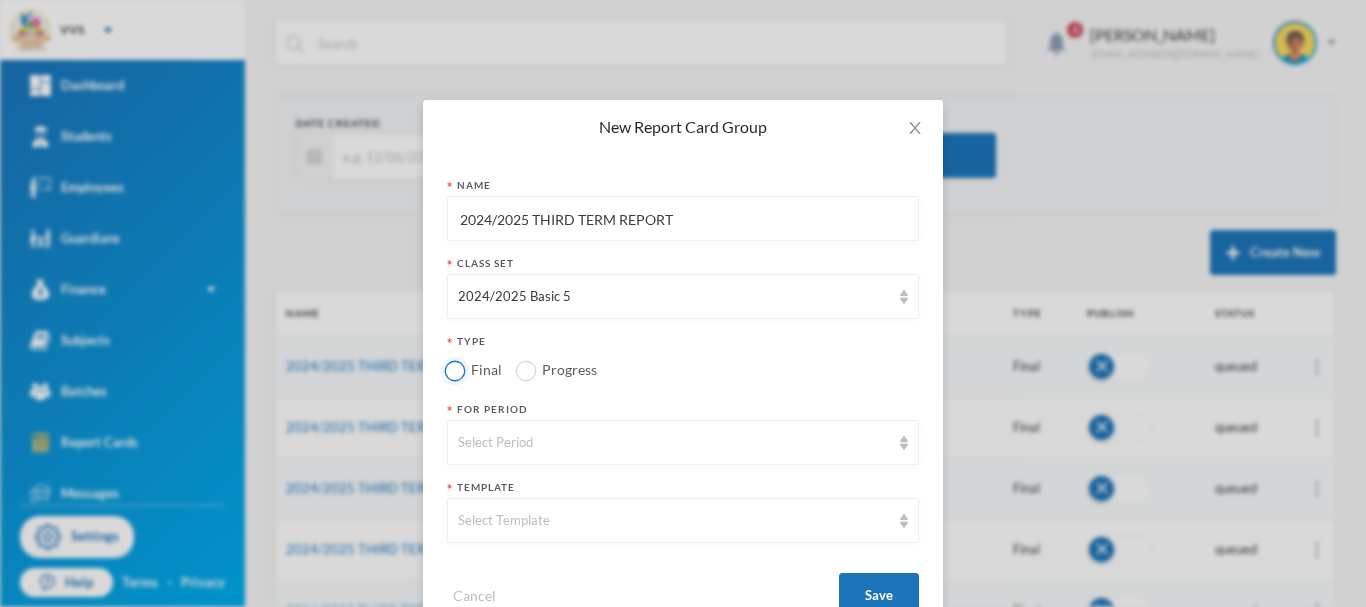 click on "Final" at bounding box center [455, 370] 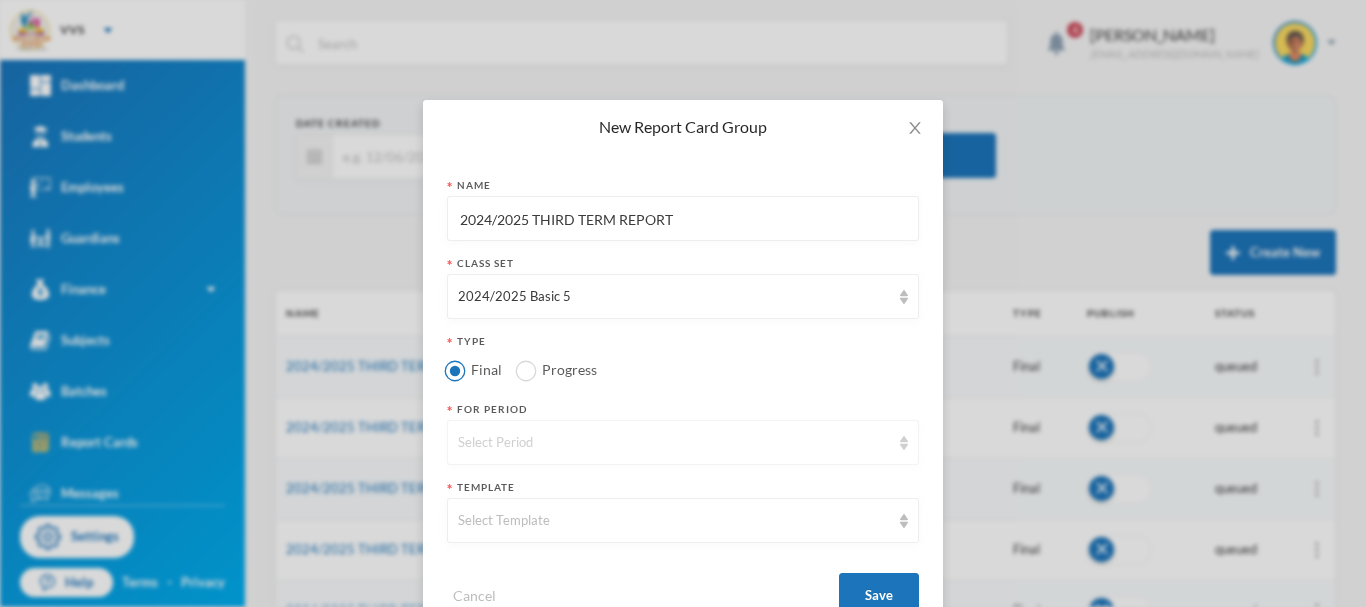 click on "Select Period" at bounding box center (674, 443) 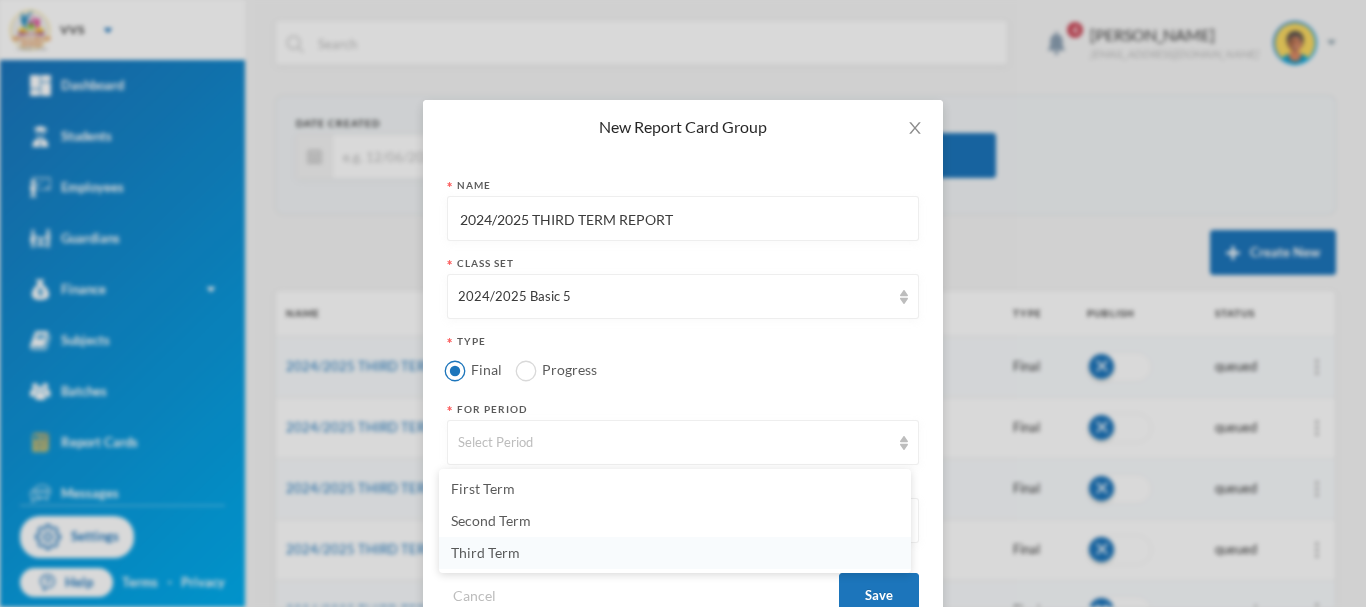 click on "Third Term" at bounding box center [485, 552] 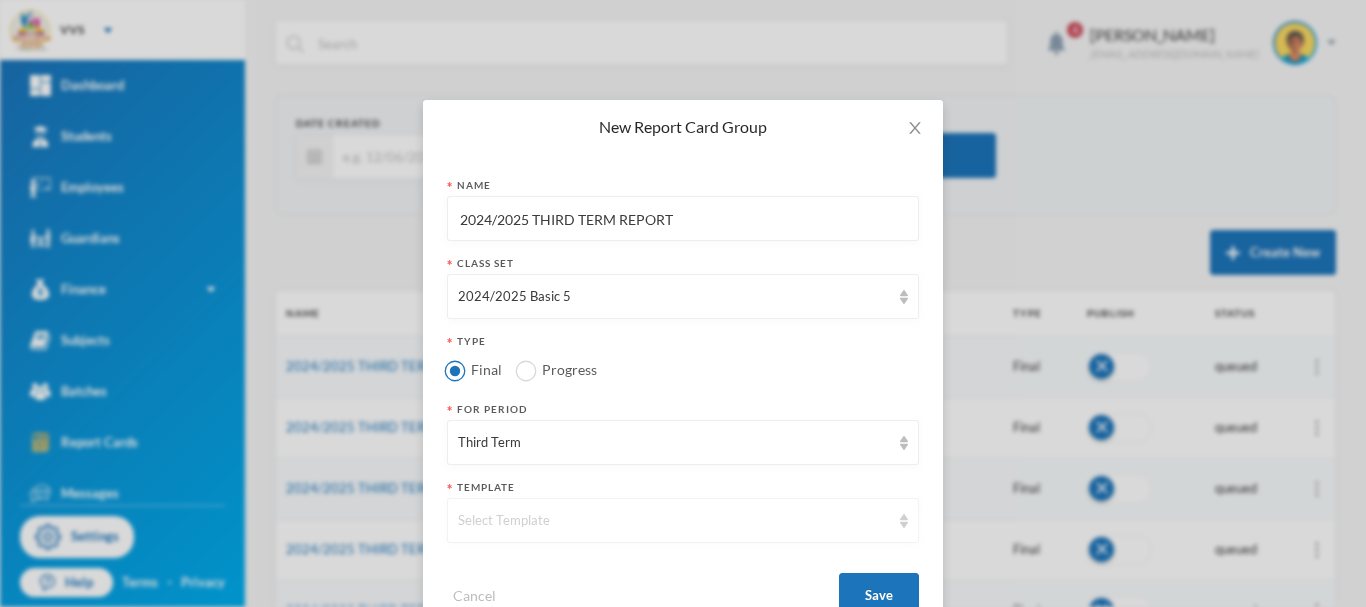 click on "Select Template" at bounding box center [674, 521] 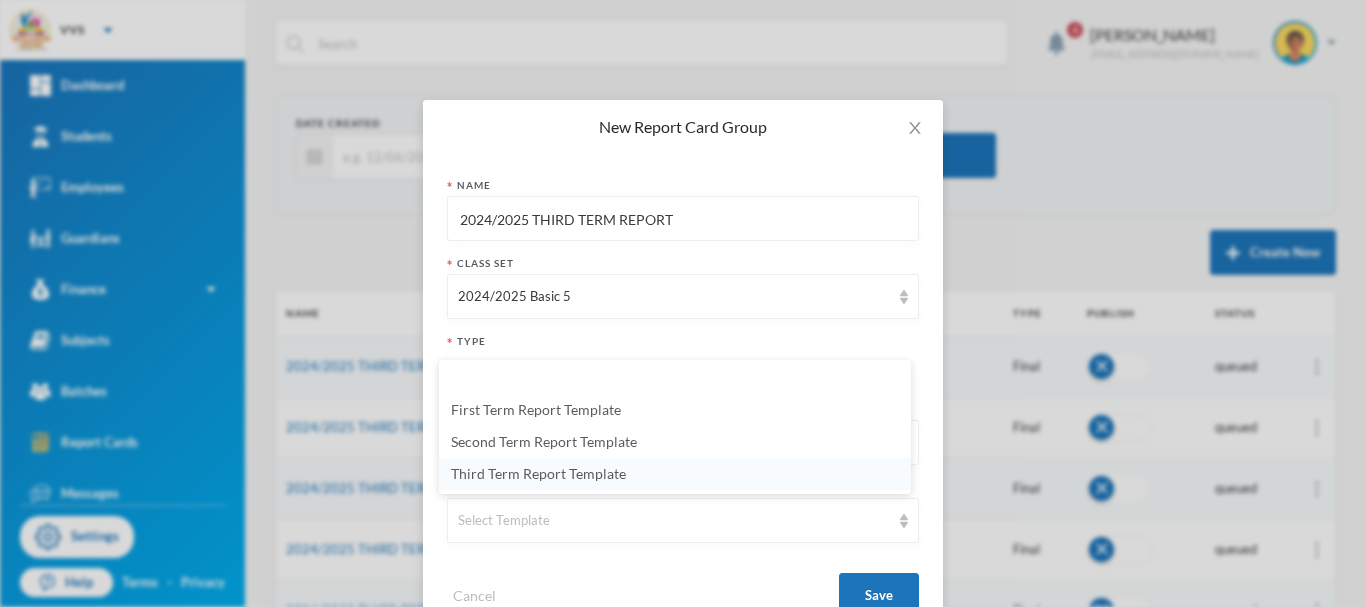 click on "Third Term Report Template" at bounding box center [538, 473] 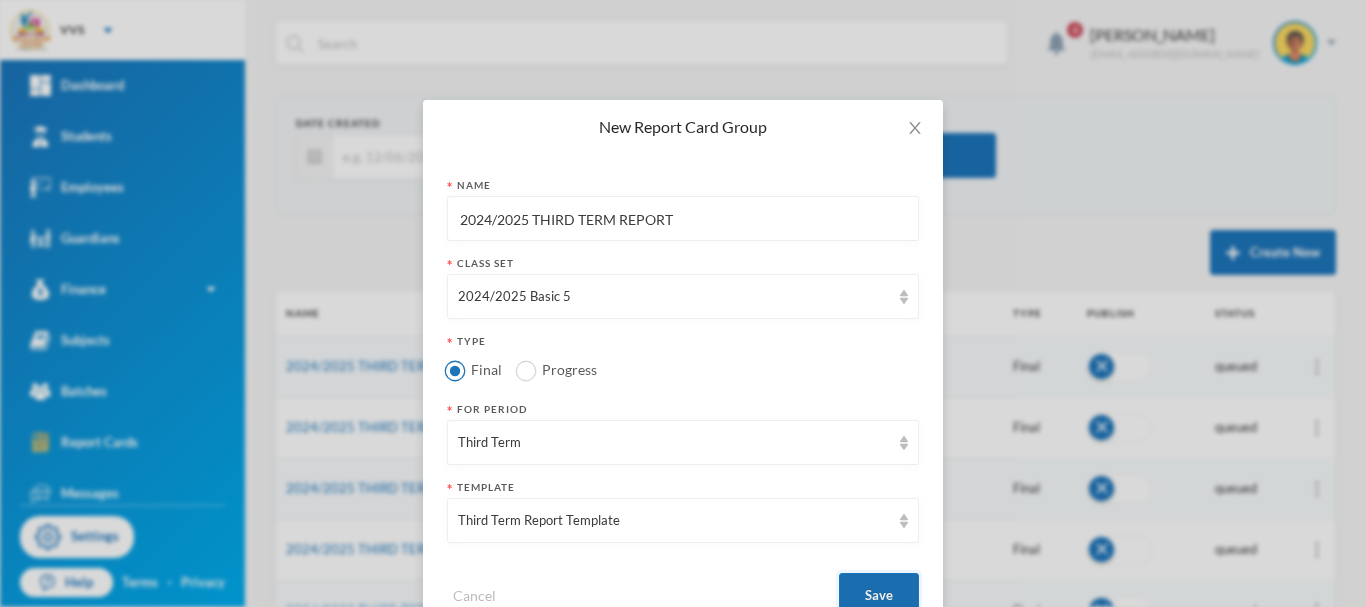 click on "Save" at bounding box center (879, 595) 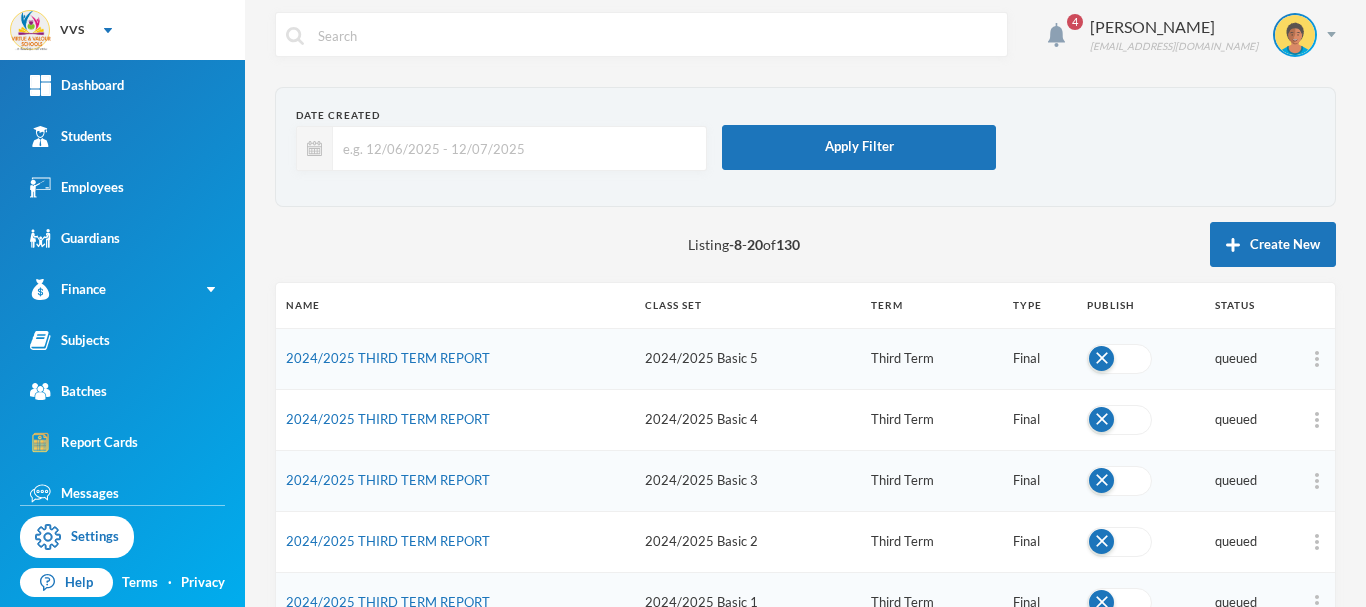 scroll, scrollTop: 0, scrollLeft: 0, axis: both 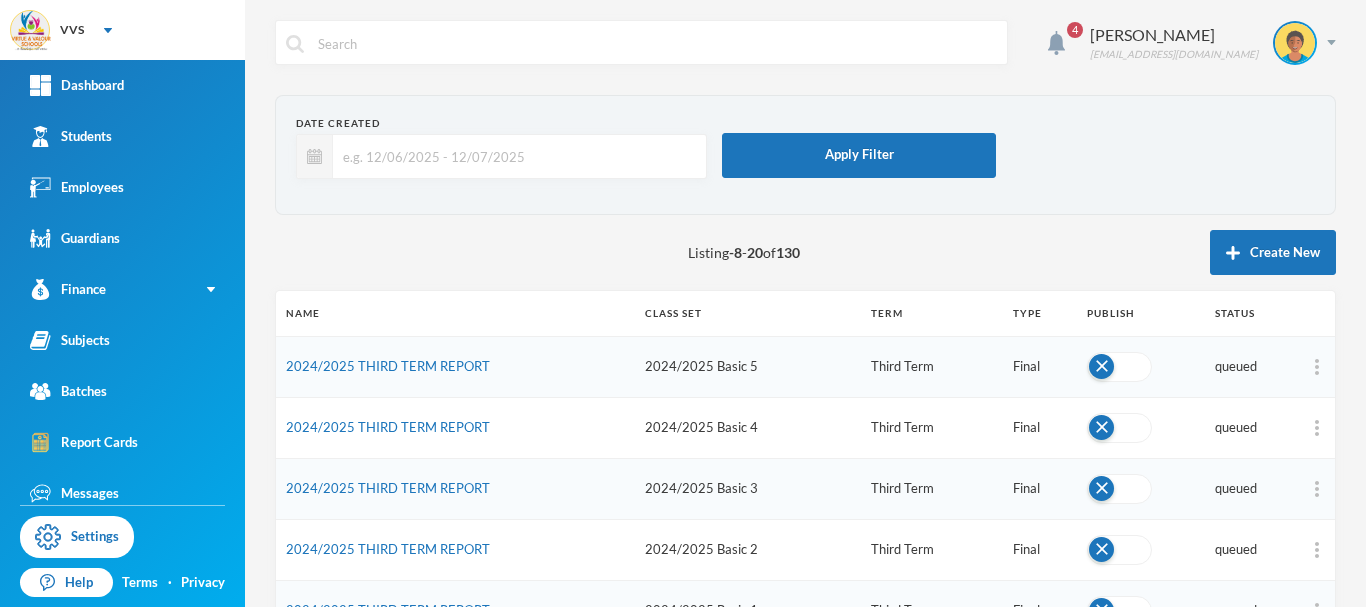 drag, startPoint x: 629, startPoint y: 241, endPoint x: 502, endPoint y: 246, distance: 127.09839 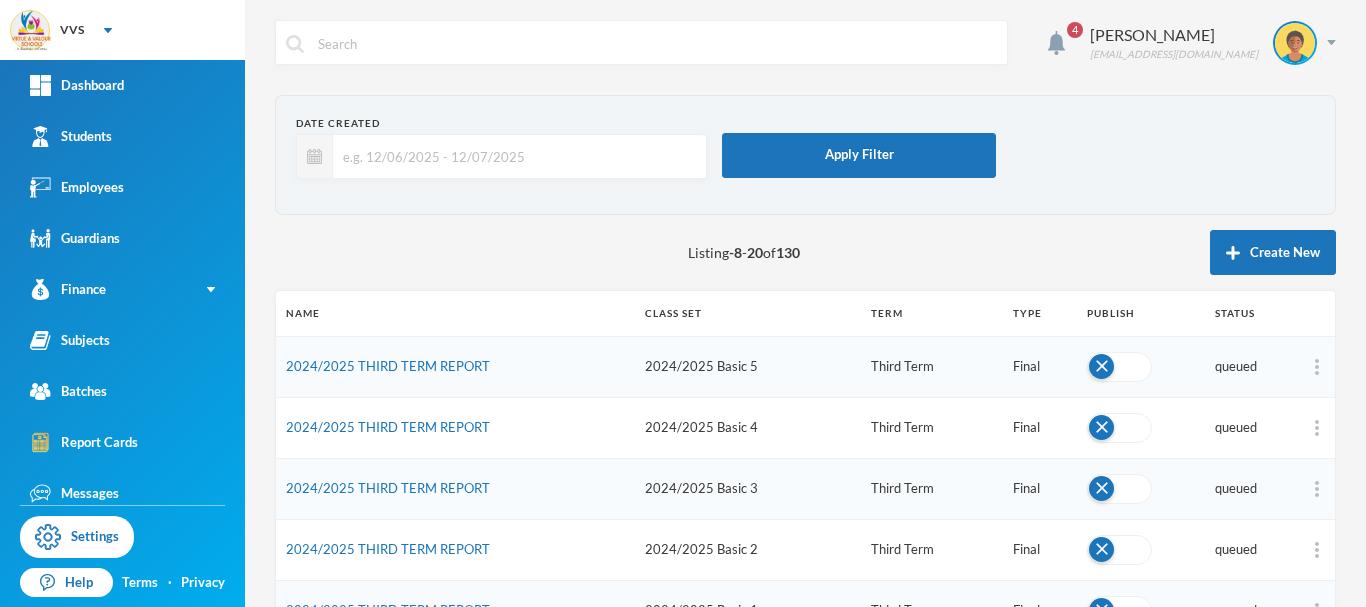 click on "Listing  -8  -  20  of  130 Create New" at bounding box center (805, 252) 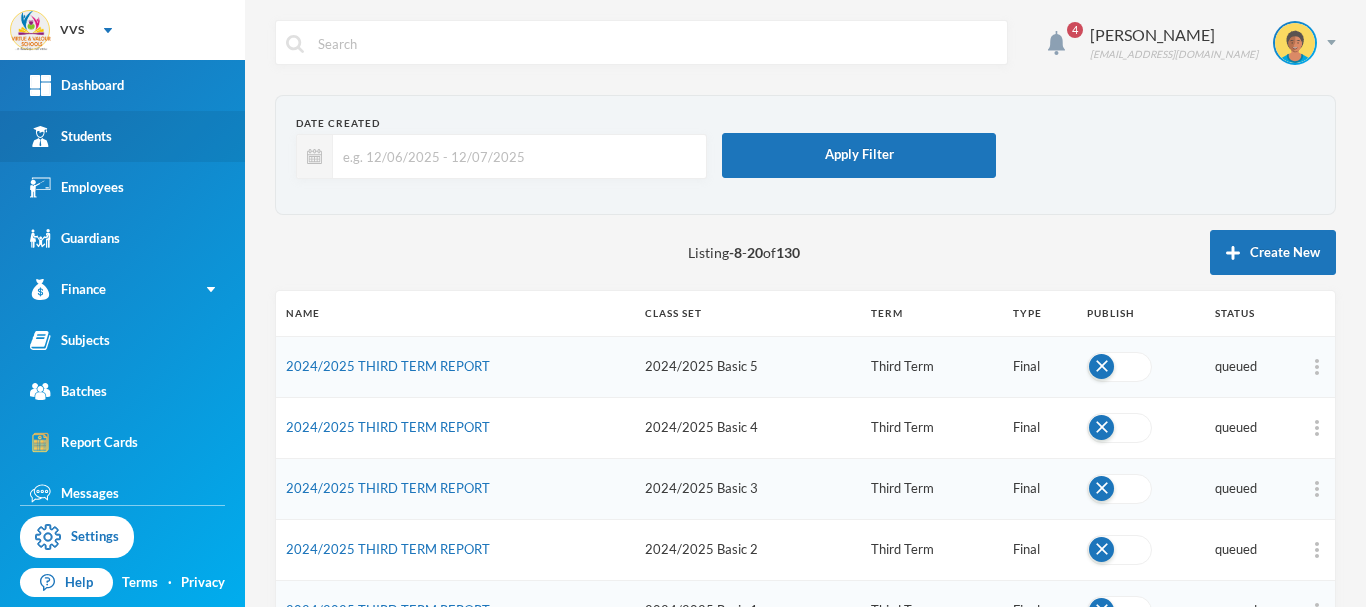 click on "Students" at bounding box center (71, 136) 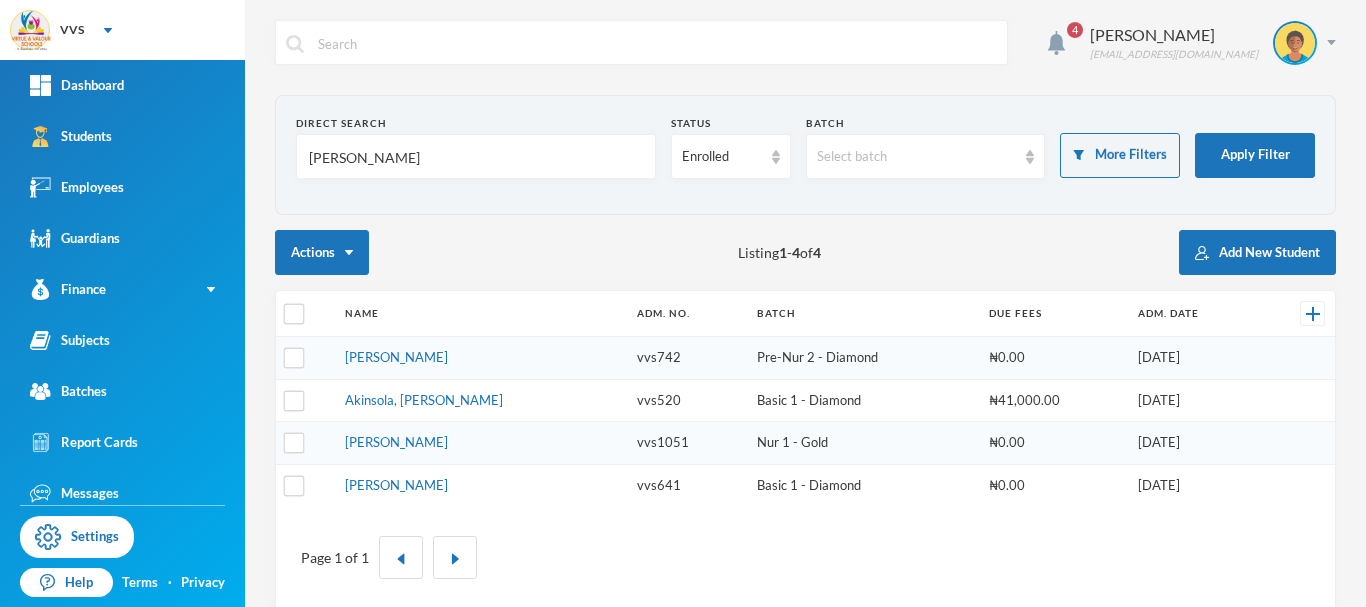 click on "[PERSON_NAME]" at bounding box center [476, 157] 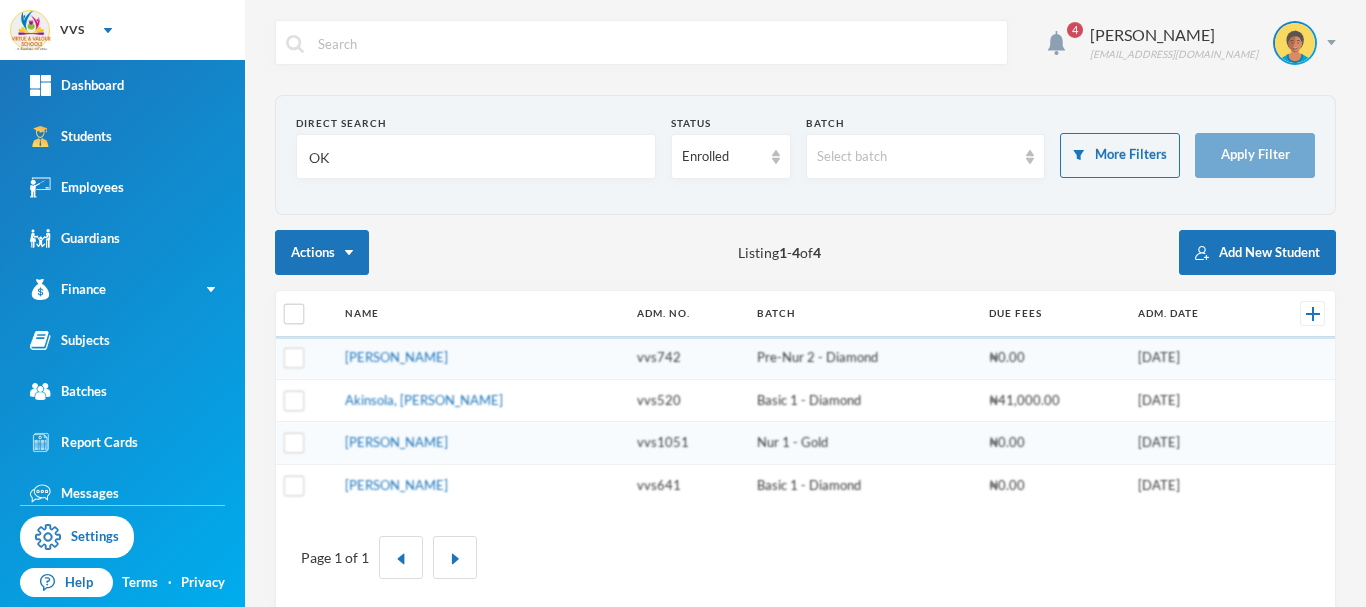 type on "O" 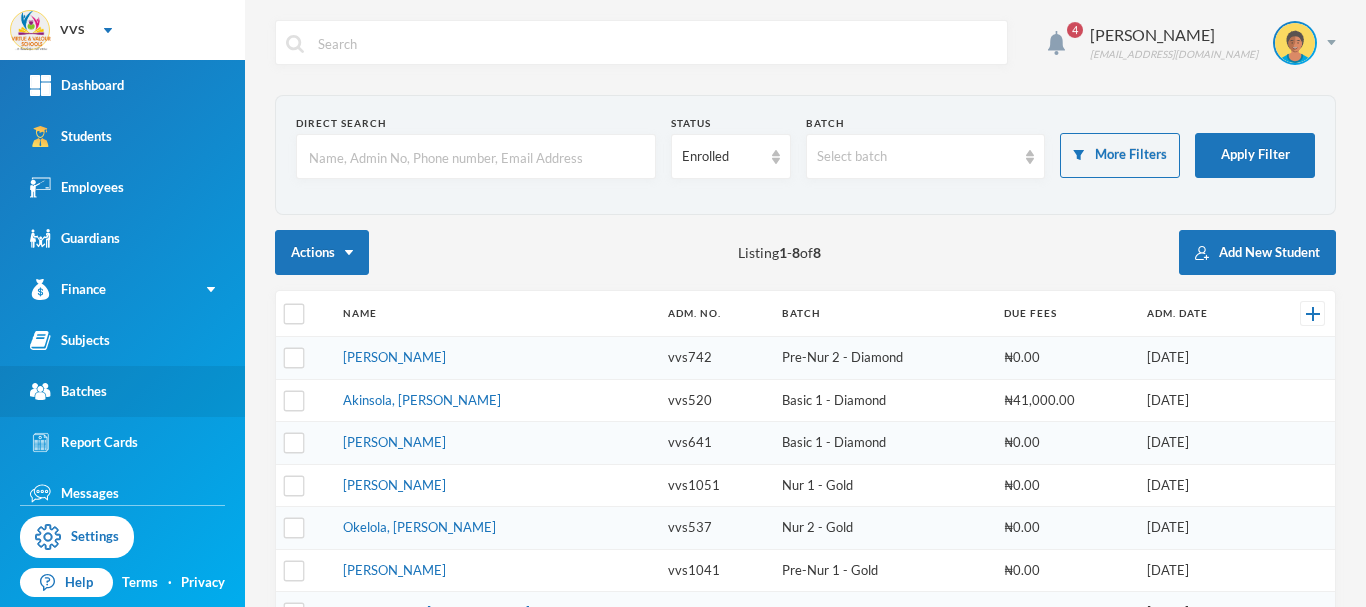 type 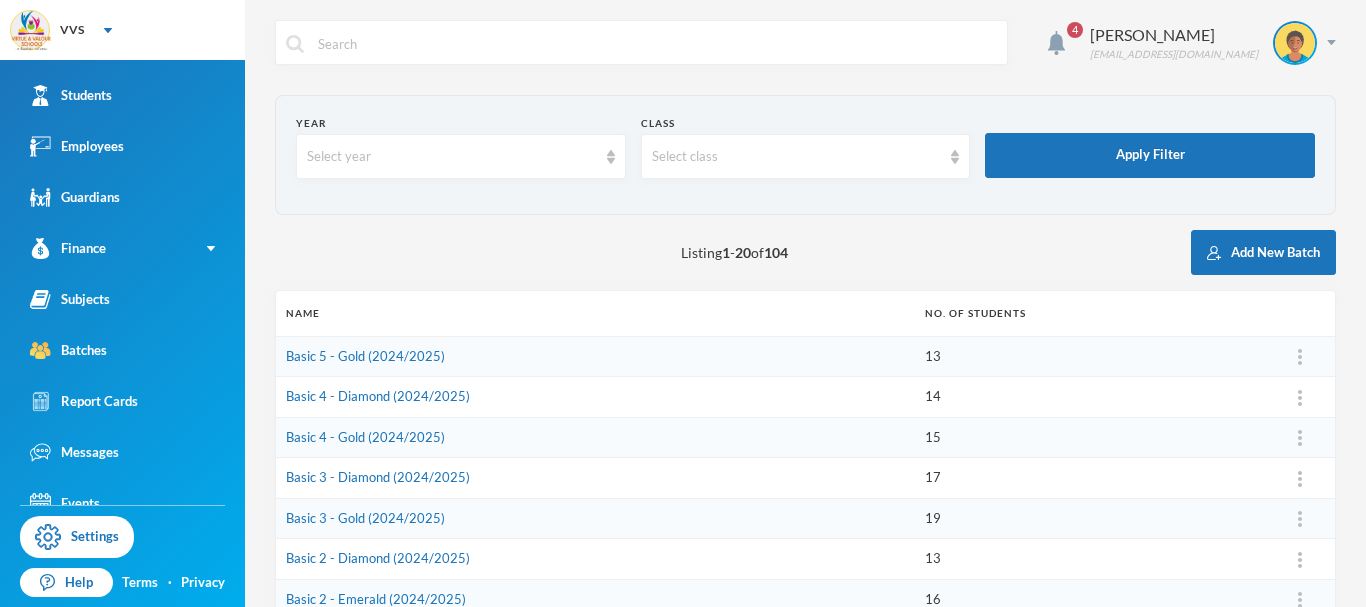 scroll, scrollTop: 65, scrollLeft: 0, axis: vertical 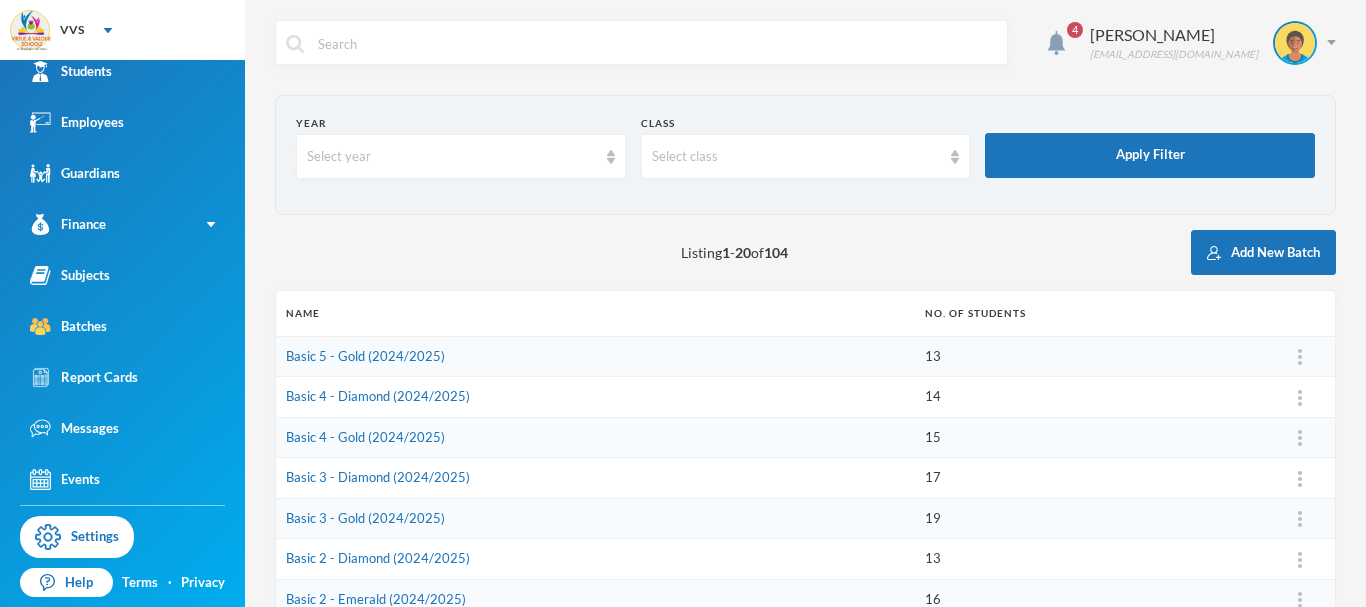 click on "Listing  1  -  20  of  104 Add New Batch" at bounding box center [805, 252] 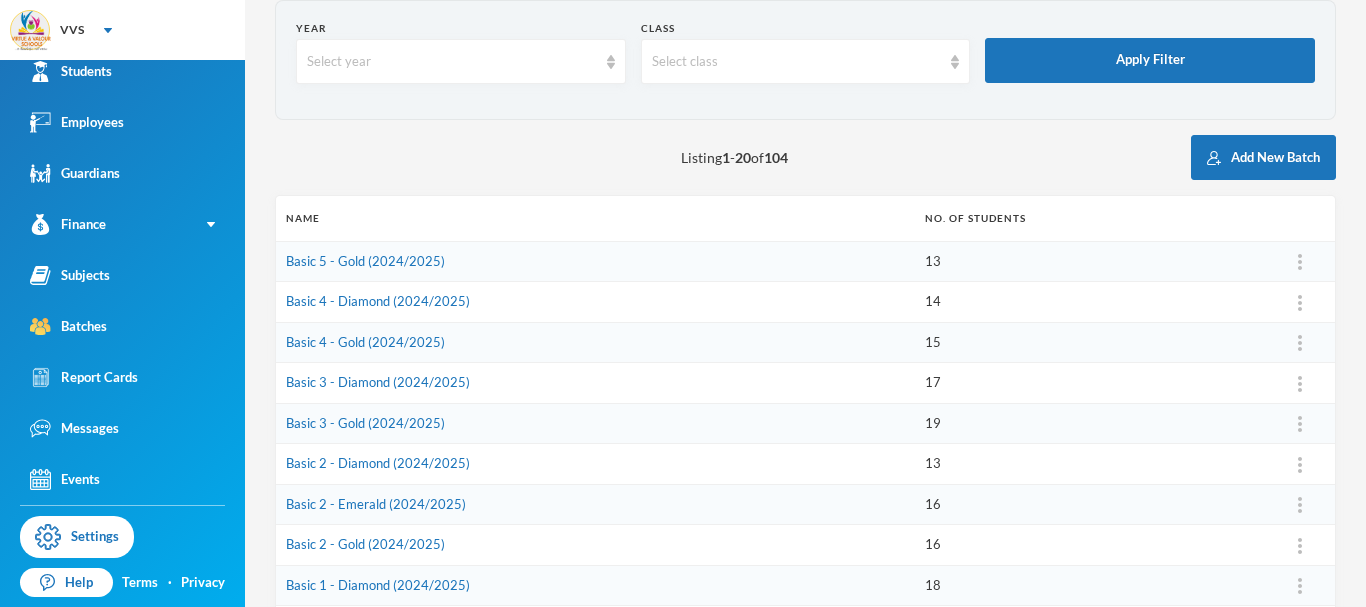 scroll, scrollTop: 23, scrollLeft: 0, axis: vertical 